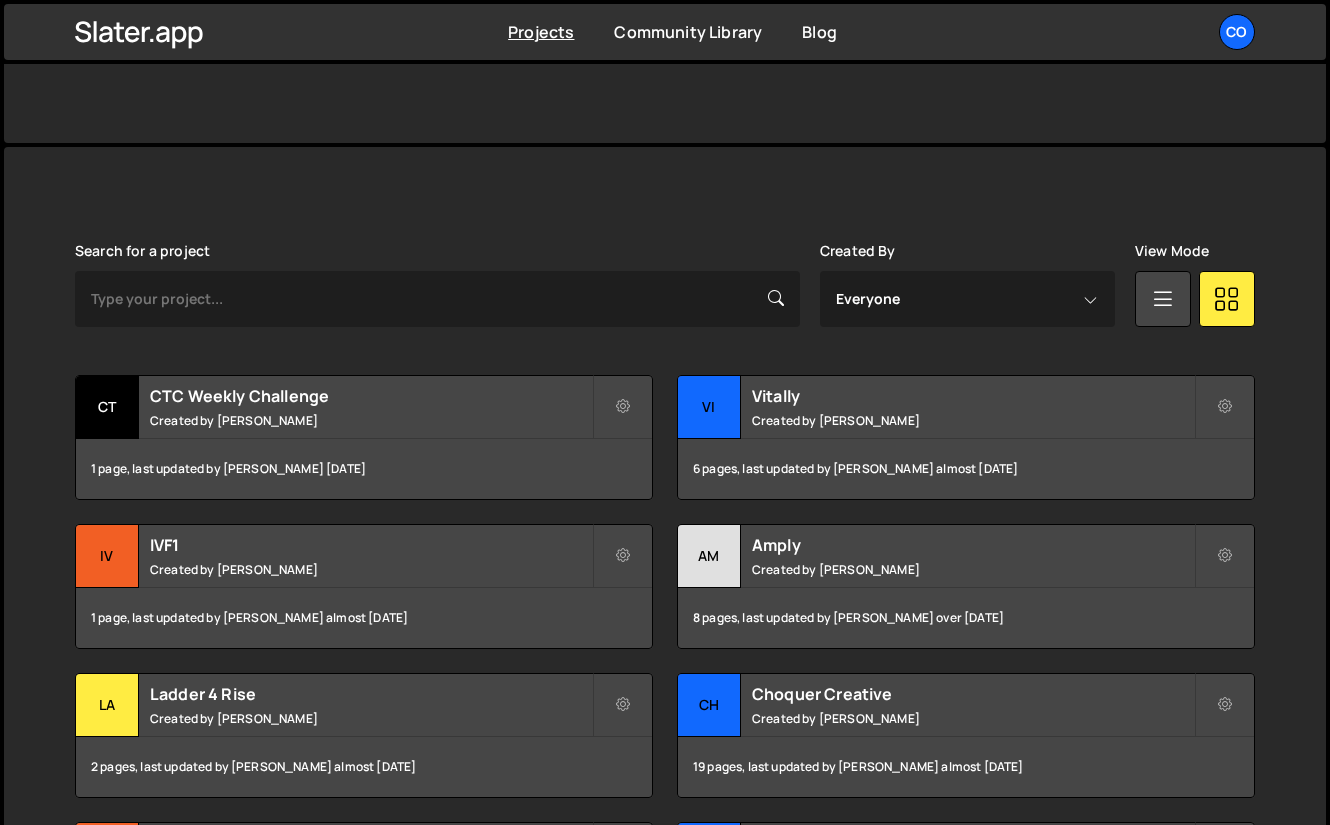 scroll, scrollTop: 432, scrollLeft: 0, axis: vertical 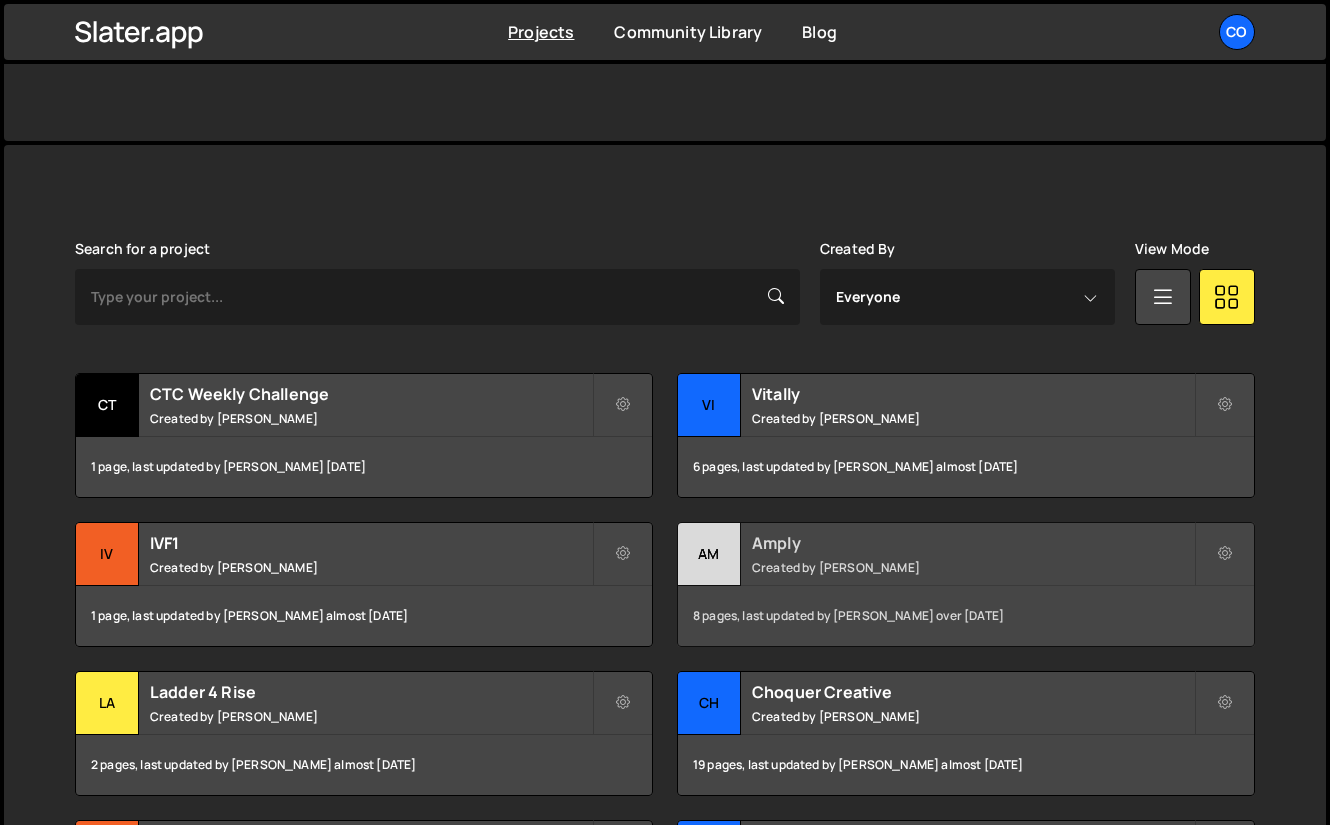 click on "Created by [PERSON_NAME]" at bounding box center (973, 567) 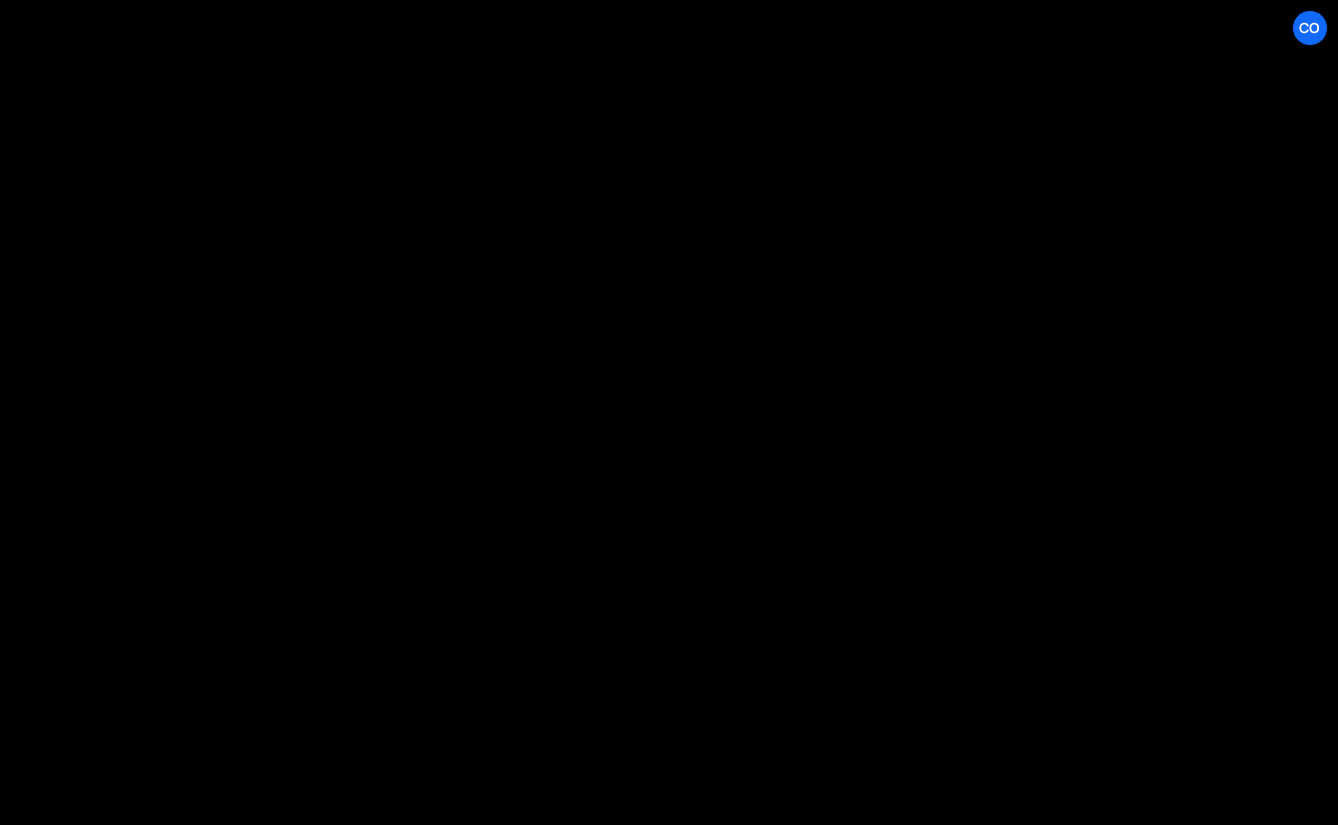 scroll, scrollTop: 0, scrollLeft: 0, axis: both 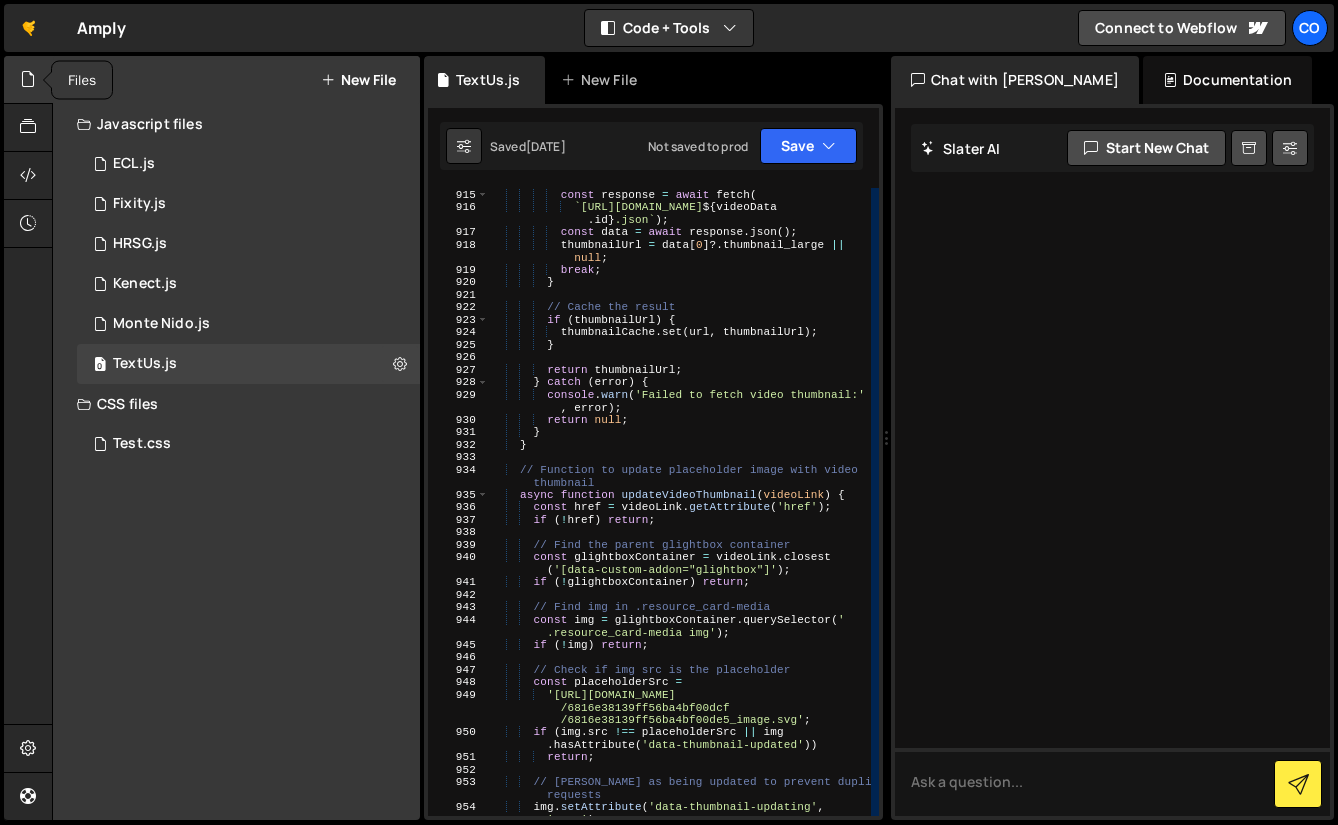 click at bounding box center (28, 79) 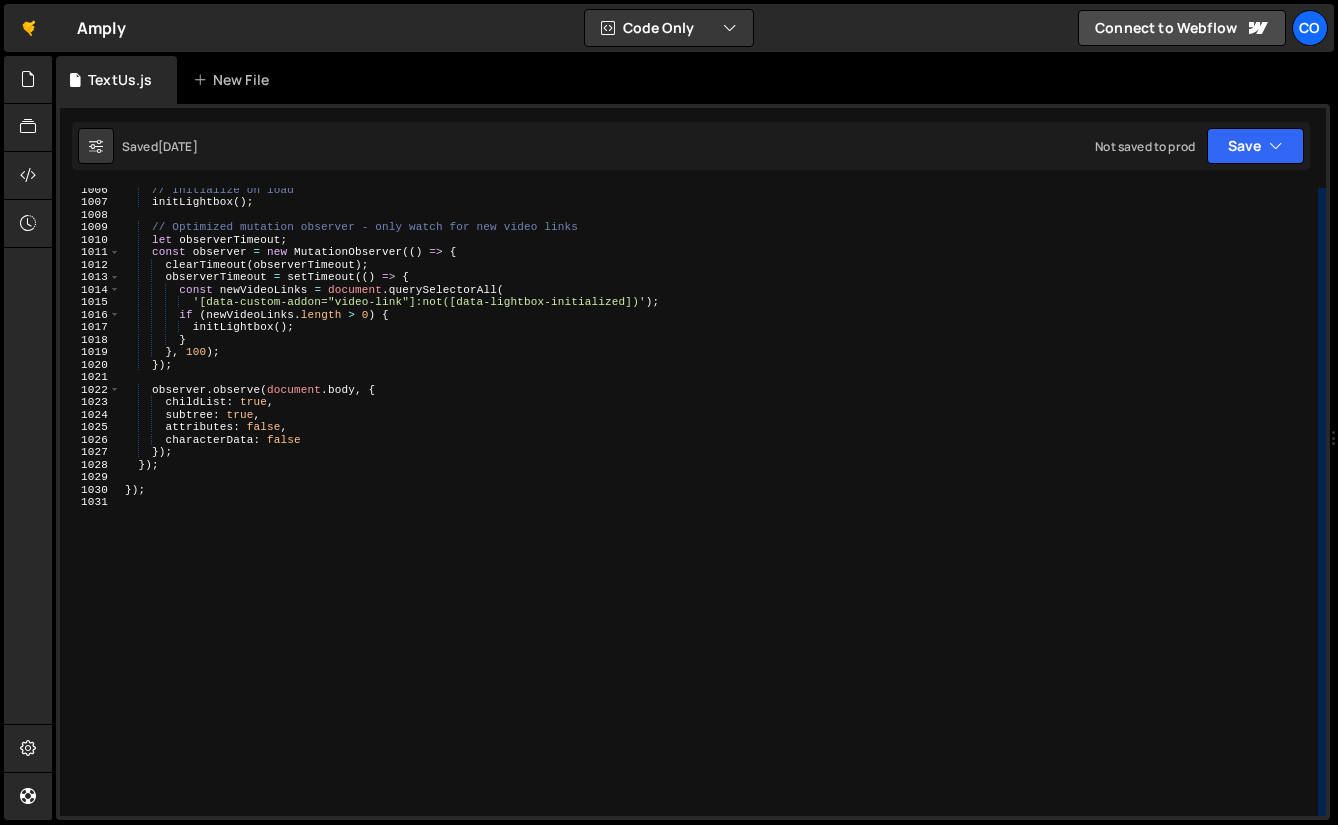 scroll, scrollTop: 12567, scrollLeft: 0, axis: vertical 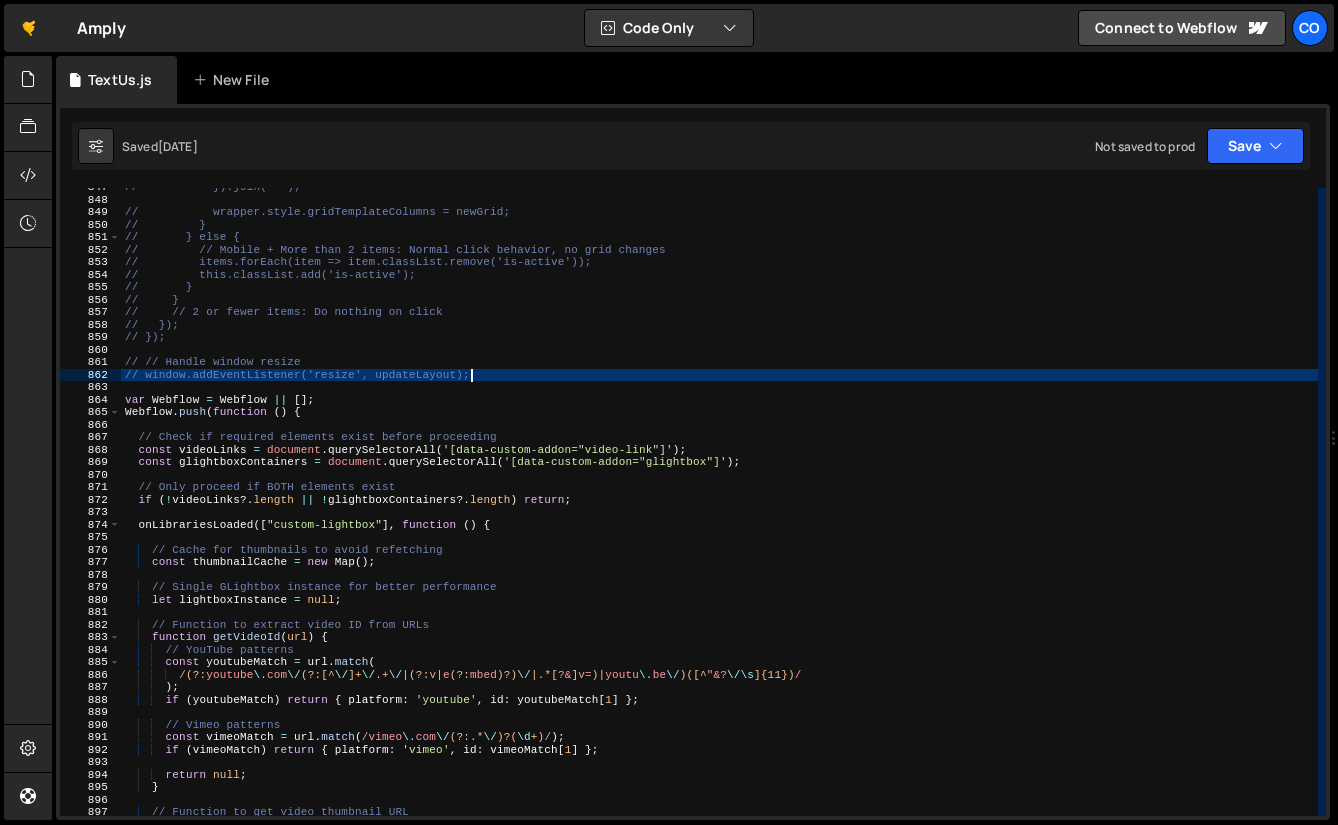 click on "//           }).join(' '); //           wrapper.style.gridTemplateColumns = newGrid; //         } //       } else { //         // Mobile + More than 2 items: Normal click behavior, no grid changes //         items.forEach(item => item.classList.remove('is-active')); //         this.classList.add('is-active'); //       } //     } //     // 2 or fewer items: Do nothing on click //   }); // }); // // Handle window resize // window.addEventListener('resize', updateLayout); var   Webflow   =   Webflow   ||   [ ] ; Webflow . push ( function   ( )   {    // Check if required elements exist before proceeding    const   videoLinks   =   document . querySelectorAll ( '[data-custom-addon="video-link"]' ) ;    const   glightboxContainers   =   document . querySelectorAll ( '[data-custom-addon="glightbox"]' ) ;    // Only proceed if BOTH elements exist    if   ( ! videoLinks ?. length   ||   ! glightboxContainers ?. length )   return ;    onLibrariesLoaded ([ "custom-lightbox" ] ,   function   ( )   {             const" at bounding box center (719, 507) 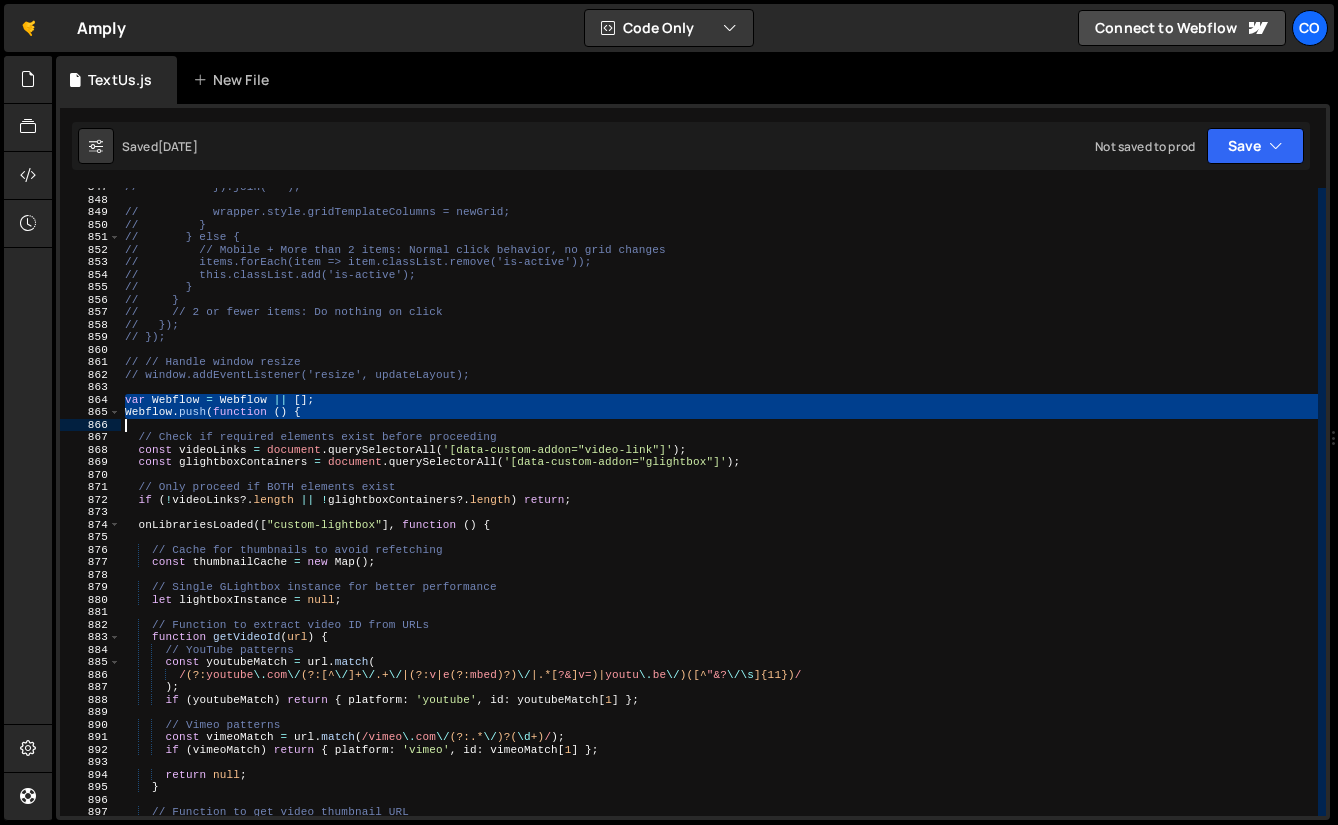 drag, startPoint x: 123, startPoint y: 401, endPoint x: 133, endPoint y: 423, distance: 24.166092 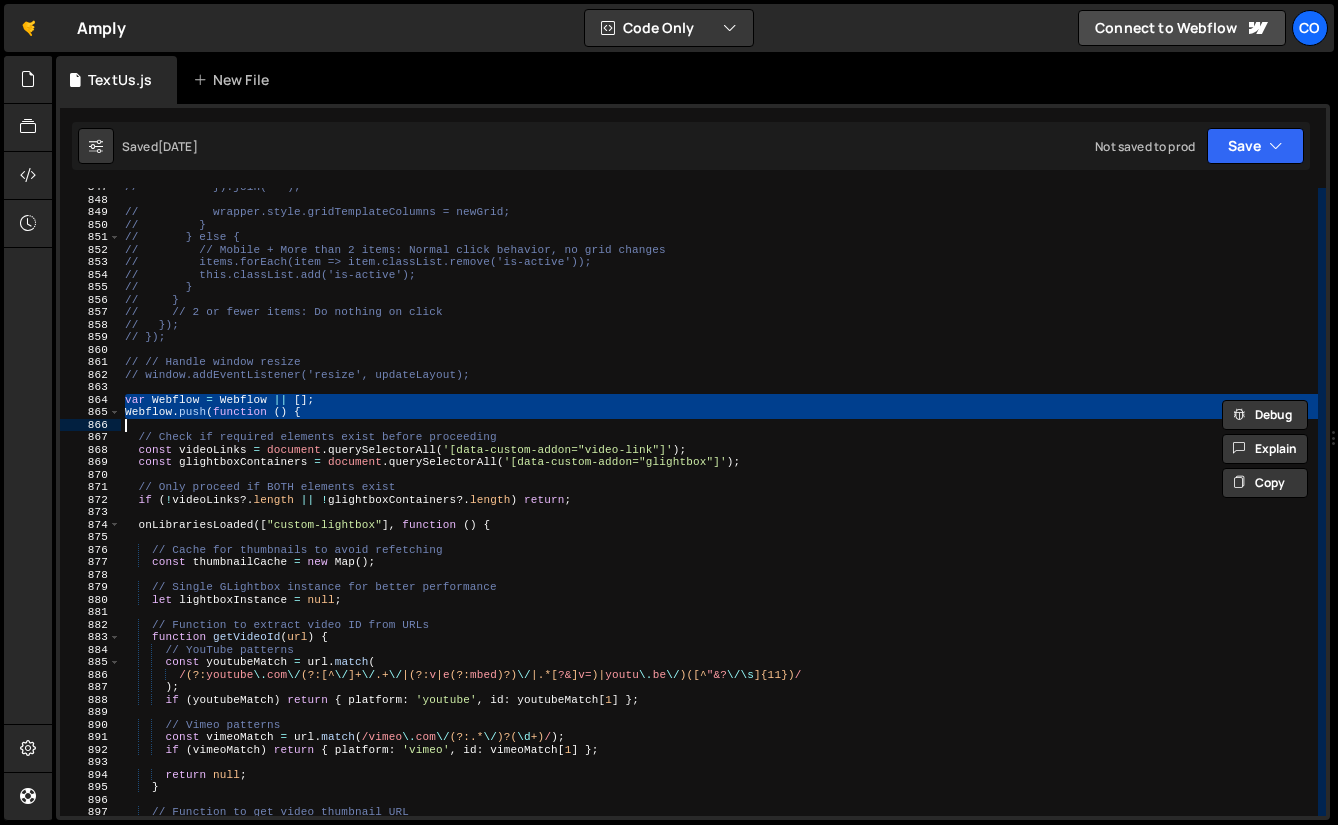 click on "//           }).join(' '); //           wrapper.style.gridTemplateColumns = newGrid; //         } //       } else { //         // Mobile + More than 2 items: Normal click behavior, no grid changes //         items.forEach(item => item.classList.remove('is-active')); //         this.classList.add('is-active'); //       } //     } //     // 2 or fewer items: Do nothing on click //   }); // }); // // Handle window resize // window.addEventListener('resize', updateLayout); var   Webflow   =   Webflow   ||   [ ] ; Webflow . push ( function   ( )   {    // Check if required elements exist before proceeding    const   videoLinks   =   document . querySelectorAll ( '[data-custom-addon="video-link"]' ) ;    const   glightboxContainers   =   document . querySelectorAll ( '[data-custom-addon="glightbox"]' ) ;    // Only proceed if BOTH elements exist    if   ( ! videoLinks ?. length   ||   ! glightboxContainers ?. length )   return ;    onLibrariesLoaded ([ "custom-lightbox" ] ,   function   ( )   {             const" at bounding box center (719, 502) 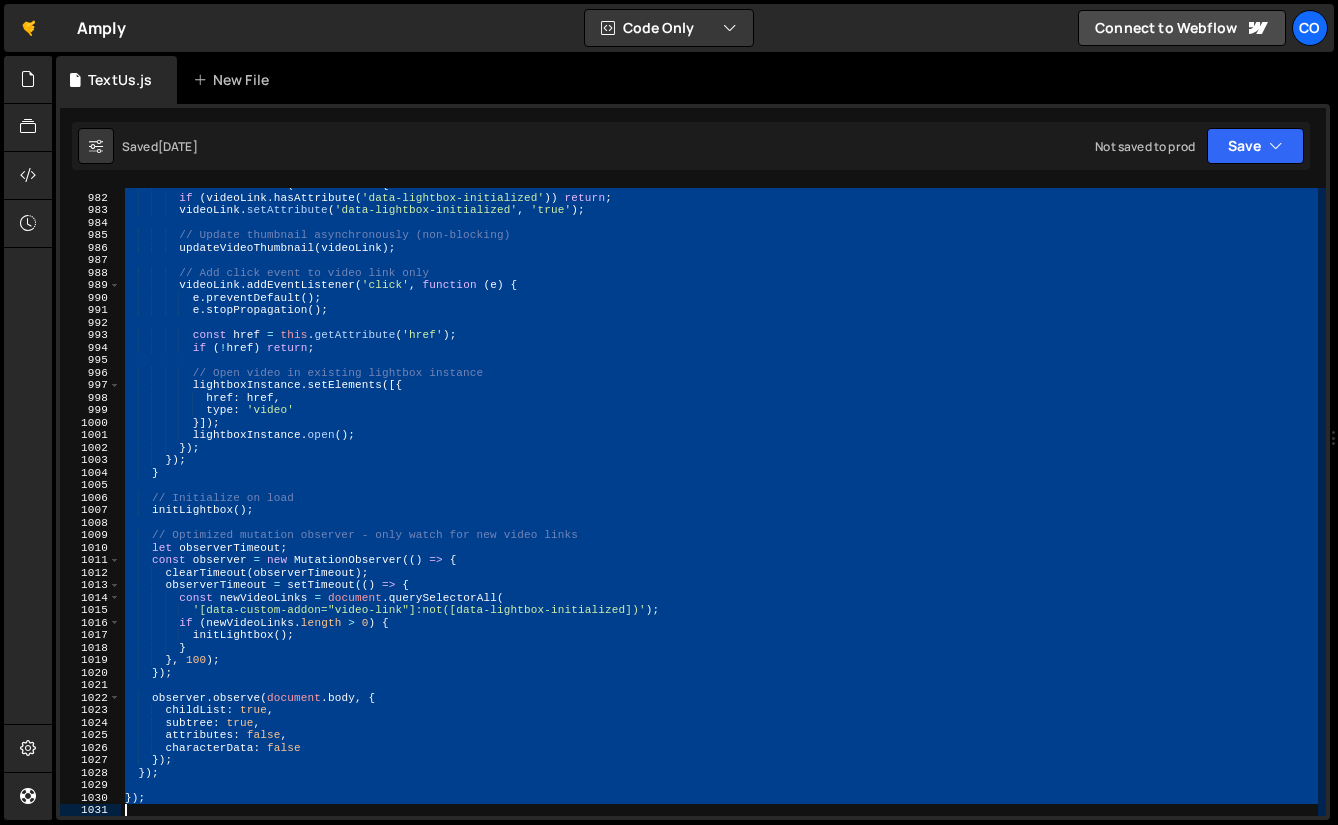 scroll, scrollTop: 12259, scrollLeft: 0, axis: vertical 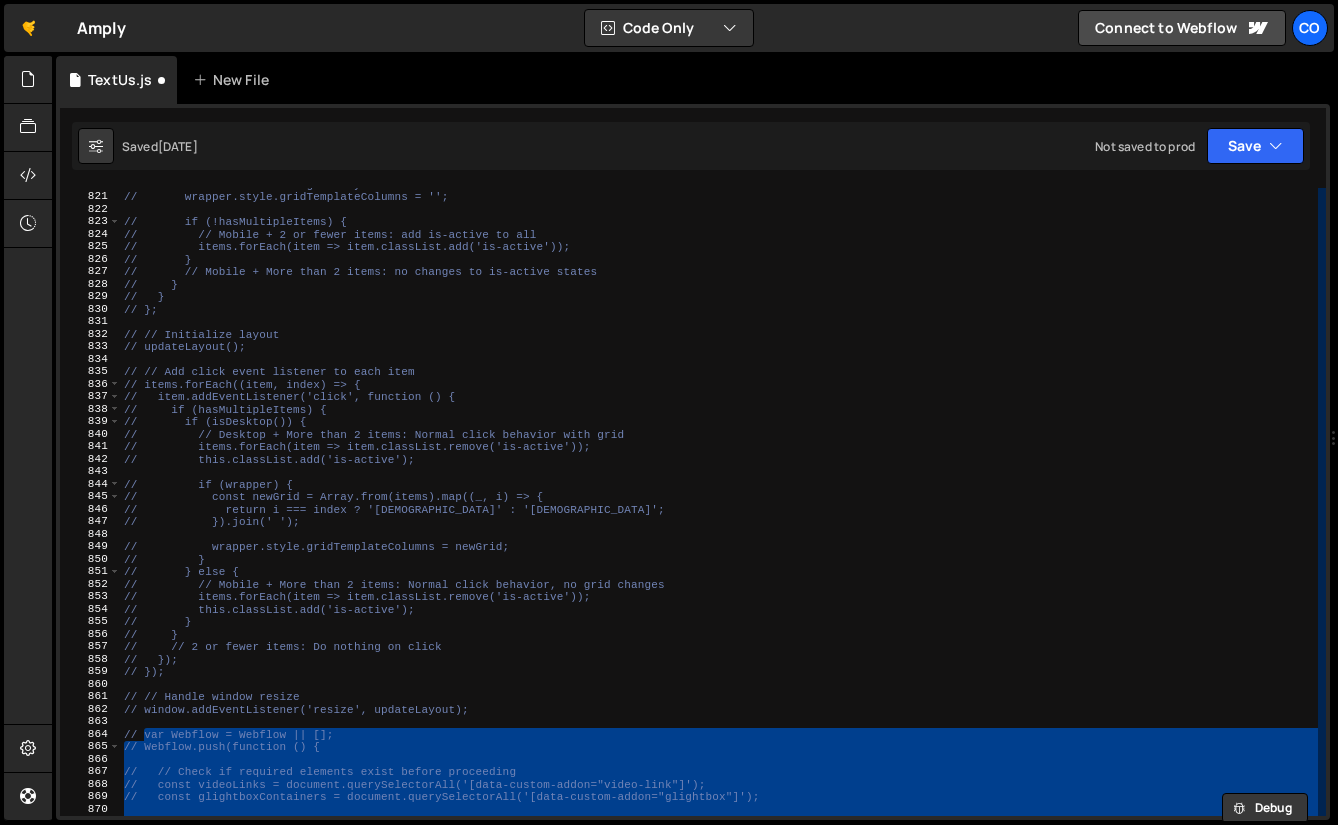 click on "//       // Mobile: Remove grid layout //       wrapper.style.gridTemplateColumns = ''; //       if (!hasMultipleItems) { //         // Mobile + 2 or fewer items: add is-active to all //         items.forEach(item => item.classList.add('is-active')); //       } //       // Mobile + More than 2 items: no changes to is-active states //     } //   } // }; // // Initialize layout // updateLayout(); // // Add click event listener to each item // items.forEach((item, index) => { //   item.addEventListener('click', function () { //     if (hasMultipleItems) { //       if (isDesktop()) { //         // Desktop + More than 2 items: Normal click behavior with grid //         items.forEach(item => item.classList.remove('is-active')); //         this.classList.add('is-active'); //         if (wrapper) { //           const newGrid = Array.from(items).map((_, i) => { //             return i === index ? '5fr' : '1fr'; //           }).join(' '); //           wrapper.style.gridTemplateColumns = newGrid; //         } //       }" at bounding box center (719, 504) 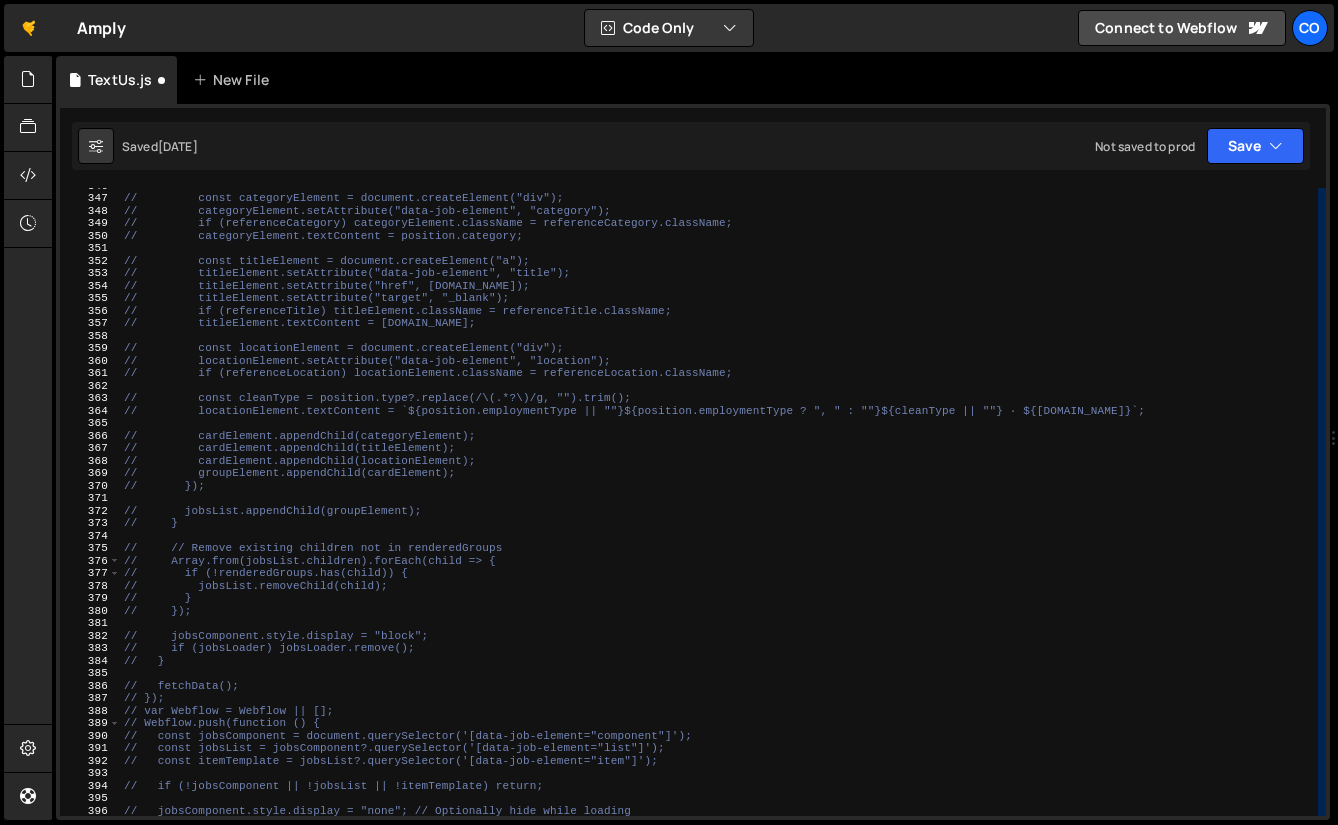 scroll, scrollTop: 4332, scrollLeft: 0, axis: vertical 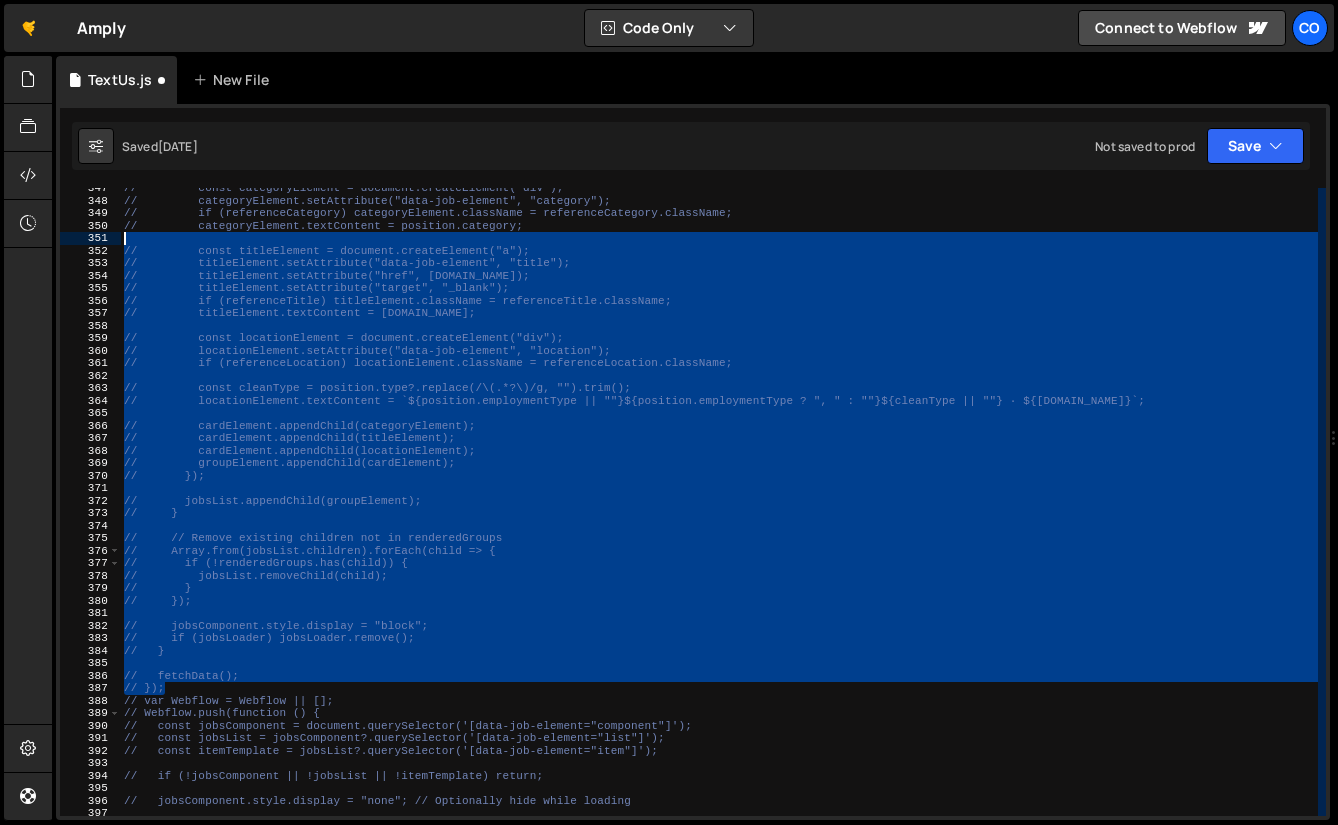 drag, startPoint x: 188, startPoint y: 684, endPoint x: 103, endPoint y: 243, distance: 449.1169 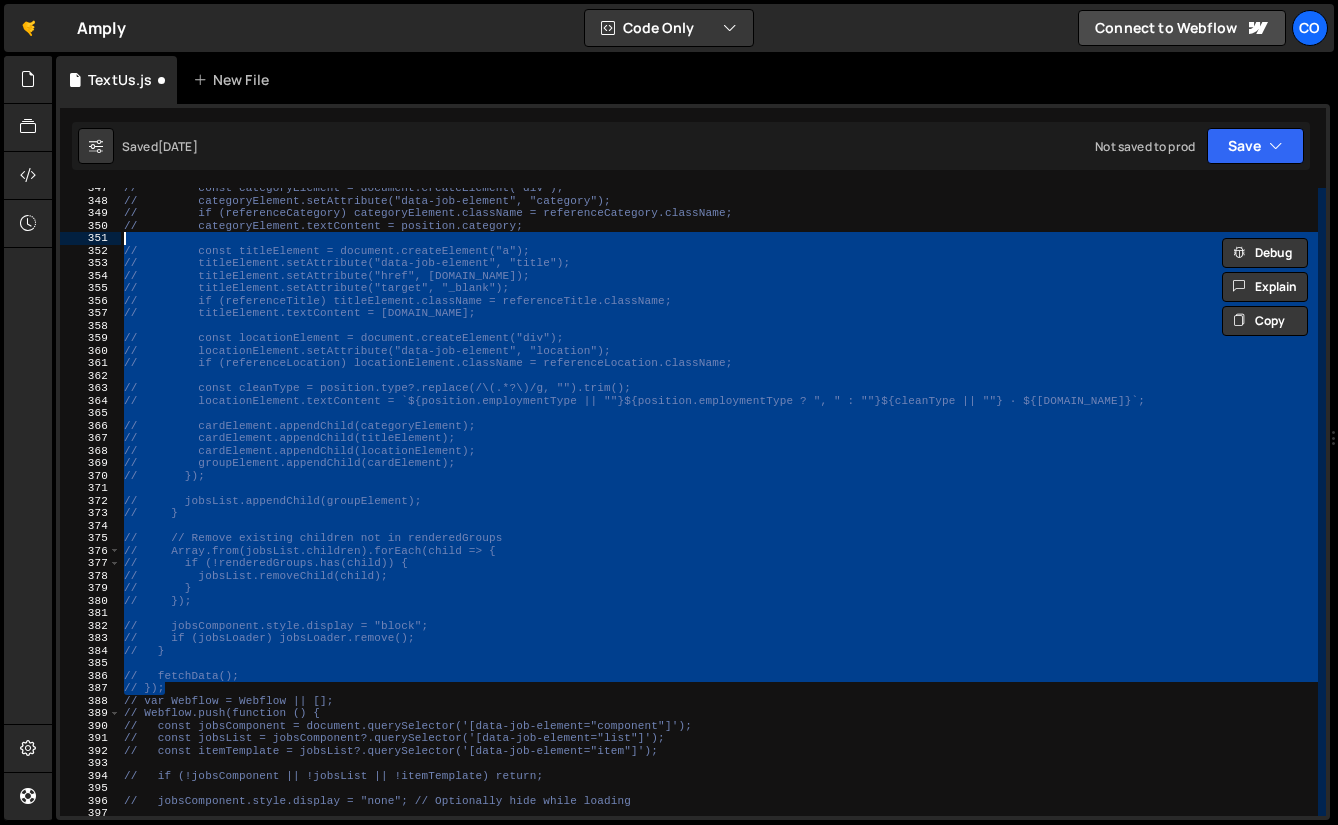 click on "//         const categoryElement = document.createElement("div"); //         categoryElement.setAttribute("data-job-element", "category"); //         if (referenceCategory) categoryElement.className = referenceCategory.className; //         categoryElement.textContent = position.category; //         const titleElement = document.createElement("a"); //         titleElement.setAttribute("data-job-element", "title"); //         titleElement.setAttribute("href", [DOMAIN_NAME]); //         titleElement.setAttribute("target", "_blank"); //         if (referenceTitle) titleElement.className = referenceTitle.className; //         titleElement.textContent = [DOMAIN_NAME]; //         const locationElement = document.createElement("div"); //         locationElement.setAttribute("data-job-element", "location"); //         if (referenceLocation) locationElement.className = referenceLocation.className; //         const cleanType = position.type?.replace(/\(.*?\)/g, "").trim(); //       }); //     } //       } //     });" at bounding box center [719, 508] 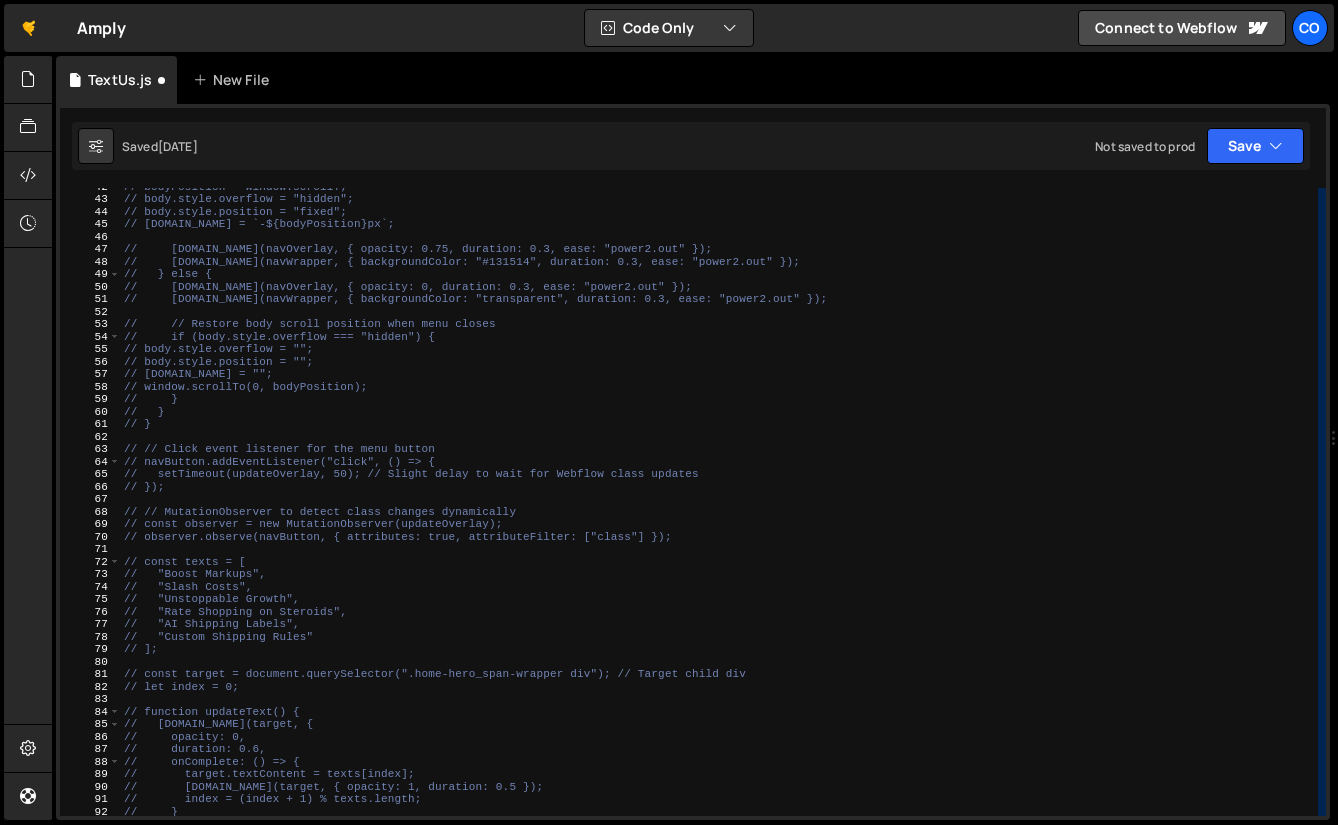 scroll, scrollTop: 0, scrollLeft: 0, axis: both 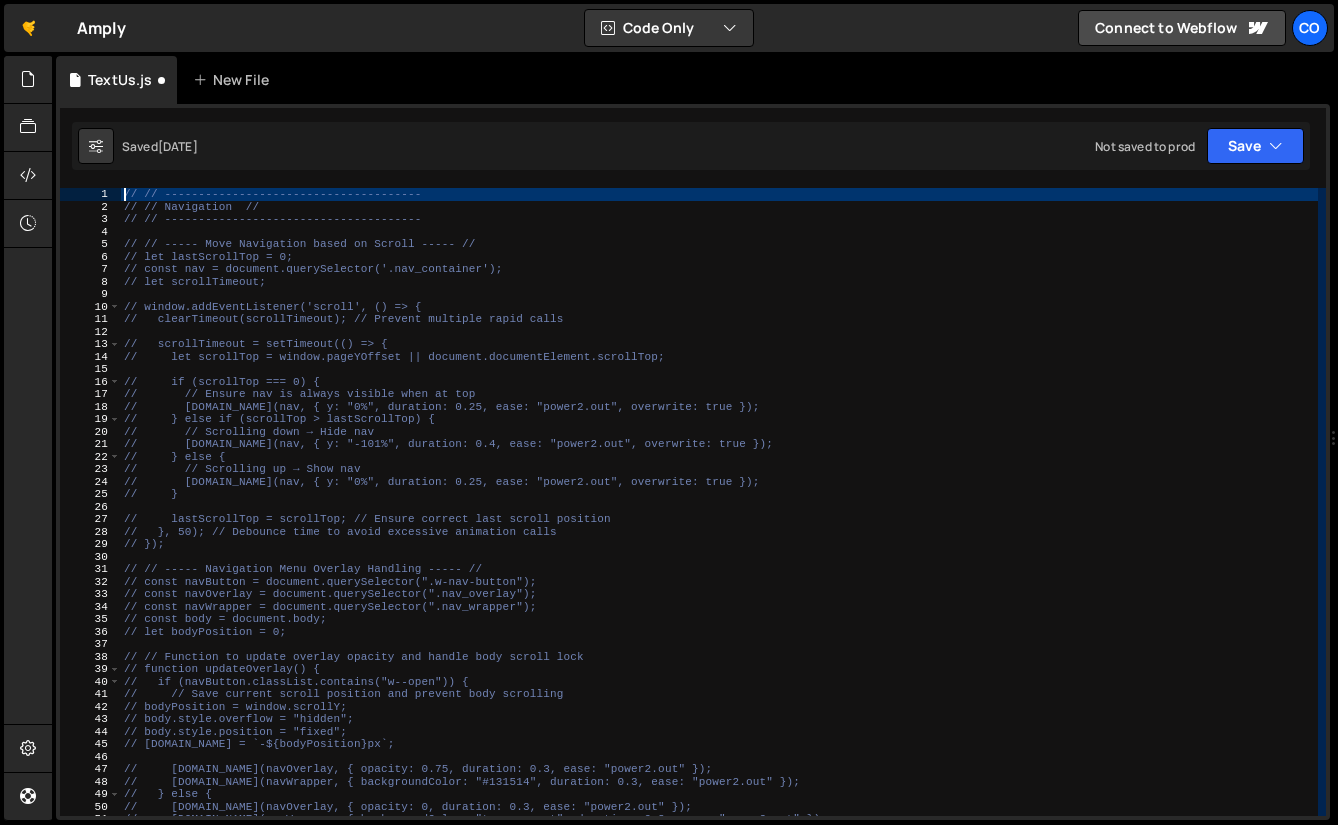 click on "// // -------------------------------------- // // Navigation  // // // -------------------------------------- // // ----- Move Navigation based on Scroll ----- // // let lastScrollTop = 0; // const nav = document.querySelector('.nav_container'); // let scrollTimeout; // window.addEventListener('scroll', () => { //   clearTimeout(scrollTimeout); // Prevent multiple rapid calls //   scrollTimeout = setTimeout(() => { //     let scrollTop = window.pageYOffset || document.documentElement.scrollTop; //     if (scrollTop === 0) { //       // Ensure nav is always visible when at top //       [DOMAIN_NAME](nav, { y: "0%", duration: 0.25, ease: "power2.out", overwrite: true }); //     } else if (scrollTop > lastScrollTop) { //       // Scrolling down → Hide nav //       [DOMAIN_NAME](nav, { y: "-101%", duration: 0.4, ease: "power2.out", overwrite: true }); //     } else { //       // Scrolling up → Show nav //       [DOMAIN_NAME](nav, { y: "0%", duration: 0.25, ease: "power2.out", overwrite: true }); //     } // }); //   } else {" at bounding box center (719, 514) 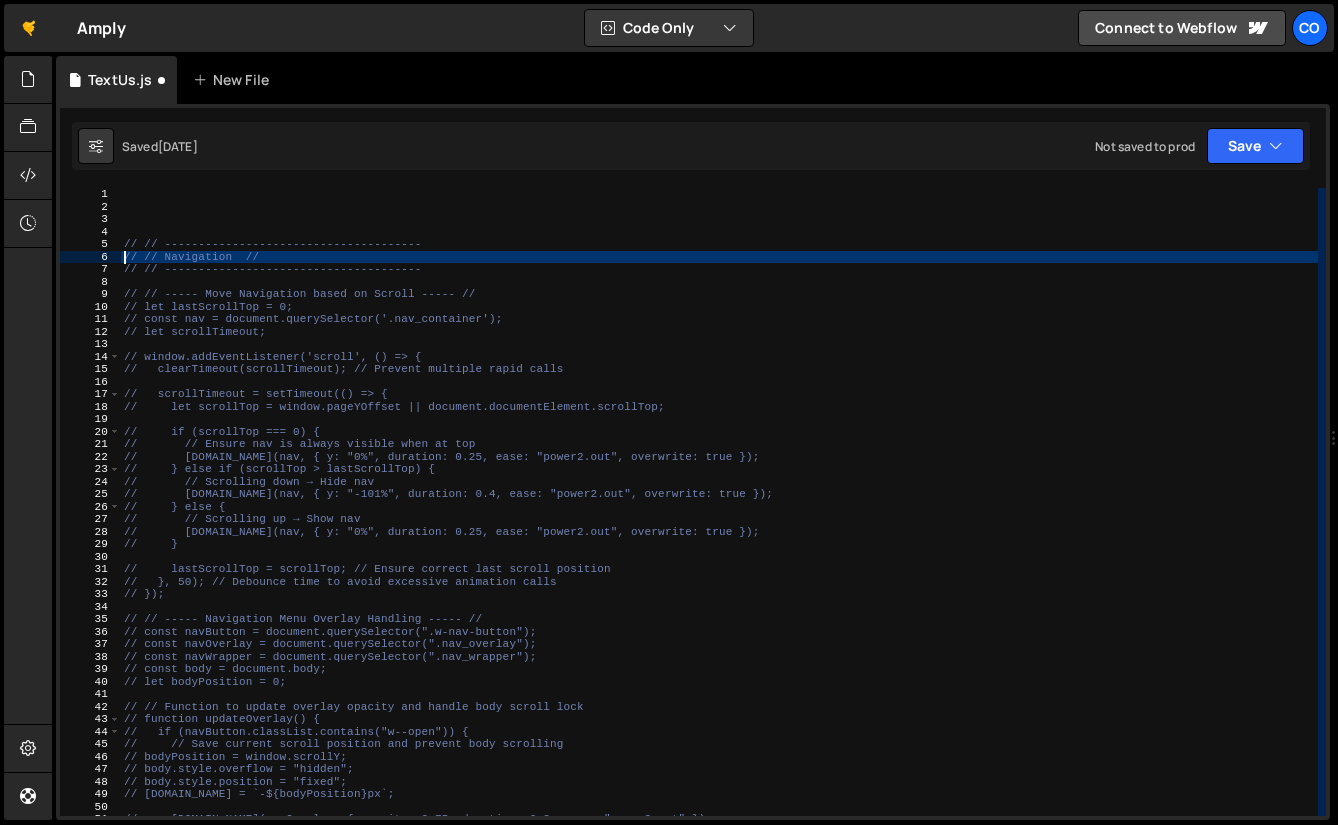 type on "// // --------------------------------------" 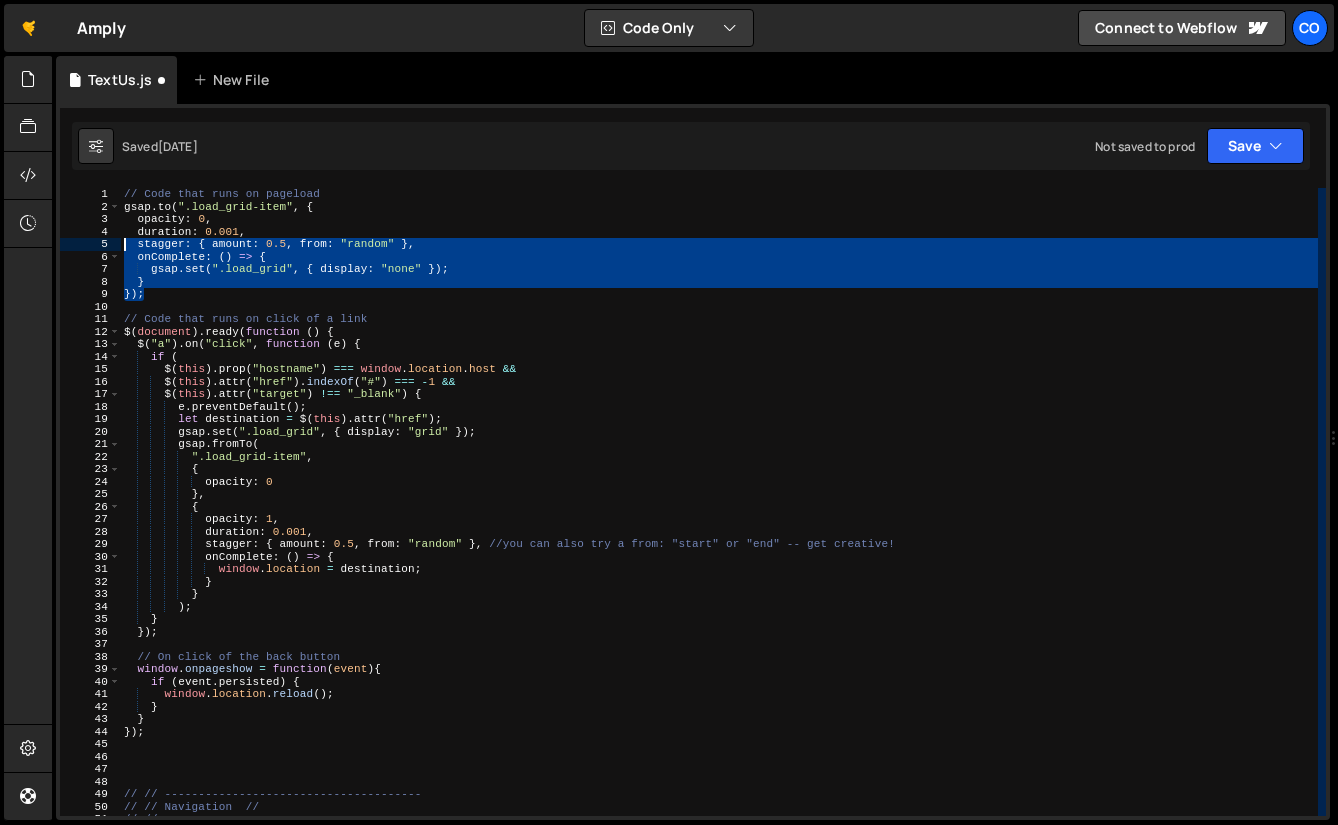 drag, startPoint x: 173, startPoint y: 290, endPoint x: 123, endPoint y: 241, distance: 70.00714 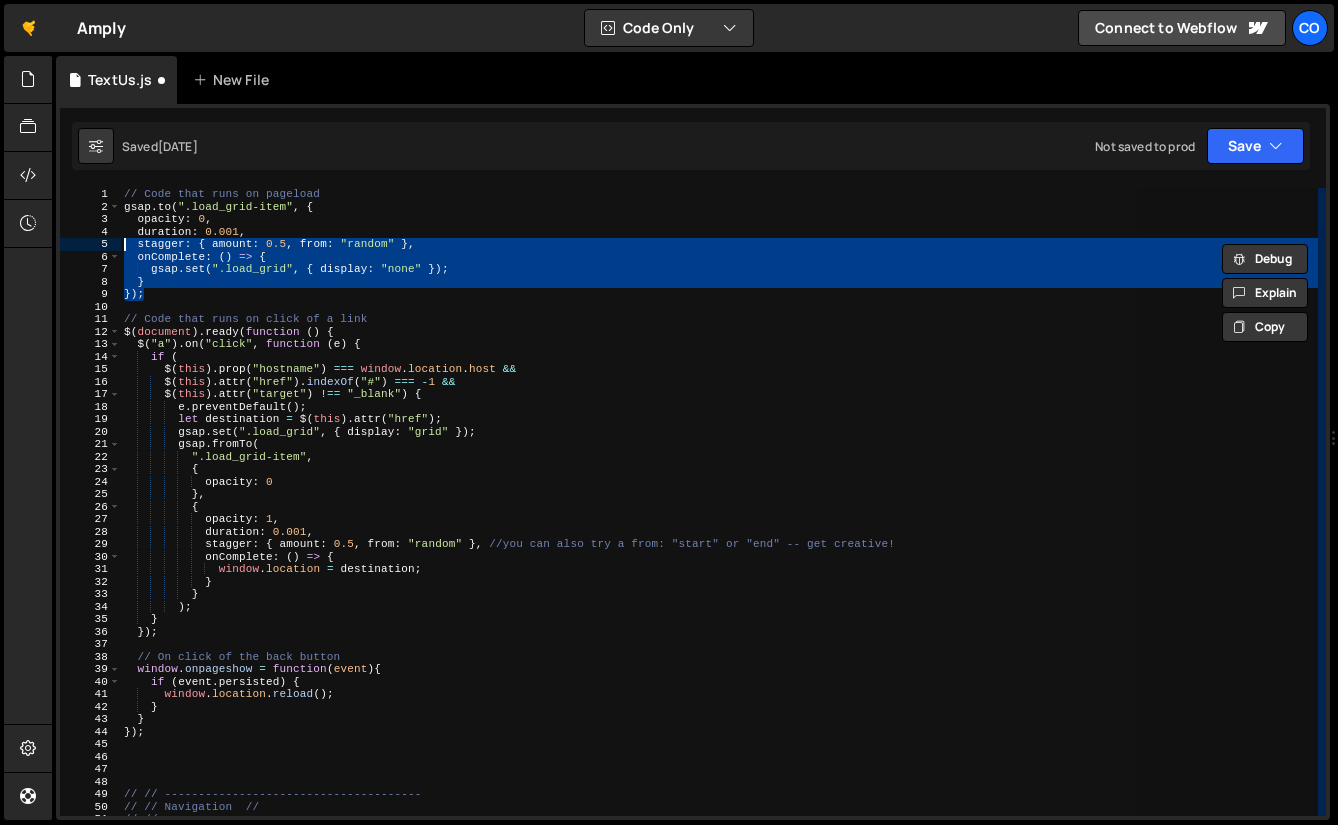 click on "// Code that runs on pageload gsap . to ( ".load_grid-item" ,   {    opacity :   0 ,    duration :   0.001 ,    stagger :   {   amount :   0.5 ,   from :   "random"   } ,    onComplete :   ( )   =>   {       gsap . set ( ".load_grid" ,   {   display :   "none"   }) ;    } }) ; // Code that runs on click of a link $ ( document ) . ready ( function   ( )   {    $ ( "a" ) . on ( "click" ,   function   ( e )   {       if   (          $ ( this ) . prop ( "hostname" )   ===   window . location . host   &&          $ ( this ) . attr ( "href" ) . indexOf ( "#" )   ===   - 1   &&          $ ( this ) . attr ( "target" )   !==   "_blank" )   {             e . preventDefault ( ) ;             let   destination   =   $ ( this ) . attr ( "href" ) ;             gsap . set ( ".load_grid" ,   {   display :   "grid"   }) ;             gsap . fromTo (                ".load_grid-item" ,                {                   opacity :   0                } ,                {                   opacity :   1 ,                   :   , :" at bounding box center [719, 502] 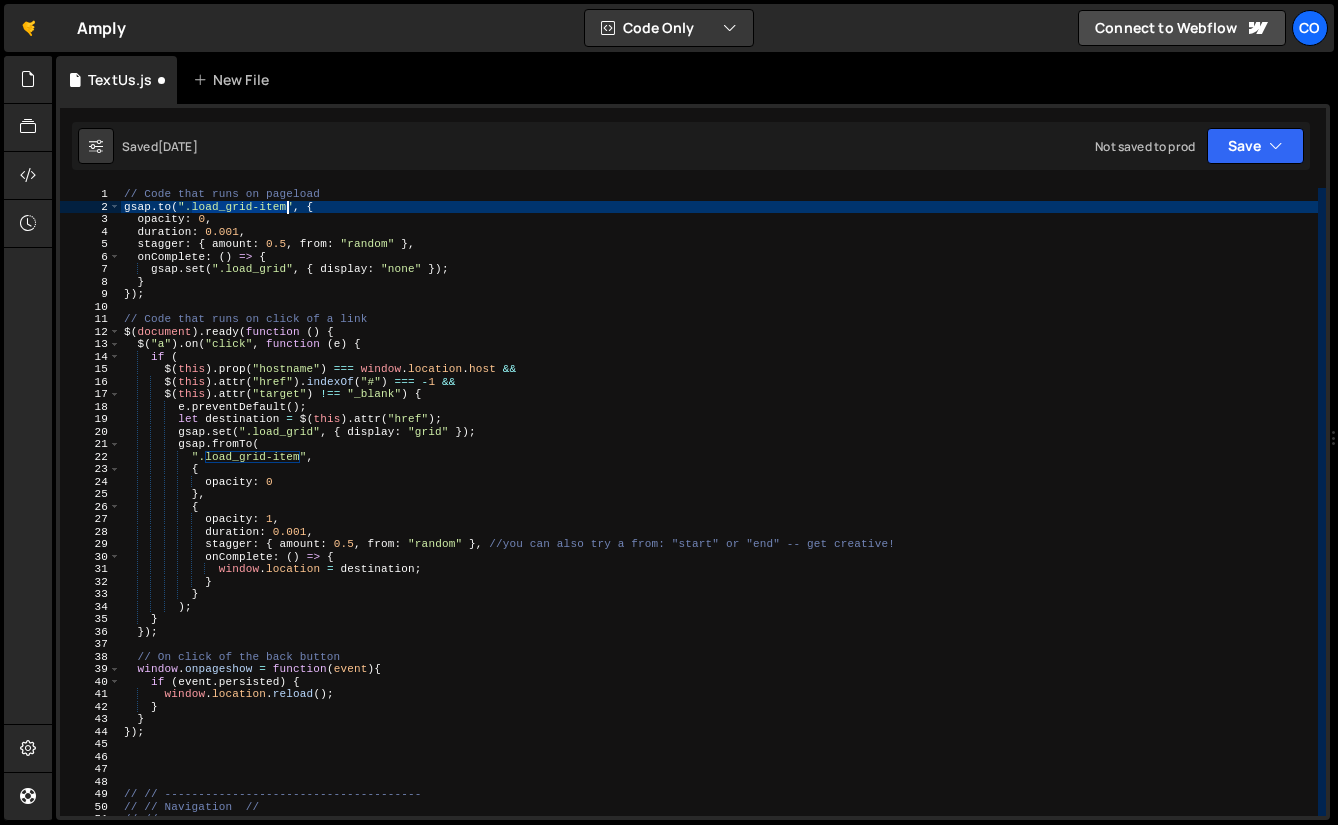 drag, startPoint x: 191, startPoint y: 208, endPoint x: 289, endPoint y: 206, distance: 98.02041 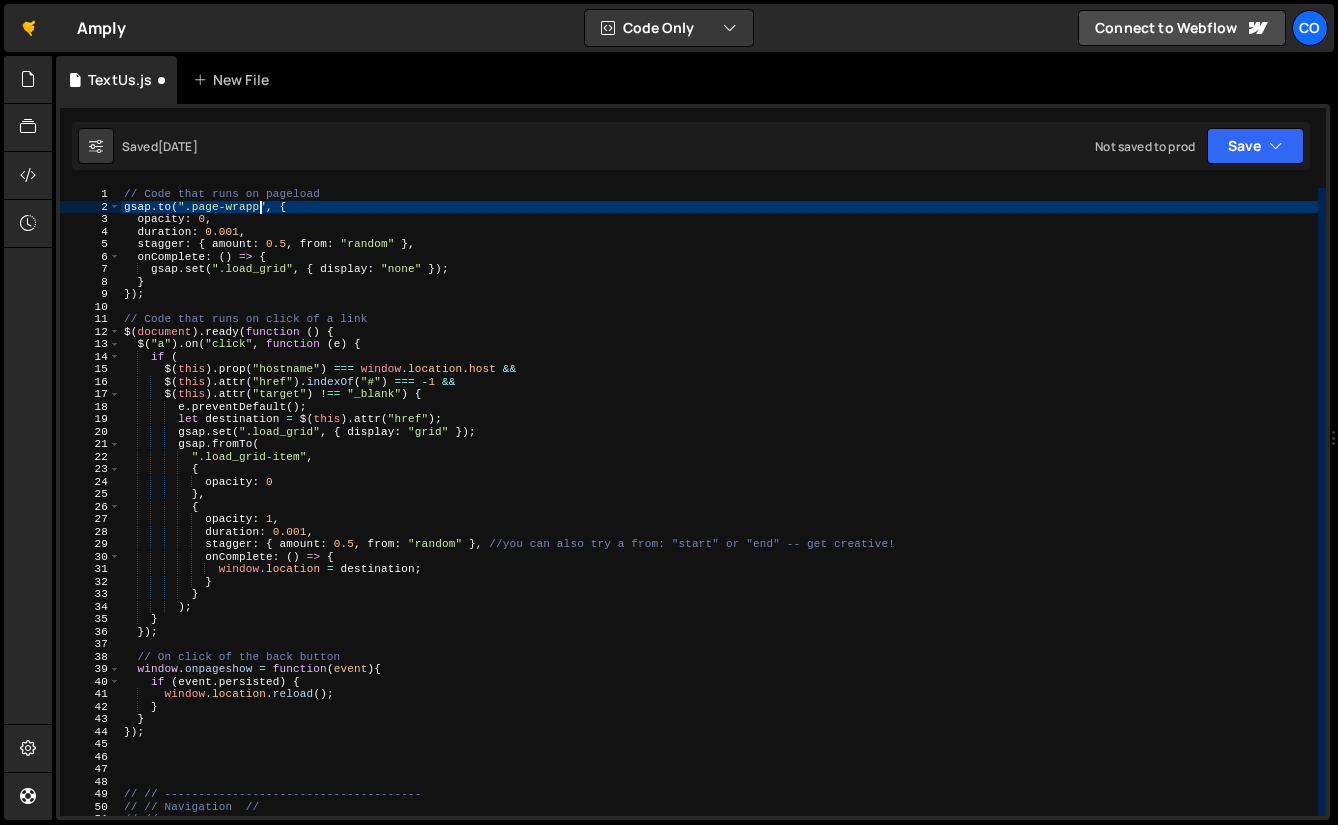 scroll, scrollTop: 0, scrollLeft: 12, axis: horizontal 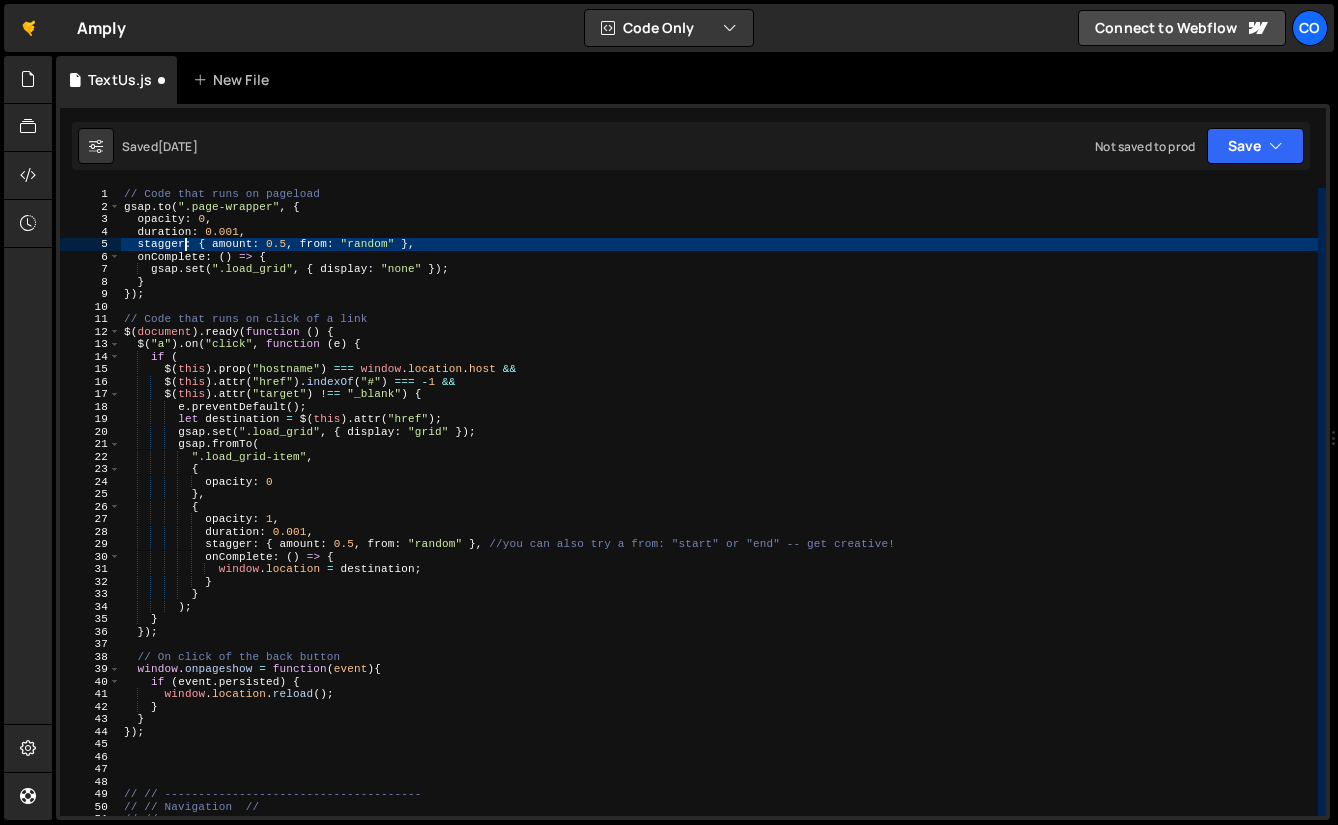 click on "// Code that runs on pageload gsap . to ( ".page-wrapper" ,   {    opacity :   0 ,    duration :   0.001 ,    stagger :   {   amount :   0.5 ,   from :   "random"   } ,    onComplete :   ( )   =>   {       gsap . set ( ".load_grid" ,   {   display :   "none"   }) ;    } }) ; // Code that runs on click of a link $ ( document ) . ready ( function   ( )   {    $ ( "a" ) . on ( "click" ,   function   ( e )   {       if   (          $ ( this ) . prop ( "hostname" )   ===   window . location . host   &&          $ ( this ) . attr ( "href" ) . indexOf ( "#" )   ===   - 1   &&          $ ( this ) . attr ( "target" )   !==   "_blank" )   {             e . preventDefault ( ) ;             let   destination   =   $ ( this ) . attr ( "href" ) ;             gsap . set ( ".load_grid" ,   {   display :   "grid"   }) ;             gsap . fromTo (                ".load_grid-item" ,                {                   opacity :   0                } ,                {                   opacity :   1 ,                   duration" at bounding box center (719, 514) 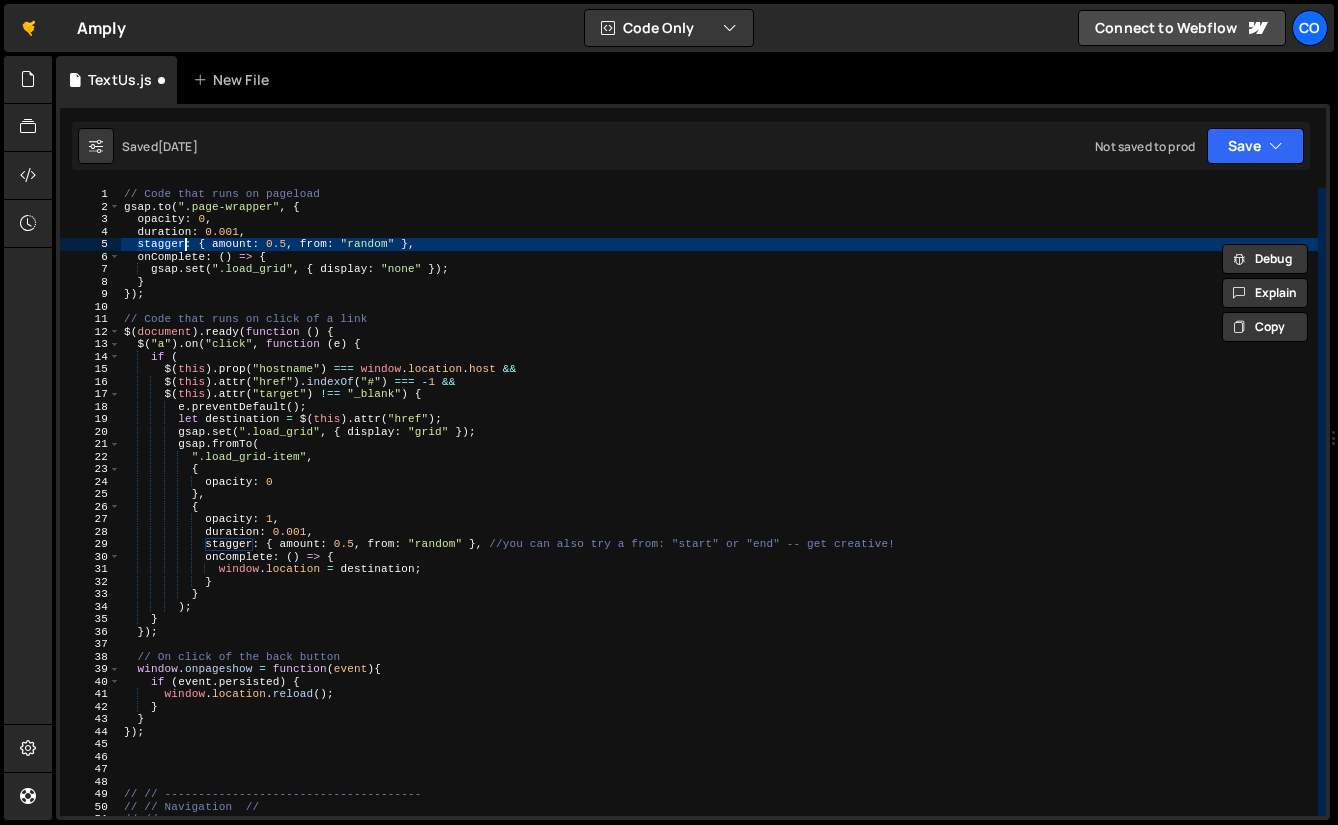 click on "// Code that runs on pageload gsap . to ( ".page-wrapper" ,   {    opacity :   0 ,    duration :   0.001 ,    stagger :   {   amount :   0.5 ,   from :   "random"   } ,    onComplete :   ( )   =>   {       gsap . set ( ".load_grid" ,   {   display :   "none"   }) ;    } }) ; // Code that runs on click of a link $ ( document ) . ready ( function   ( )   {    $ ( "a" ) . on ( "click" ,   function   ( e )   {       if   (          $ ( this ) . prop ( "hostname" )   ===   window . location . host   &&          $ ( this ) . attr ( "href" ) . indexOf ( "#" )   ===   - 1   &&          $ ( this ) . attr ( "target" )   !==   "_blank" )   {             e . preventDefault ( ) ;             let   destination   =   $ ( this ) . attr ( "href" ) ;             gsap . set ( ".load_grid" ,   {   display :   "grid"   }) ;             gsap . fromTo (                ".load_grid-item" ,                {                   opacity :   0                } ,                {                   opacity :   1 ,                   duration" at bounding box center [719, 514] 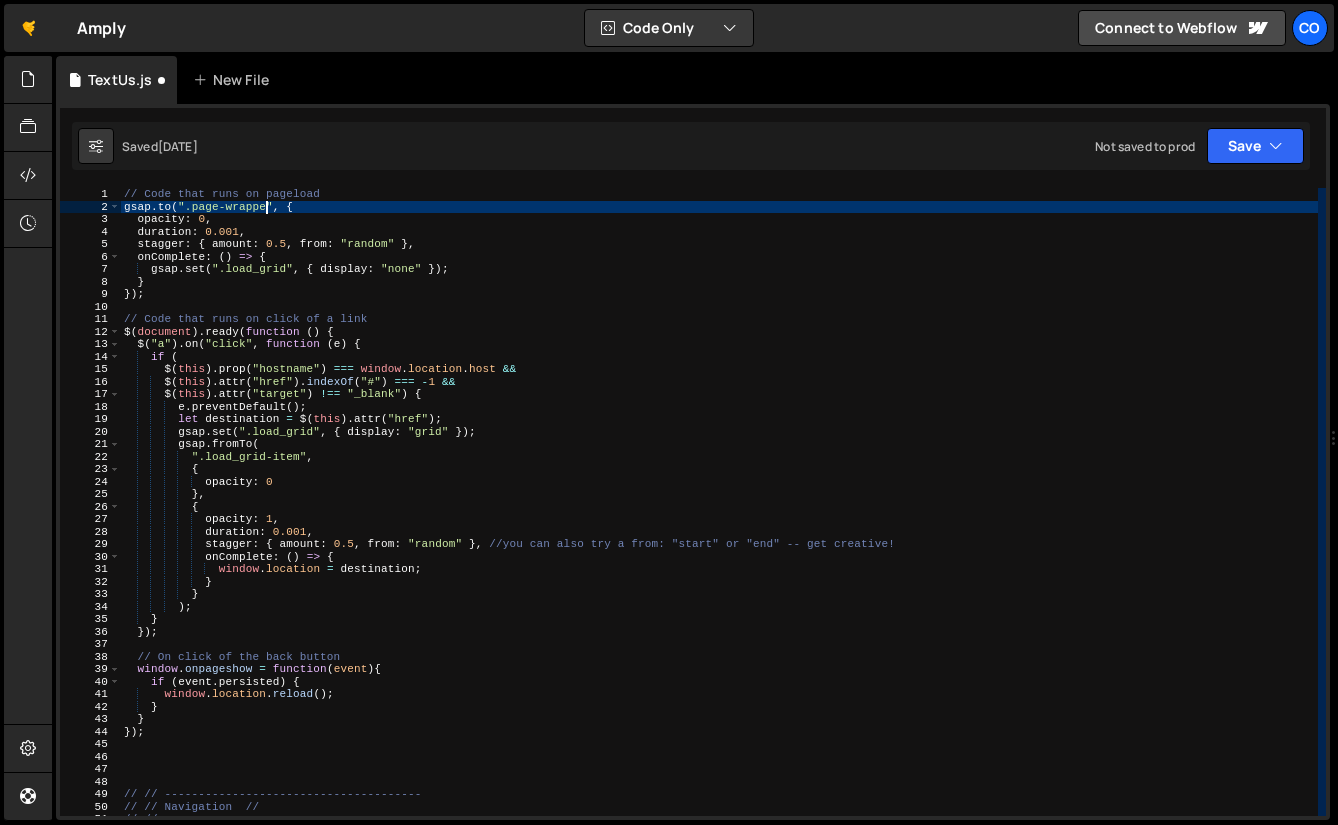 scroll, scrollTop: 0, scrollLeft: 12, axis: horizontal 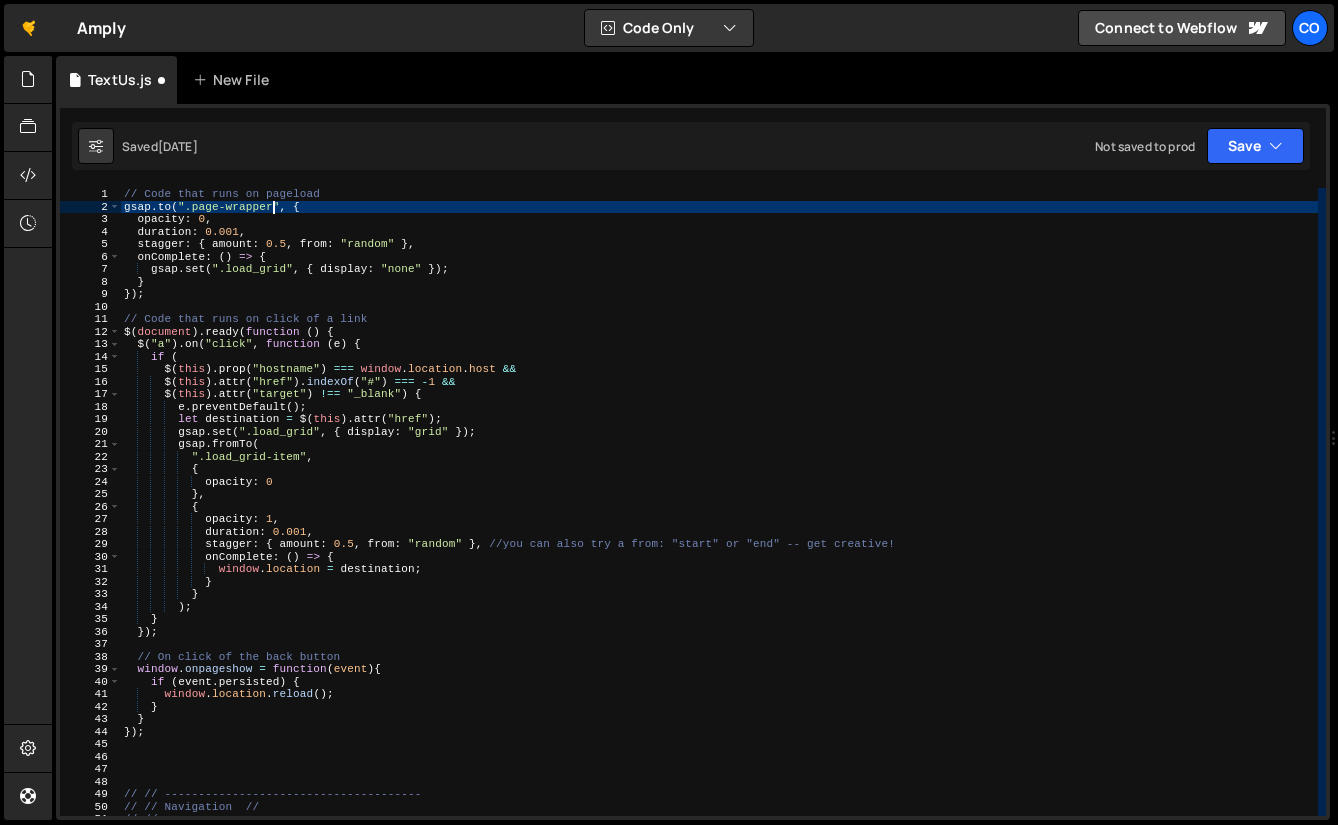 click on "// Code that runs on pageload gsap . to ( ".page-wrapper" ,   {    opacity :   0 ,    duration :   0.001 ,    stagger :   {   amount :   0.5 ,   from :   "random"   } ,    onComplete :   ( )   =>   {       gsap . set ( ".load_grid" ,   {   display :   "none"   }) ;    } }) ; // Code that runs on click of a link $ ( document ) . ready ( function   ( )   {    $ ( "a" ) . on ( "click" ,   function   ( e )   {       if   (          $ ( this ) . prop ( "hostname" )   ===   window . location . host   &&          $ ( this ) . attr ( "href" ) . indexOf ( "#" )   ===   - 1   &&          $ ( this ) . attr ( "target" )   !==   "_blank" )   {             e . preventDefault ( ) ;             let   destination   =   $ ( this ) . attr ( "href" ) ;             gsap . set ( ".load_grid" ,   {   display :   "grid"   }) ;             gsap . fromTo (                ".load_grid-item" ,                {                   opacity :   0                } ,                {                   opacity :   1 ,                   duration" at bounding box center [719, 514] 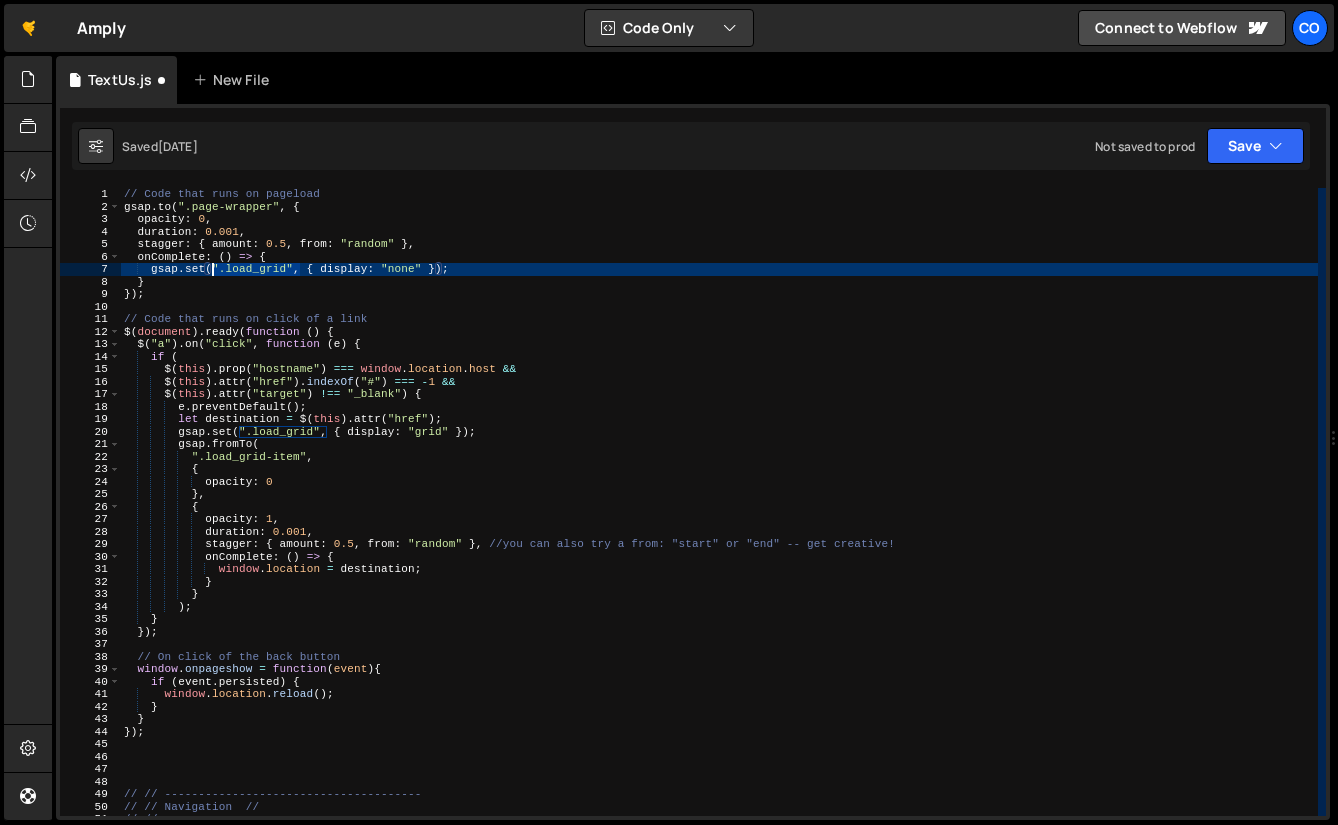 drag, startPoint x: 301, startPoint y: 269, endPoint x: 211, endPoint y: 263, distance: 90.199776 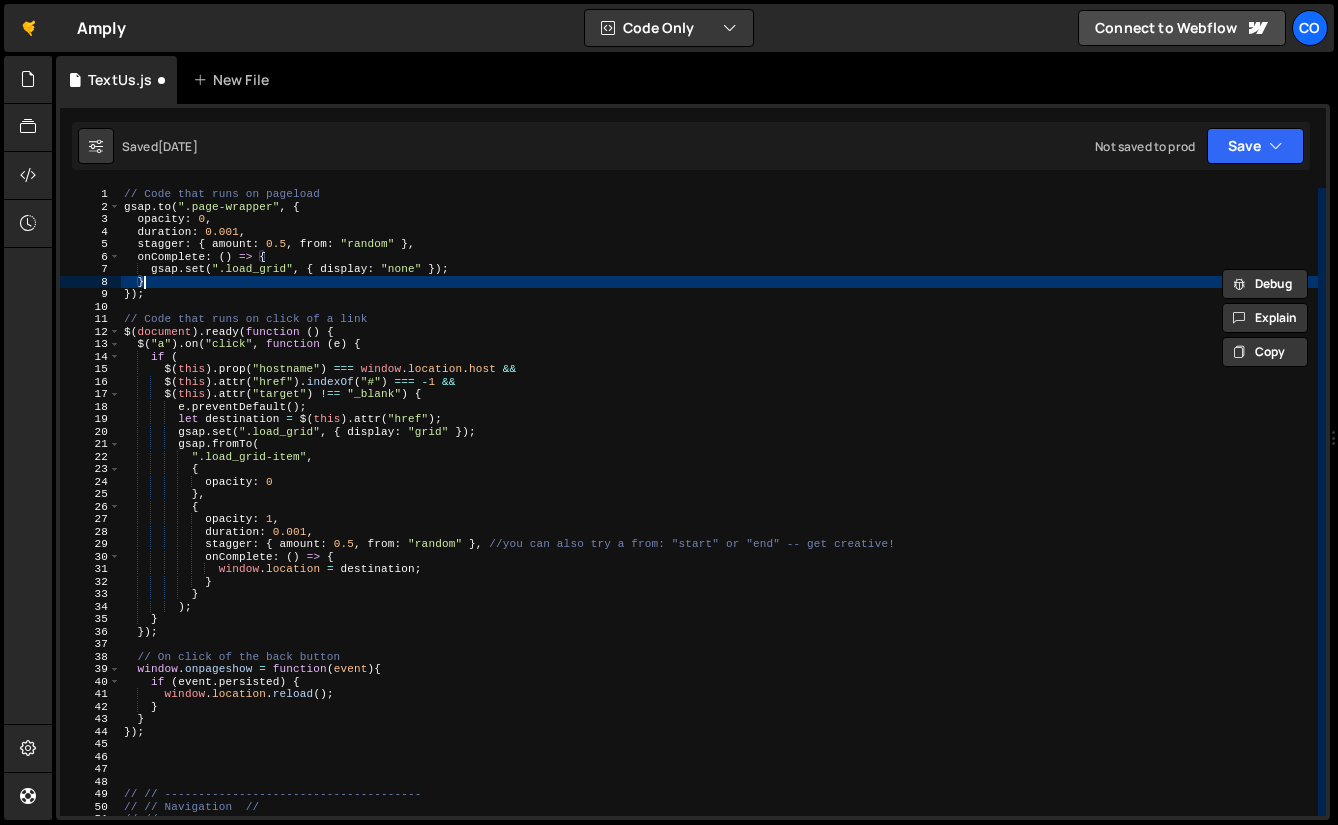 click on "// Code that runs on pageload gsap . to ( ".page-wrapper" ,   {    opacity :   0 ,    duration :   0.001 ,    stagger :   {   amount :   0.5 ,   from :   "random"   } ,    onComplete :   ( )   =>   {       gsap . set ( ".load_grid" ,   {   display :   "none"   }) ;    } }) ; // Code that runs on click of a link $ ( document ) . ready ( function   ( )   {    $ ( "a" ) . on ( "click" ,   function   ( e )   {       if   (          $ ( this ) . prop ( "hostname" )   ===   window . location . host   &&          $ ( this ) . attr ( "href" ) . indexOf ( "#" )   ===   - 1   &&          $ ( this ) . attr ( "target" )   !==   "_blank" )   {             e . preventDefault ( ) ;             let   destination   =   $ ( this ) . attr ( "href" ) ;             gsap . set ( ".load_grid" ,   {   display :   "grid"   }) ;             gsap . fromTo (                ".load_grid-item" ,                {                   opacity :   0                } ,                {                   opacity :   1 ,                   duration" at bounding box center (719, 514) 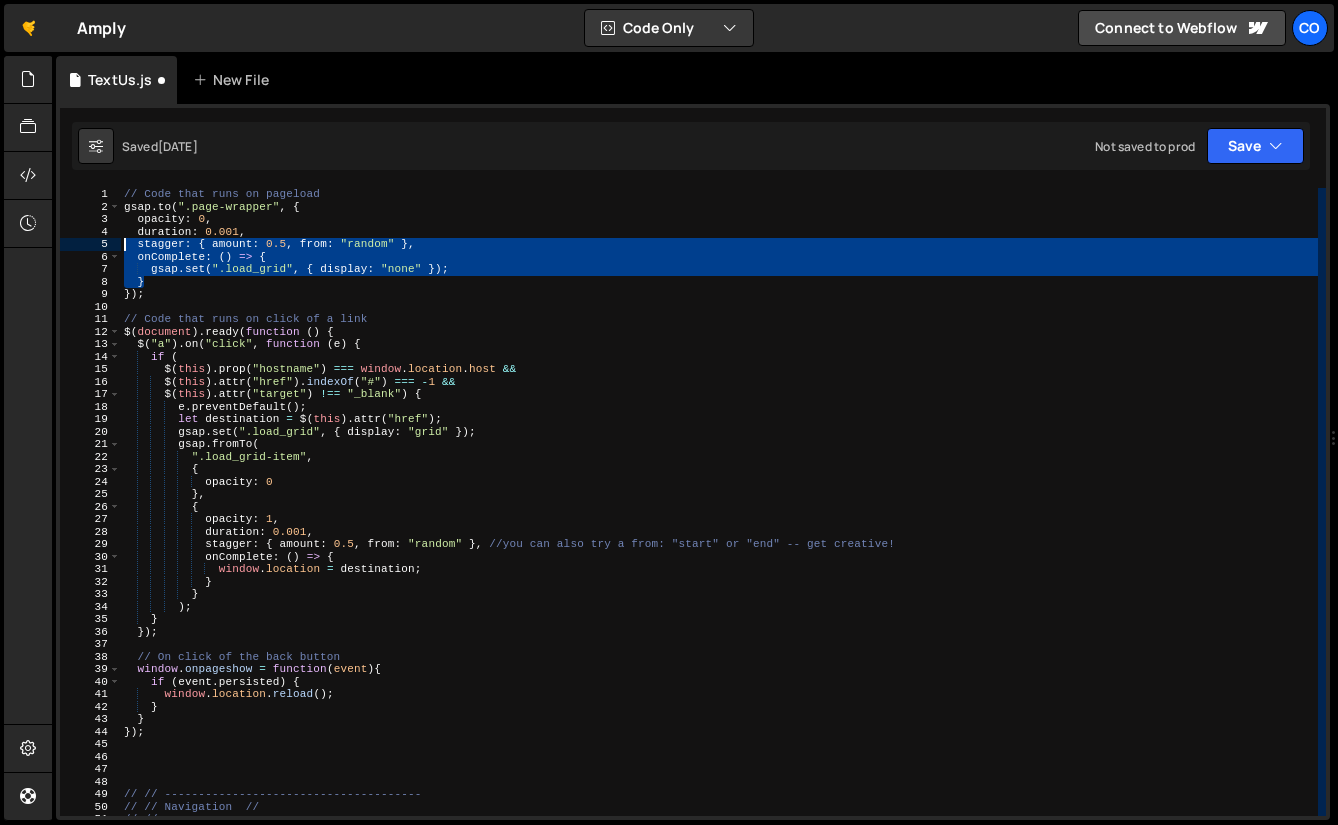 drag, startPoint x: 163, startPoint y: 279, endPoint x: 97, endPoint y: 243, distance: 75.17979 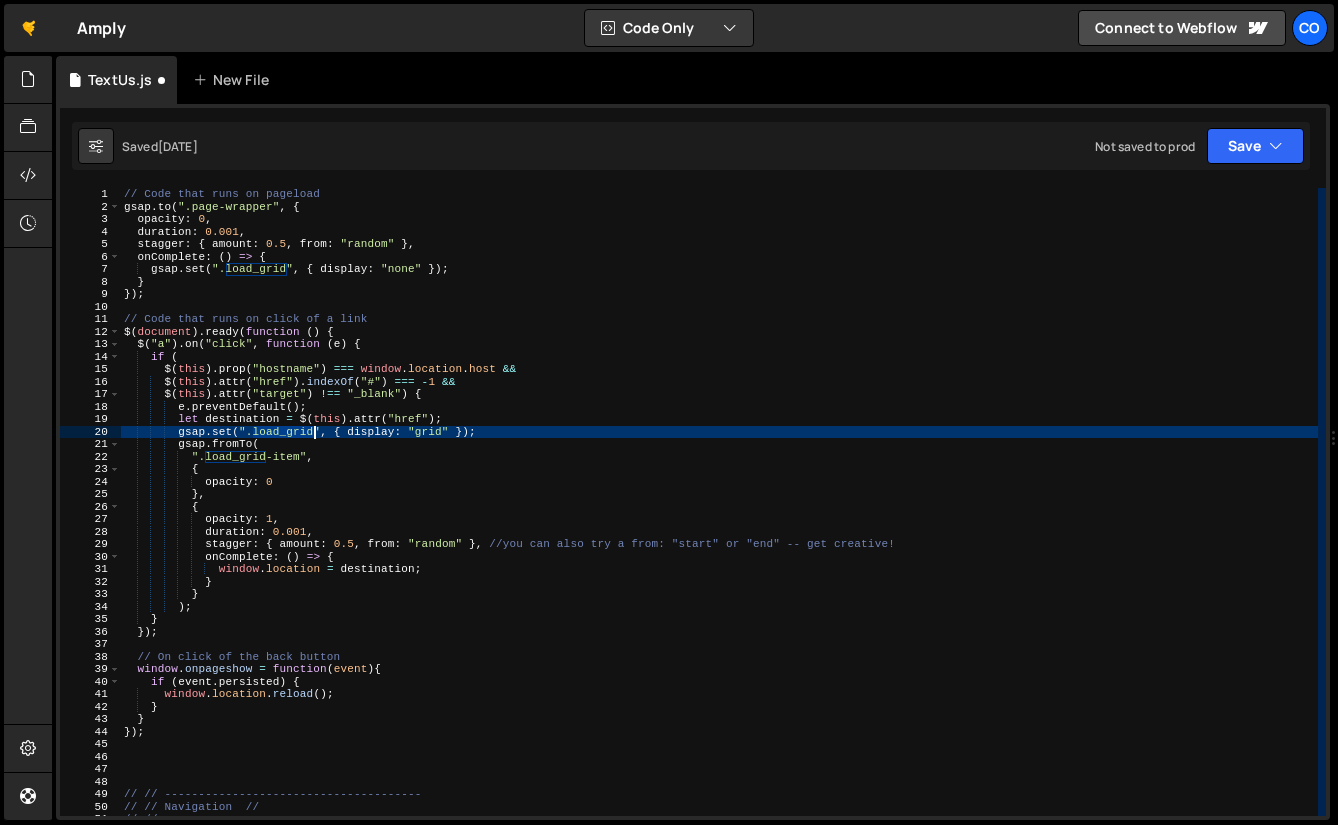 drag, startPoint x: 255, startPoint y: 431, endPoint x: 315, endPoint y: 437, distance: 60.299255 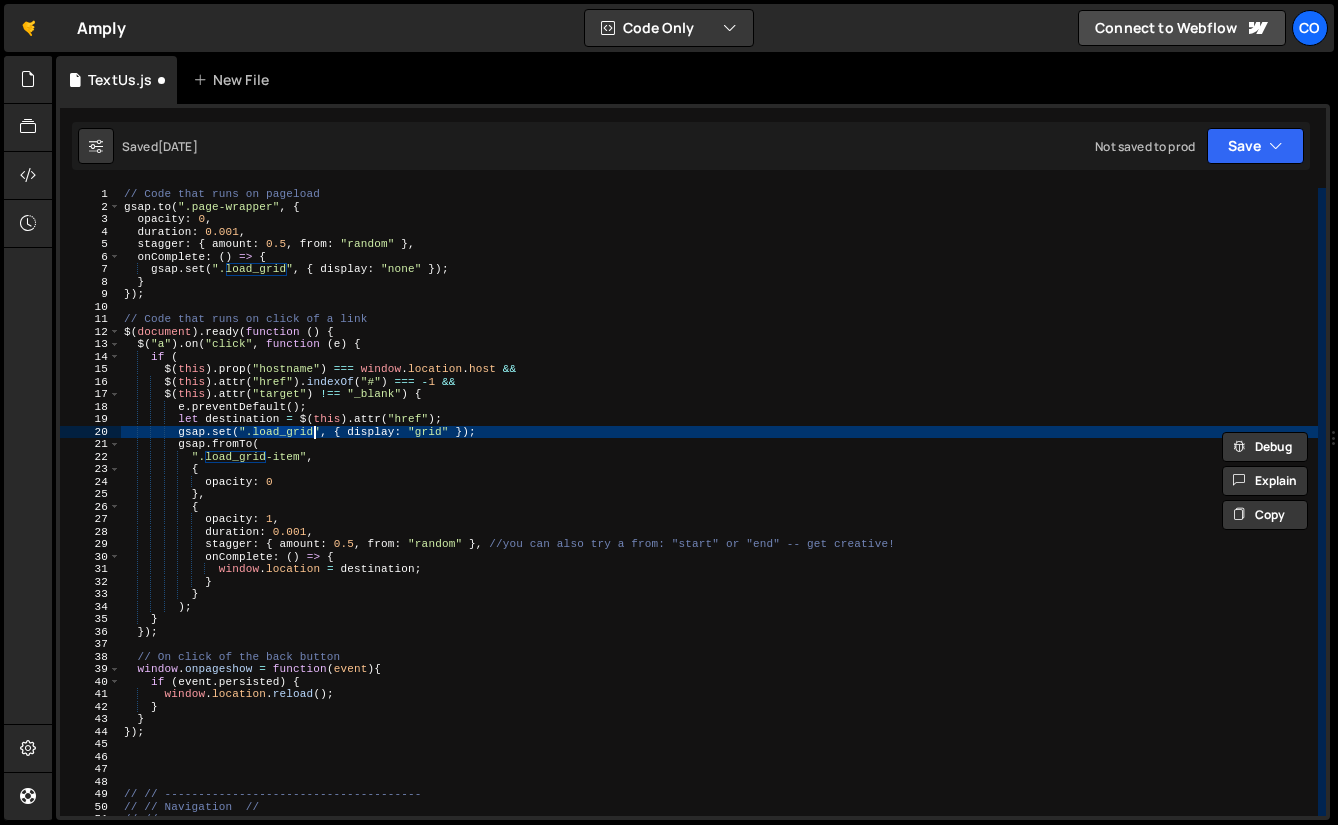 click on "// Code that runs on pageload gsap . to ( ".page-wrapper" ,   {    opacity :   0 ,    duration :   0.001 ,    stagger :   {   amount :   0.5 ,   from :   "random"   } ,    onComplete :   ( )   =>   {       gsap . set ( ".load_grid" ,   {   display :   "none"   }) ;    } }) ; // Code that runs on click of a link $ ( document ) . ready ( function   ( )   {    $ ( "a" ) . on ( "click" ,   function   ( e )   {       if   (          $ ( this ) . prop ( "hostname" )   ===   window . location . host   &&          $ ( this ) . attr ( "href" ) . indexOf ( "#" )   ===   - 1   &&          $ ( this ) . attr ( "target" )   !==   "_blank" )   {             e . preventDefault ( ) ;             let   destination   =   $ ( this ) . attr ( "href" ) ;             gsap . set ( ".load_grid" ,   {   display :   "grid"   }) ;             gsap . fromTo (                ".load_grid-item" ,                {                   opacity :   0                } ,                {                   opacity :   1 ,                   duration" at bounding box center [719, 514] 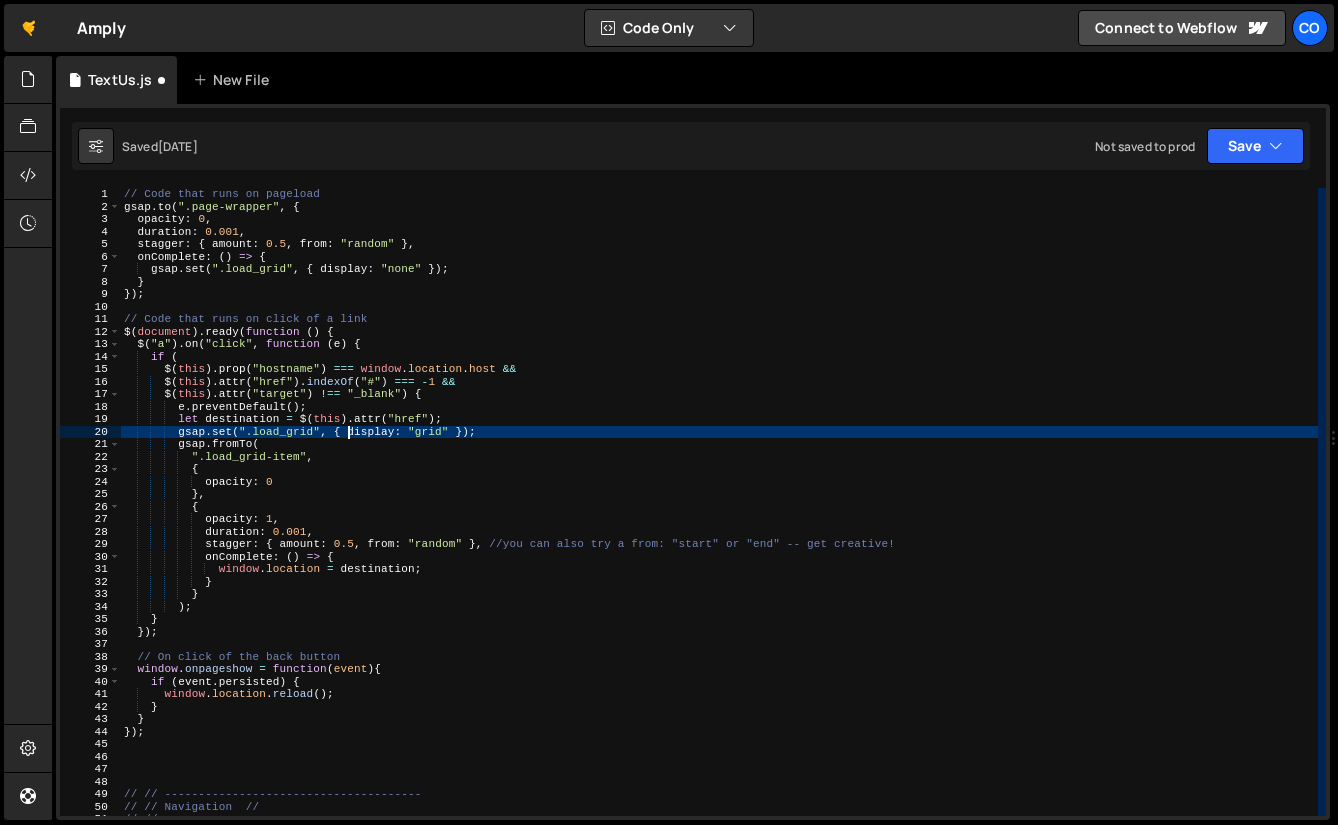 click on "// Code that runs on pageload gsap . to ( ".page-wrapper" ,   {    opacity :   0 ,    duration :   0.001 ,    stagger :   {   amount :   0.5 ,   from :   "random"   } ,    onComplete :   ( )   =>   {       gsap . set ( ".load_grid" ,   {   display :   "none"   }) ;    } }) ; // Code that runs on click of a link $ ( document ) . ready ( function   ( )   {    $ ( "a" ) . on ( "click" ,   function   ( e )   {       if   (          $ ( this ) . prop ( "hostname" )   ===   window . location . host   &&          $ ( this ) . attr ( "href" ) . indexOf ( "#" )   ===   - 1   &&          $ ( this ) . attr ( "target" )   !==   "_blank" )   {             e . preventDefault ( ) ;             let   destination   =   $ ( this ) . attr ( "href" ) ;             gsap . set ( ".load_grid" ,   {   display :   "grid"   }) ;             gsap . fromTo (                ".load_grid-item" ,                {                   opacity :   0                } ,                {                   opacity :   1 ,                   duration" at bounding box center (719, 514) 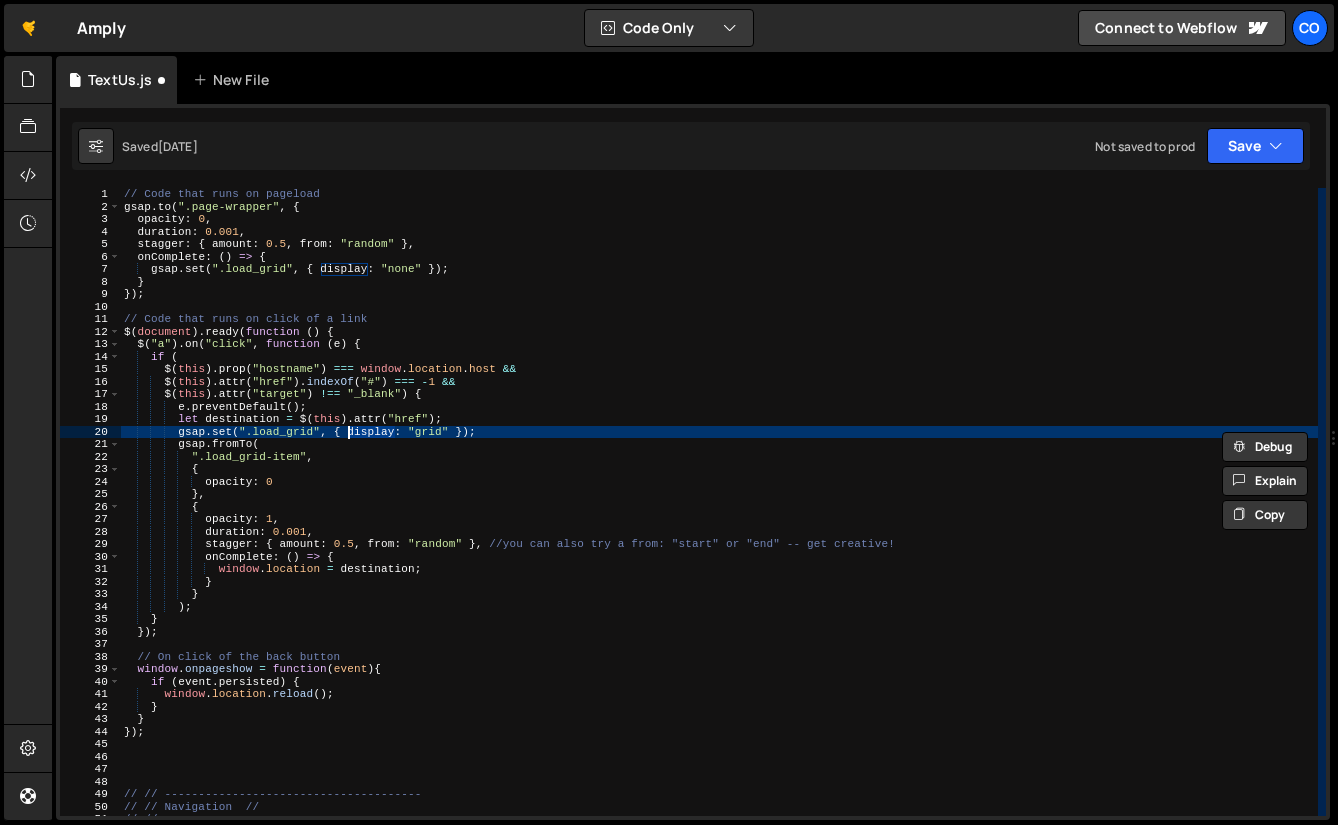 click on "// Code that runs on pageload gsap . to ( ".page-wrapper" ,   {    opacity :   0 ,    duration :   0.001 ,    stagger :   {   amount :   0.5 ,   from :   "random"   } ,    onComplete :   ( )   =>   {       gsap . set ( ".load_grid" ,   {   display :   "none"   }) ;    } }) ; // Code that runs on click of a link $ ( document ) . ready ( function   ( )   {    $ ( "a" ) . on ( "click" ,   function   ( e )   {       if   (          $ ( this ) . prop ( "hostname" )   ===   window . location . host   &&          $ ( this ) . attr ( "href" ) . indexOf ( "#" )   ===   - 1   &&          $ ( this ) . attr ( "target" )   !==   "_blank" )   {             e . preventDefault ( ) ;             let   destination   =   $ ( this ) . attr ( "href" ) ;             gsap . set ( ".load_grid" ,   {   display :   "grid"   }) ;             gsap . fromTo (                ".load_grid-item" ,                {                   opacity :   0                } ,                {                   opacity :   1 ,                   duration" at bounding box center (719, 514) 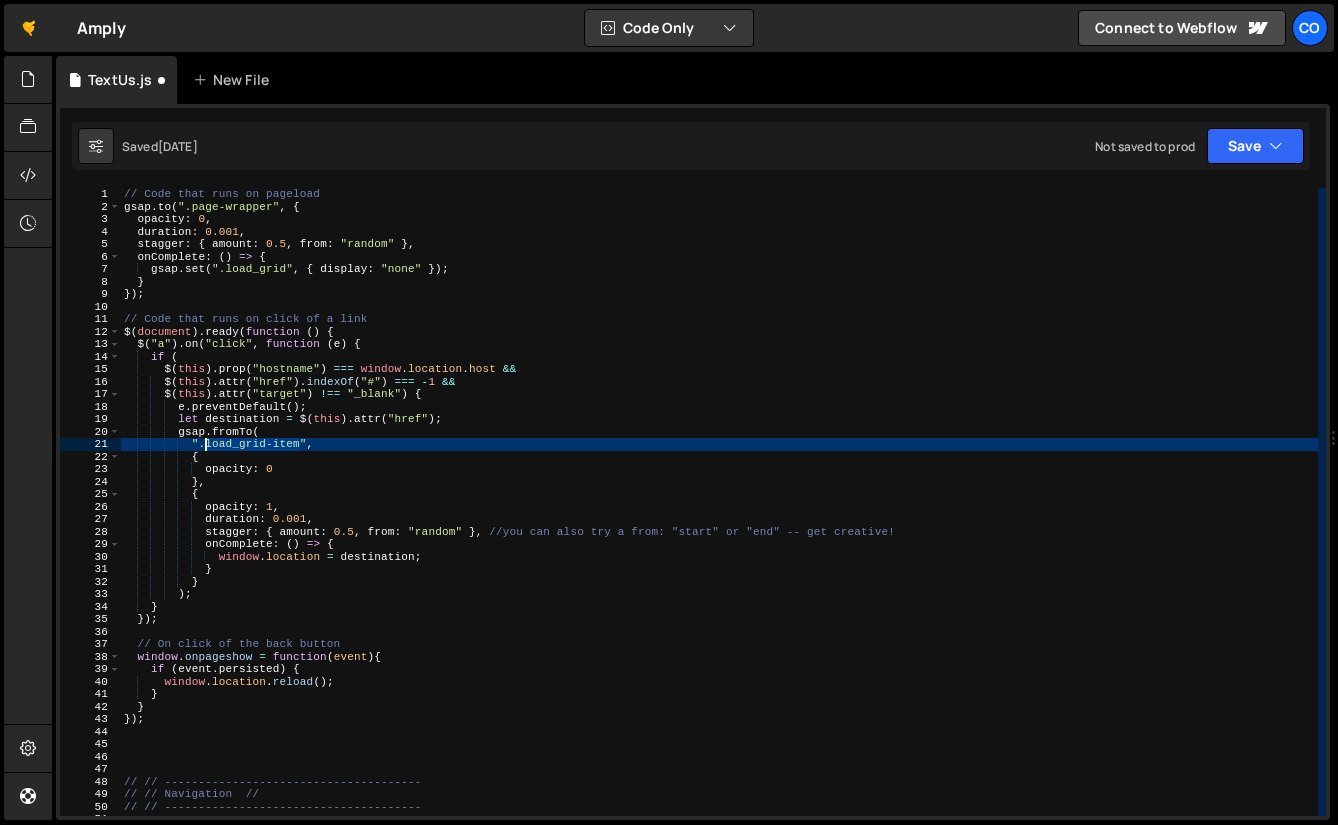 drag, startPoint x: 299, startPoint y: 444, endPoint x: 205, endPoint y: 439, distance: 94.13288 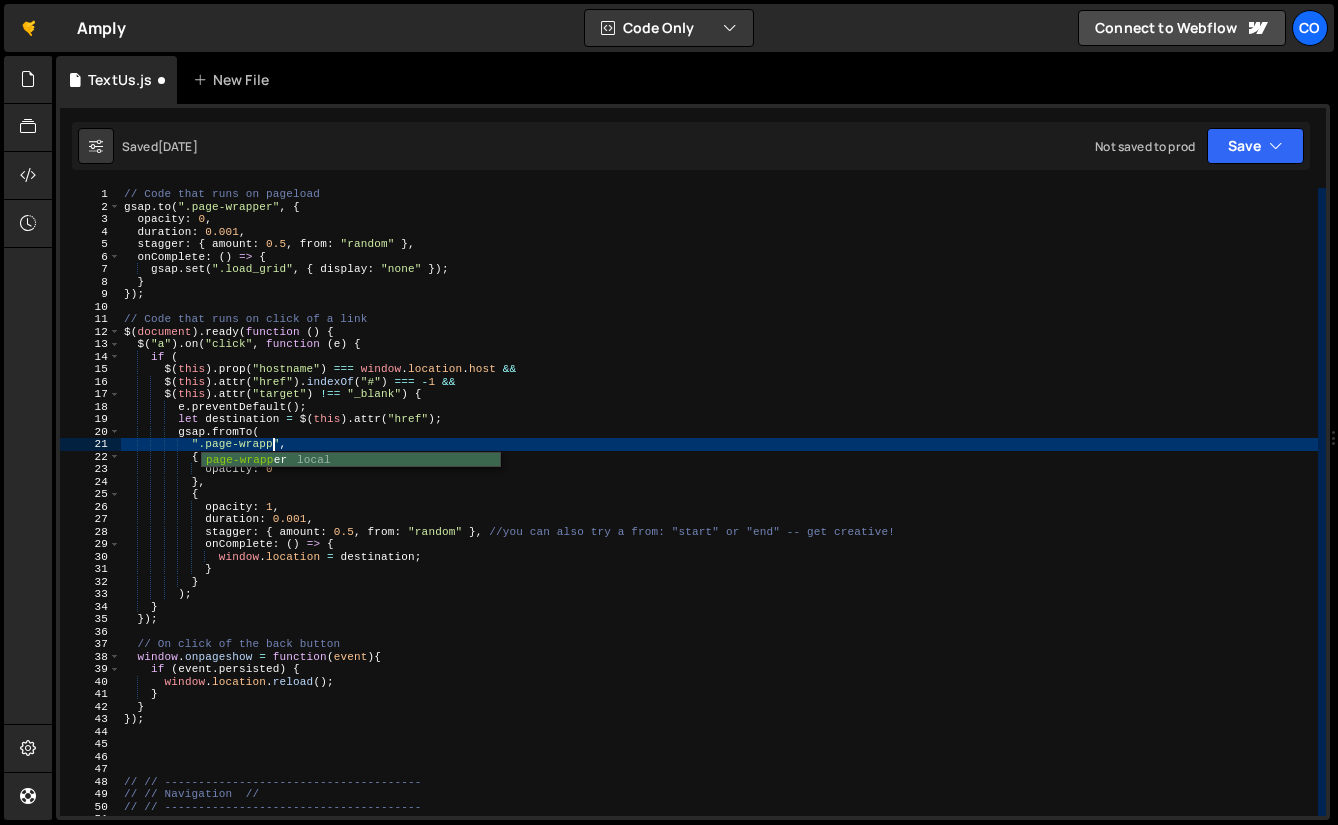 scroll, scrollTop: 0, scrollLeft: 14, axis: horizontal 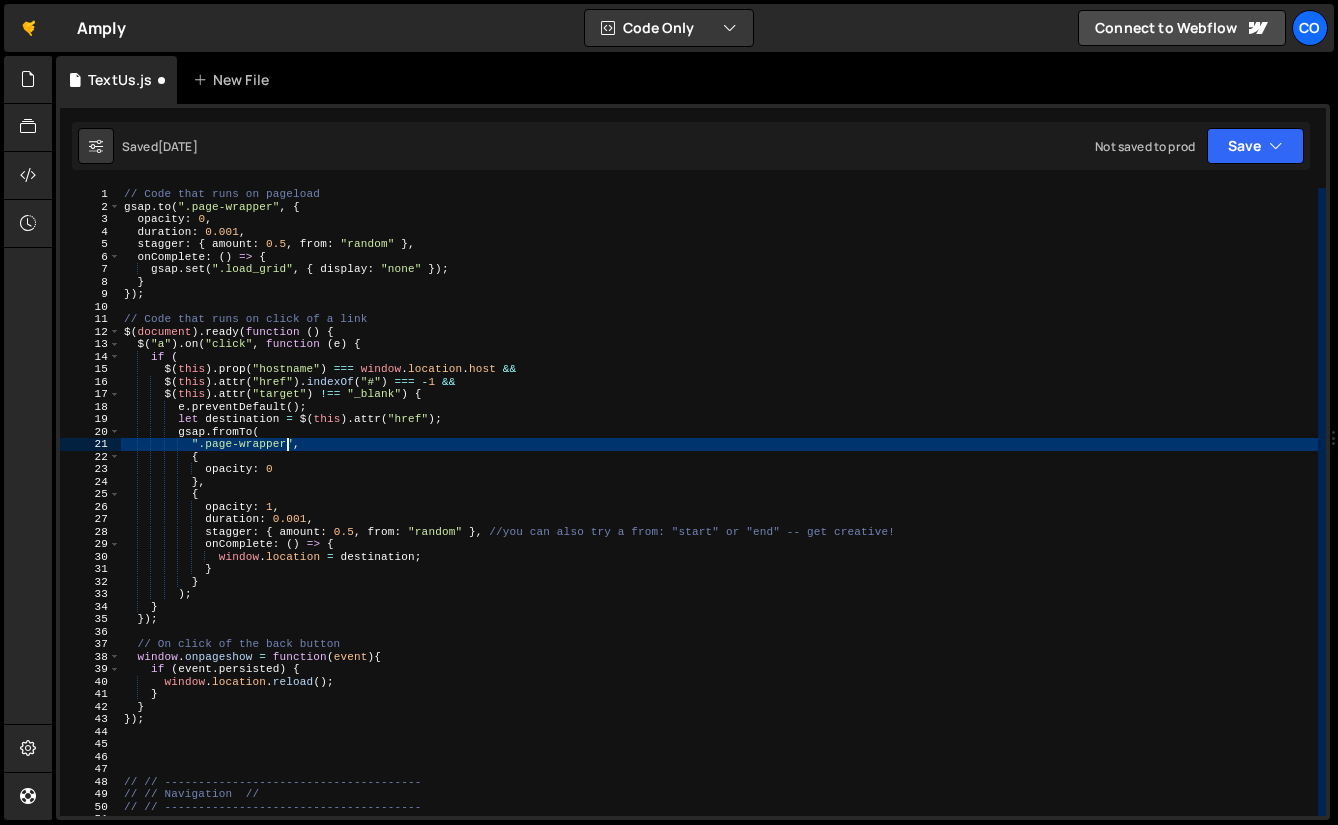 click on "// Code that runs on pageload gsap . to ( ".page-wrapper" ,   {    opacity :   0 ,    duration :   0.001 ,    stagger :   {   amount :   0.5 ,   from :   "random"   } ,    onComplete :   ( )   =>   {       gsap . set ( ".load_grid" ,   {   display :   "none"   }) ;    } }) ; // Code that runs on click of a link $ ( document ) . ready ( function   ( )   {    $ ( "a" ) . on ( "click" ,   function   ( e )   {       if   (          $ ( this ) . prop ( "hostname" )   ===   window . location . host   &&          $ ( this ) . attr ( "href" ) . indexOf ( "#" )   ===   - 1   &&          $ ( this ) . attr ( "target" )   !==   "_blank" )   {             e . preventDefault ( ) ;             let   destination   =   $ ( this ) . attr ( "href" ) ;             gsap . fromTo (                ".page-wrapper" ,                {                   opacity :   0                } ,                {                   opacity :   1 ,                   duration :   0.001 ,                   stagger :   {   amount :   0.5 ,   from :" at bounding box center [719, 514] 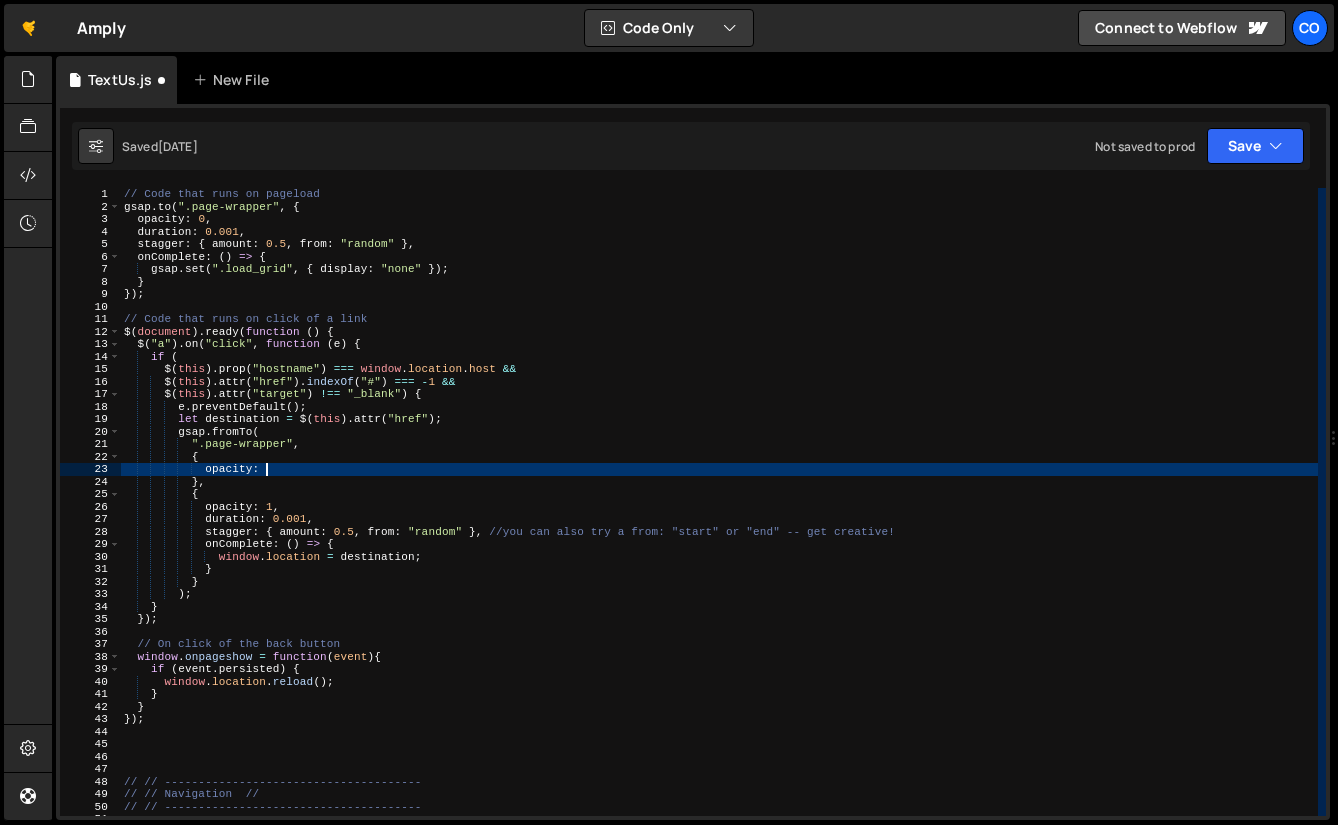 scroll, scrollTop: 0, scrollLeft: 12, axis: horizontal 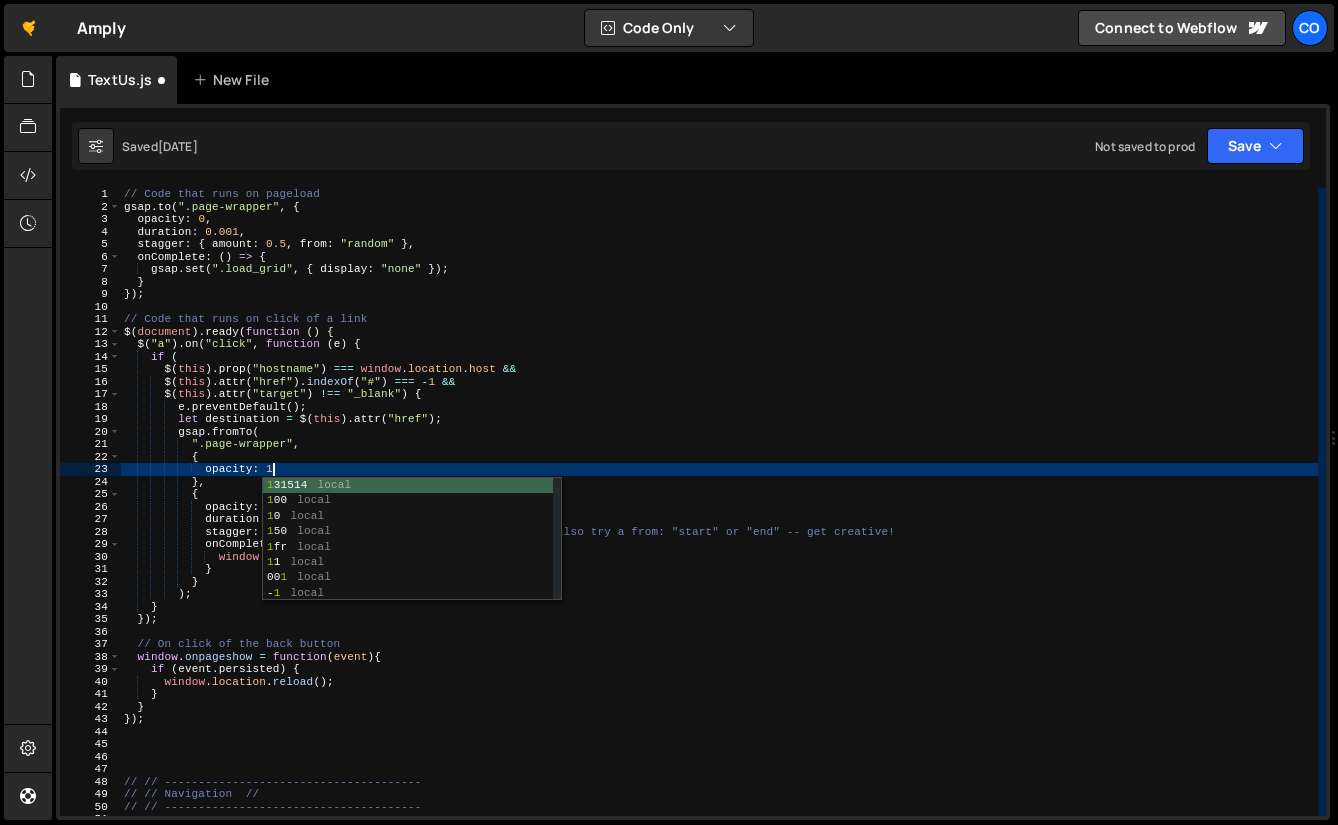 click on "// Code that runs on pageload gsap . to ( ".page-wrapper" ,   {    opacity :   0 ,    duration :   0.001 ,    stagger :   {   amount :   0.5 ,   from :   "random"   } ,    onComplete :   ( )   =>   {       gsap . set ( ".load_grid" ,   {   display :   "none"   }) ;    } }) ; // Code that runs on click of a link $ ( document ) . ready ( function   ( )   {    $ ( "a" ) . on ( "click" ,   function   ( e )   {       if   (          $ ( this ) . prop ( "hostname" )   ===   window . location . host   &&          $ ( this ) . attr ( "href" ) . indexOf ( "#" )   ===   - 1   &&          $ ( this ) . attr ( "target" )   !==   "_blank" )   {             e . preventDefault ( ) ;             let   destination   =   $ ( this ) . attr ( "href" ) ;             gsap . fromTo (                ".page-wrapper" ,                {                   opacity :   1                } ,                {                   opacity :   1 ,                   duration :   0.001 ,                   stagger :   {   amount :   0.5 ,   from :" at bounding box center (719, 514) 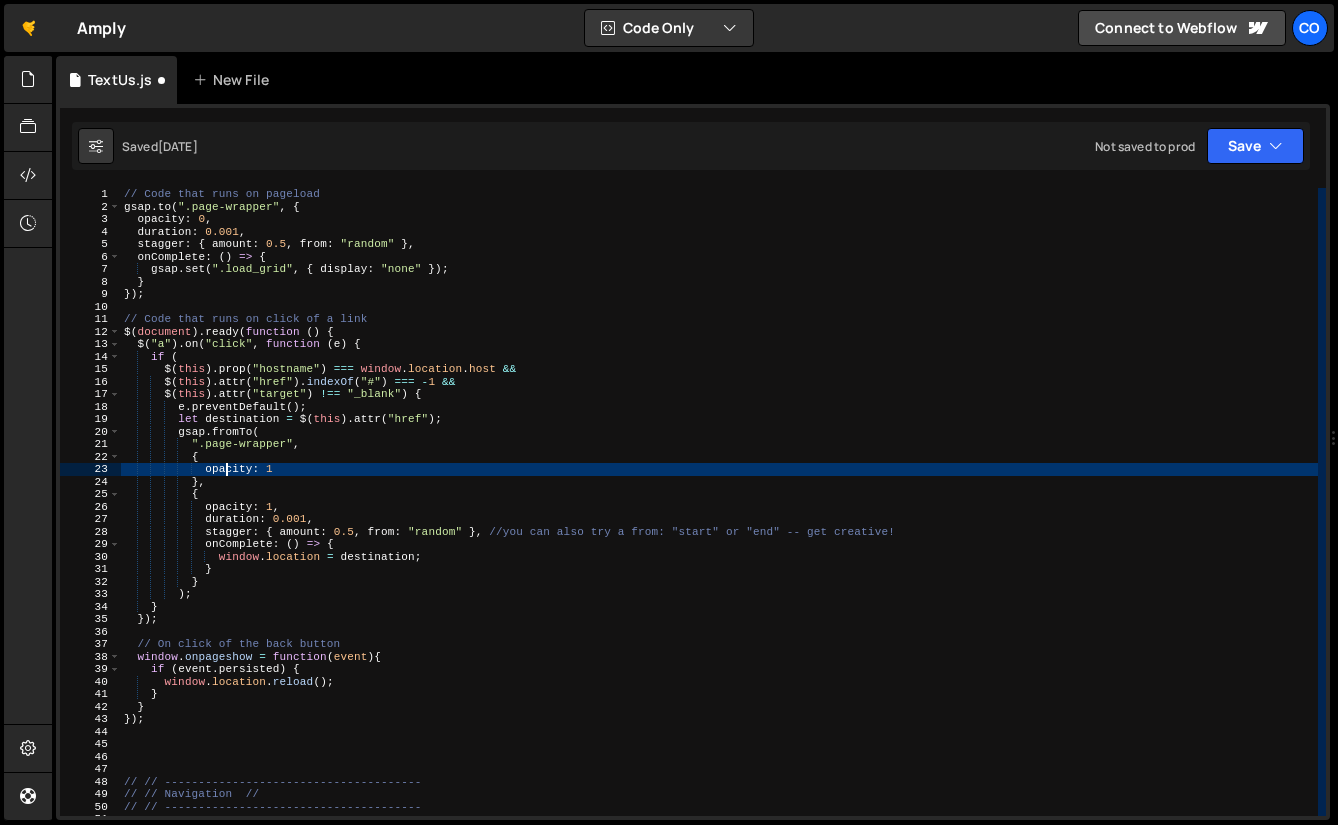 click on "// Code that runs on pageload gsap . to ( ".page-wrapper" ,   {    opacity :   0 ,    duration :   0.001 ,    stagger :   {   amount :   0.5 ,   from :   "random"   } ,    onComplete :   ( )   =>   {       gsap . set ( ".load_grid" ,   {   display :   "none"   }) ;    } }) ; // Code that runs on click of a link $ ( document ) . ready ( function   ( )   {    $ ( "a" ) . on ( "click" ,   function   ( e )   {       if   (          $ ( this ) . prop ( "hostname" )   ===   window . location . host   &&          $ ( this ) . attr ( "href" ) . indexOf ( "#" )   ===   - 1   &&          $ ( this ) . attr ( "target" )   !==   "_blank" )   {             e . preventDefault ( ) ;             let   destination   =   $ ( this ) . attr ( "href" ) ;             gsap . fromTo (                ".page-wrapper" ,                {                   opacity :   1                } ,                {                   opacity :   1 ,                   duration :   0.001 ,                   stagger :   {   amount :   0.5 ,   from :" at bounding box center (719, 514) 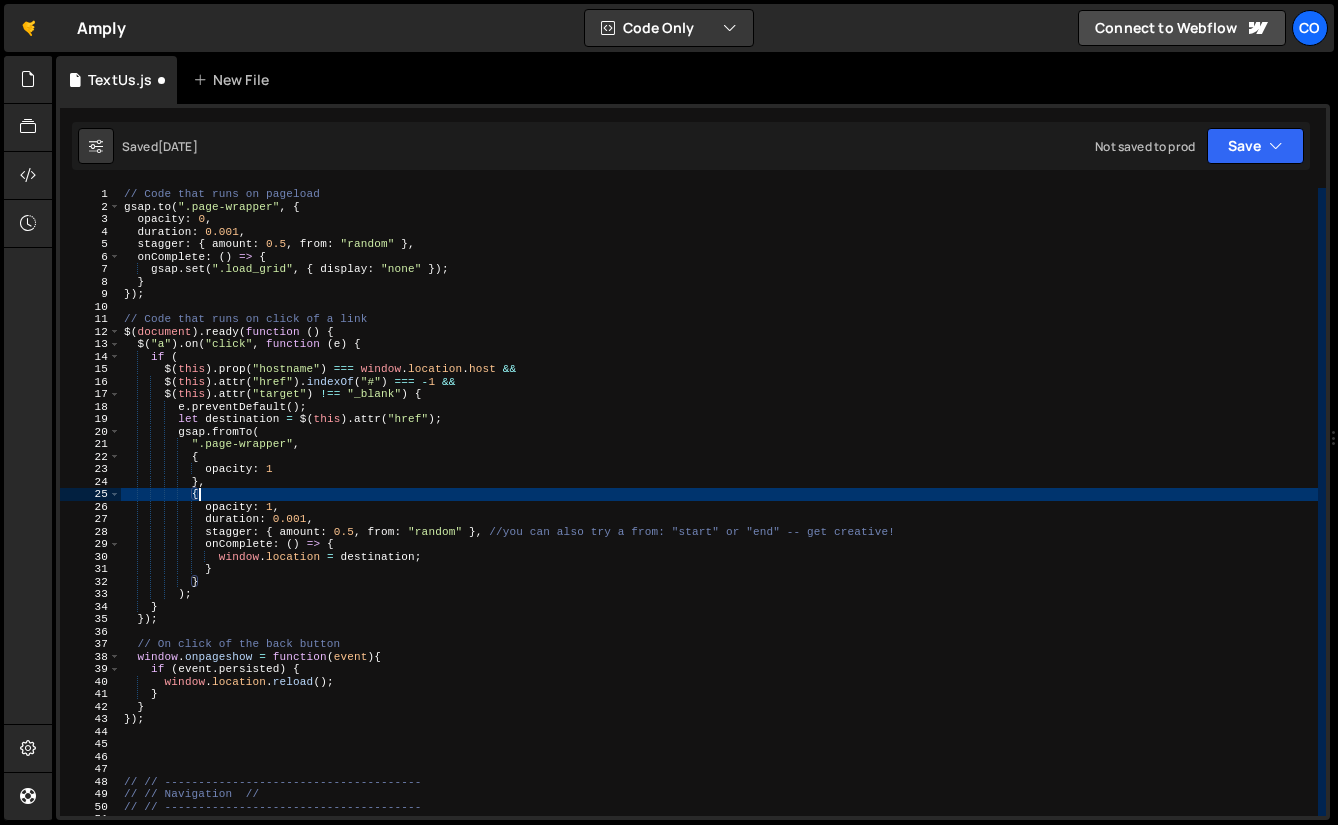 click on "// Code that runs on pageload gsap . to ( ".page-wrapper" ,   {    opacity :   0 ,    duration :   0.001 ,    stagger :   {   amount :   0.5 ,   from :   "random"   } ,    onComplete :   ( )   =>   {       gsap . set ( ".load_grid" ,   {   display :   "none"   }) ;    } }) ; // Code that runs on click of a link $ ( document ) . ready ( function   ( )   {    $ ( "a" ) . on ( "click" ,   function   ( e )   {       if   (          $ ( this ) . prop ( "hostname" )   ===   window . location . host   &&          $ ( this ) . attr ( "href" ) . indexOf ( "#" )   ===   - 1   &&          $ ( this ) . attr ( "target" )   !==   "_blank" )   {             e . preventDefault ( ) ;             let   destination   =   $ ( this ) . attr ( "href" ) ;             gsap . fromTo (                ".page-wrapper" ,                {                   opacity :   1                } ,                {                   opacity :   1 ,                   duration :   0.001 ,                   stagger :   {   amount :   0.5 ,   from :" at bounding box center (719, 514) 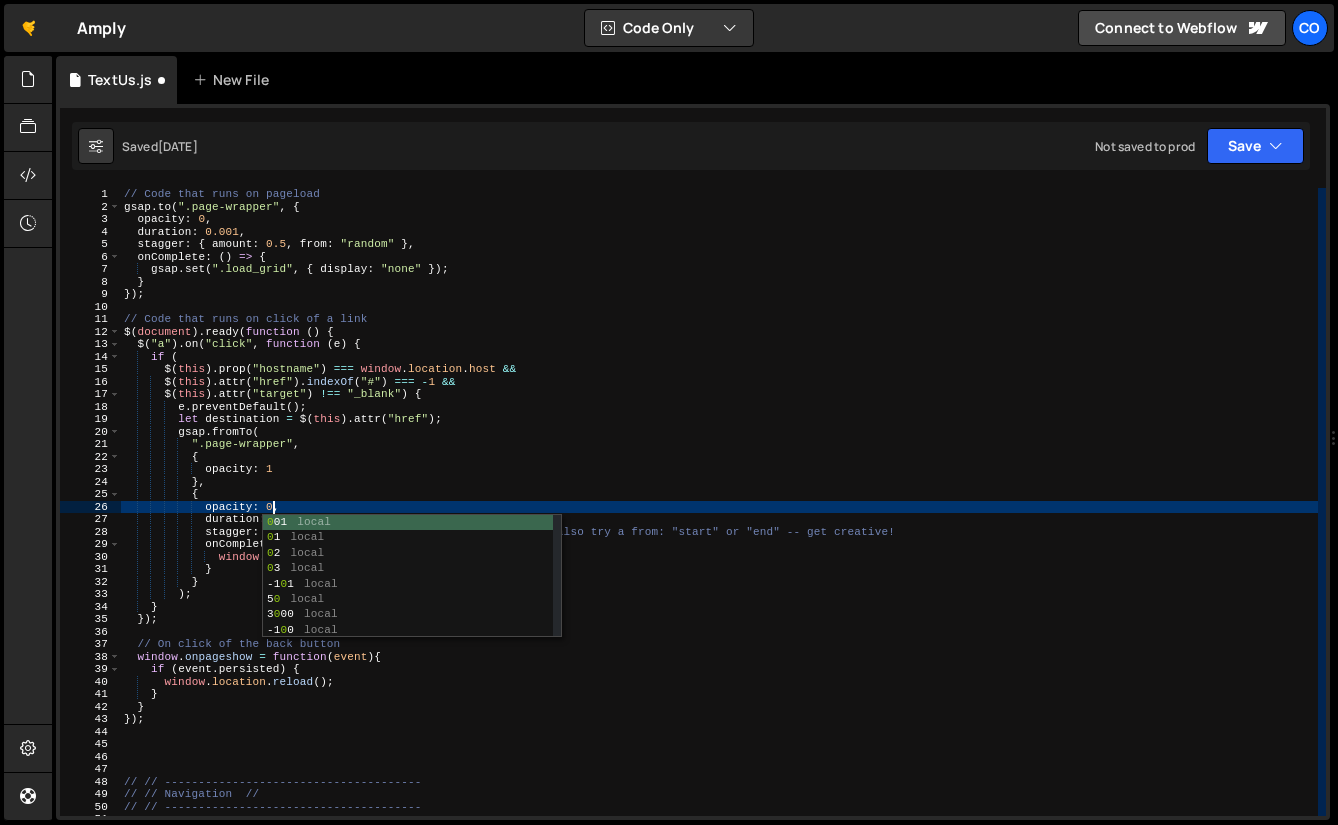 scroll, scrollTop: 0, scrollLeft: 12, axis: horizontal 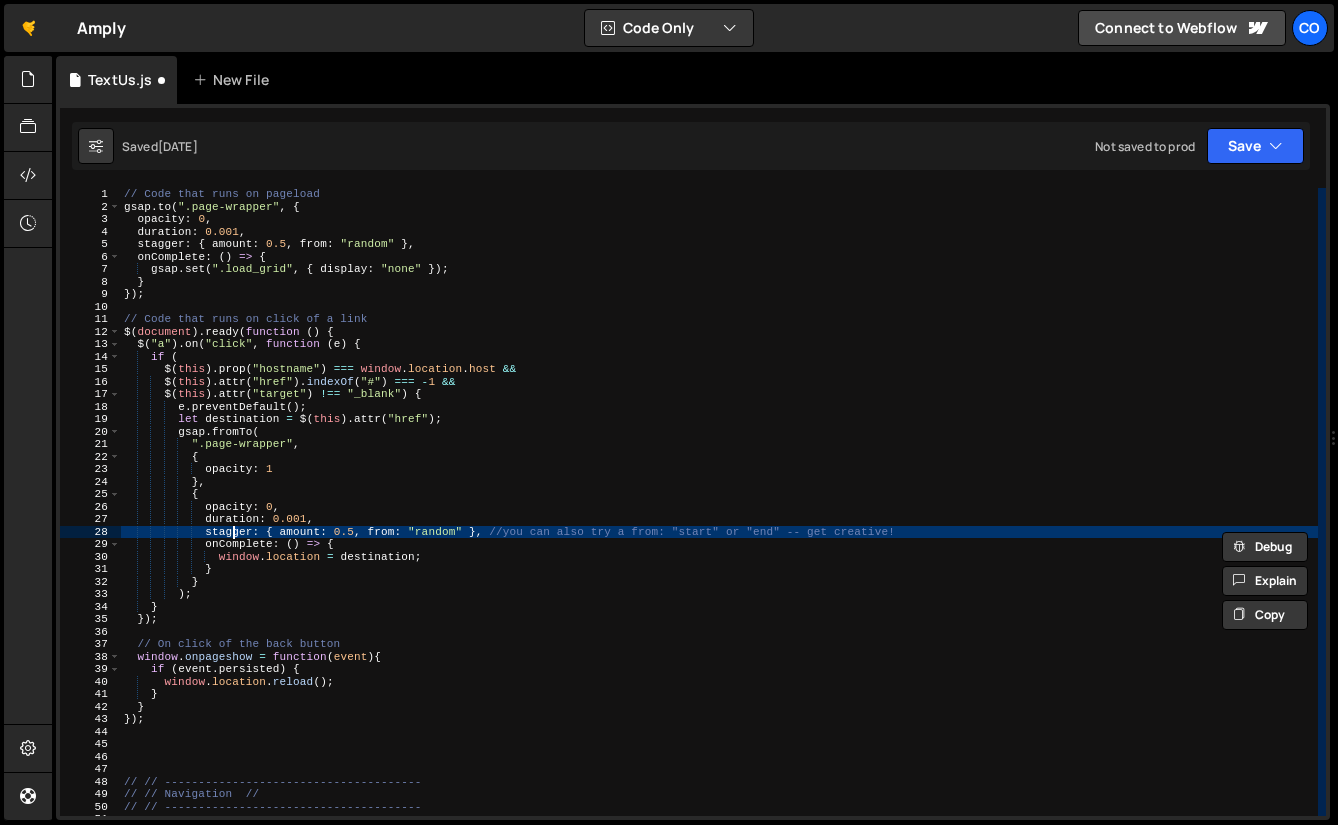 click on "// Code that runs on pageload gsap . to ( ".page-wrapper" ,   {    opacity :   0 ,    duration :   0.001 ,    stagger :   {   amount :   0.5 ,   from :   "random"   } ,    onComplete :   ( )   =>   {       gsap . set ( ".load_grid" ,   {   display :   "none"   }) ;    } }) ; // Code that runs on click of a link $ ( document ) . ready ( function   ( )   {    $ ( "a" ) . on ( "click" ,   function   ( e )   {       if   (          $ ( this ) . prop ( "hostname" )   ===   window . location . host   &&          $ ( this ) . attr ( "href" ) . indexOf ( "#" )   ===   - 1   &&          $ ( this ) . attr ( "target" )   !==   "_blank" )   {             e . preventDefault ( ) ;             let   destination   =   $ ( this ) . attr ( "href" ) ;             gsap . fromTo (                ".page-wrapper" ,                {                   opacity :   1                } ,                {                   opacity :   0 ,                   duration :   0.001 ,                   stagger :   {   amount :   0.5 ,   from :" at bounding box center [719, 514] 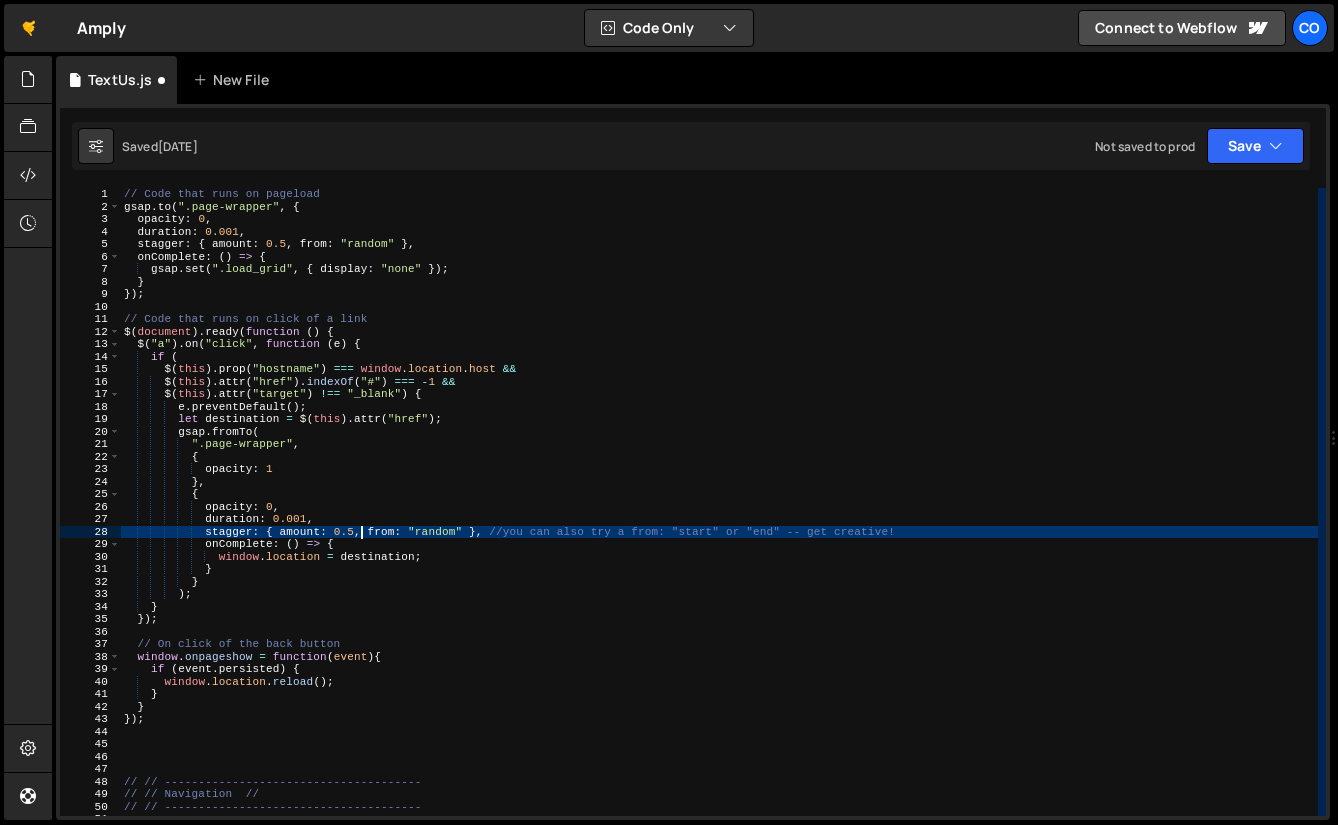 click on "// Code that runs on pageload gsap . to ( ".page-wrapper" ,   {    opacity :   0 ,    duration :   0.001 ,    stagger :   {   amount :   0.5 ,   from :   "random"   } ,    onComplete :   ( )   =>   {       gsap . set ( ".load_grid" ,   {   display :   "none"   }) ;    } }) ; // Code that runs on click of a link $ ( document ) . ready ( function   ( )   {    $ ( "a" ) . on ( "click" ,   function   ( e )   {       if   (          $ ( this ) . prop ( "hostname" )   ===   window . location . host   &&          $ ( this ) . attr ( "href" ) . indexOf ( "#" )   ===   - 1   &&          $ ( this ) . attr ( "target" )   !==   "_blank" )   {             e . preventDefault ( ) ;             let   destination   =   $ ( this ) . attr ( "href" ) ;             gsap . fromTo (                ".page-wrapper" ,                {                   opacity :   1                } ,                {                   opacity :   0 ,                   duration :   0.001 ,                   stagger :   {   amount :   0.5 ,   from :" at bounding box center [719, 514] 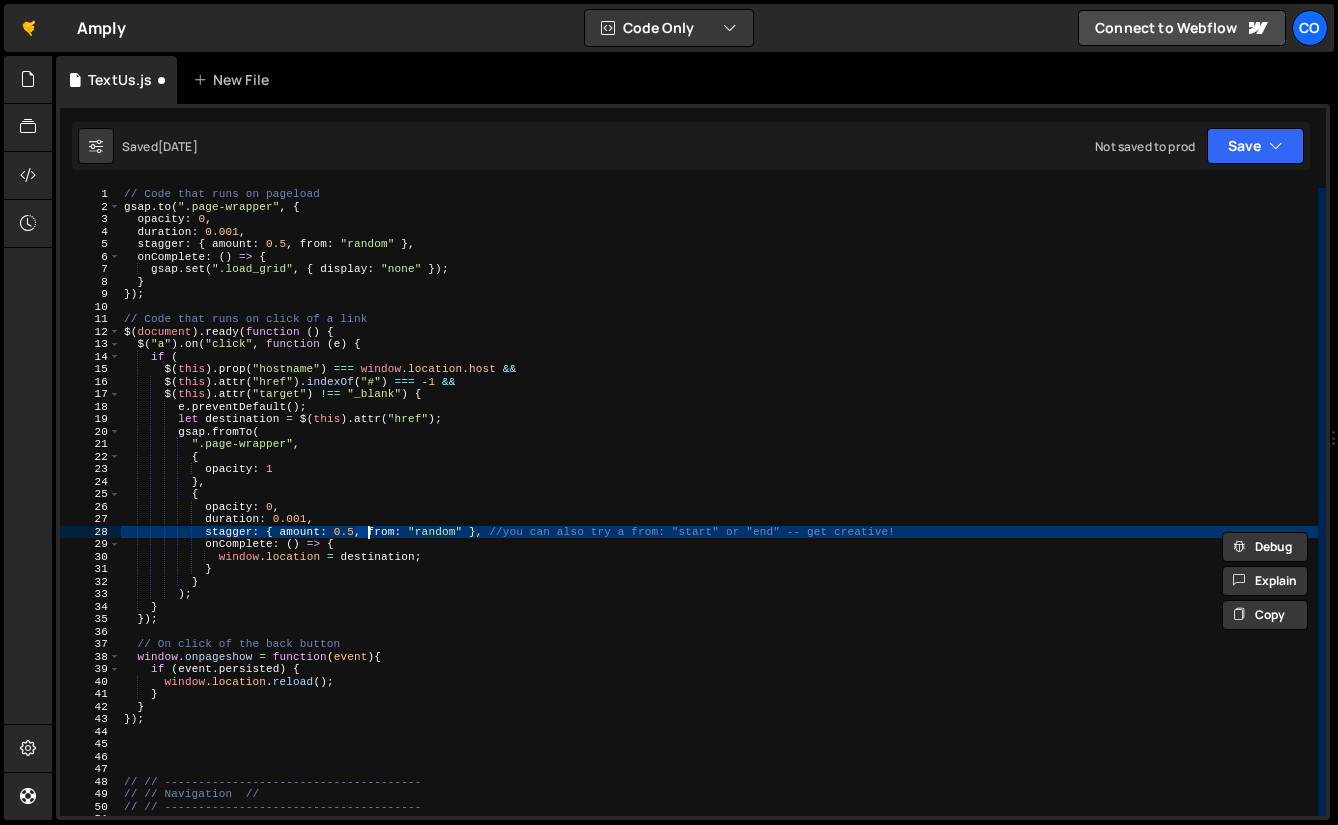 click on "// Code that runs on pageload gsap . to ( ".page-wrapper" ,   {    opacity :   0 ,    duration :   0.001 ,    stagger :   {   amount :   0.5 ,   from :   "random"   } ,    onComplete :   ( )   =>   {       gsap . set ( ".load_grid" ,   {   display :   "none"   }) ;    } }) ; // Code that runs on click of a link $ ( document ) . ready ( function   ( )   {    $ ( "a" ) . on ( "click" ,   function   ( e )   {       if   (          $ ( this ) . prop ( "hostname" )   ===   window . location . host   &&          $ ( this ) . attr ( "href" ) . indexOf ( "#" )   ===   - 1   &&          $ ( this ) . attr ( "target" )   !==   "_blank" )   {             e . preventDefault ( ) ;             let   destination   =   $ ( this ) . attr ( "href" ) ;             gsap . fromTo (                ".page-wrapper" ,                {                   opacity :   1                } ,                {                   opacity :   0 ,                   duration :   0.001 ,                   stagger :   {   amount :   0.5 ,   from :" at bounding box center (719, 514) 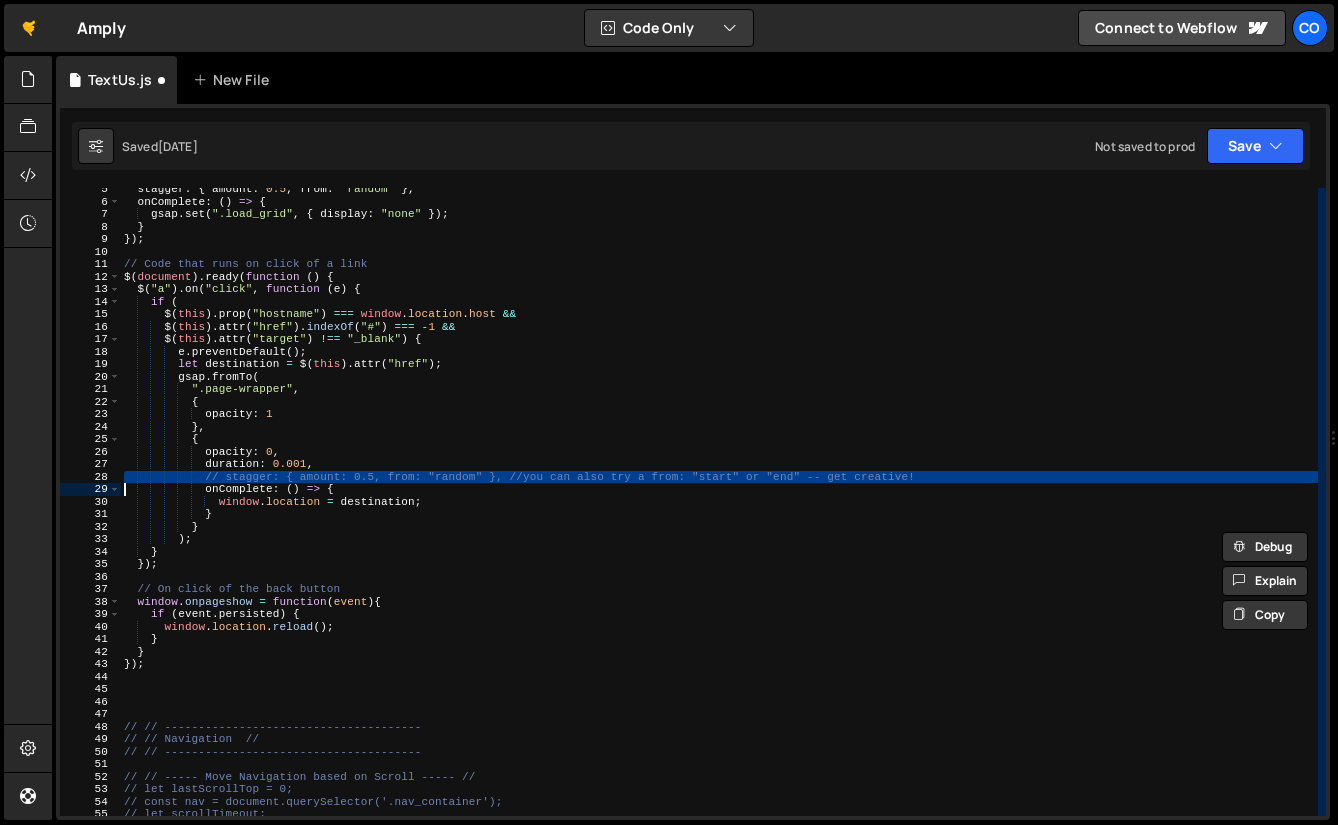 scroll, scrollTop: 59, scrollLeft: 0, axis: vertical 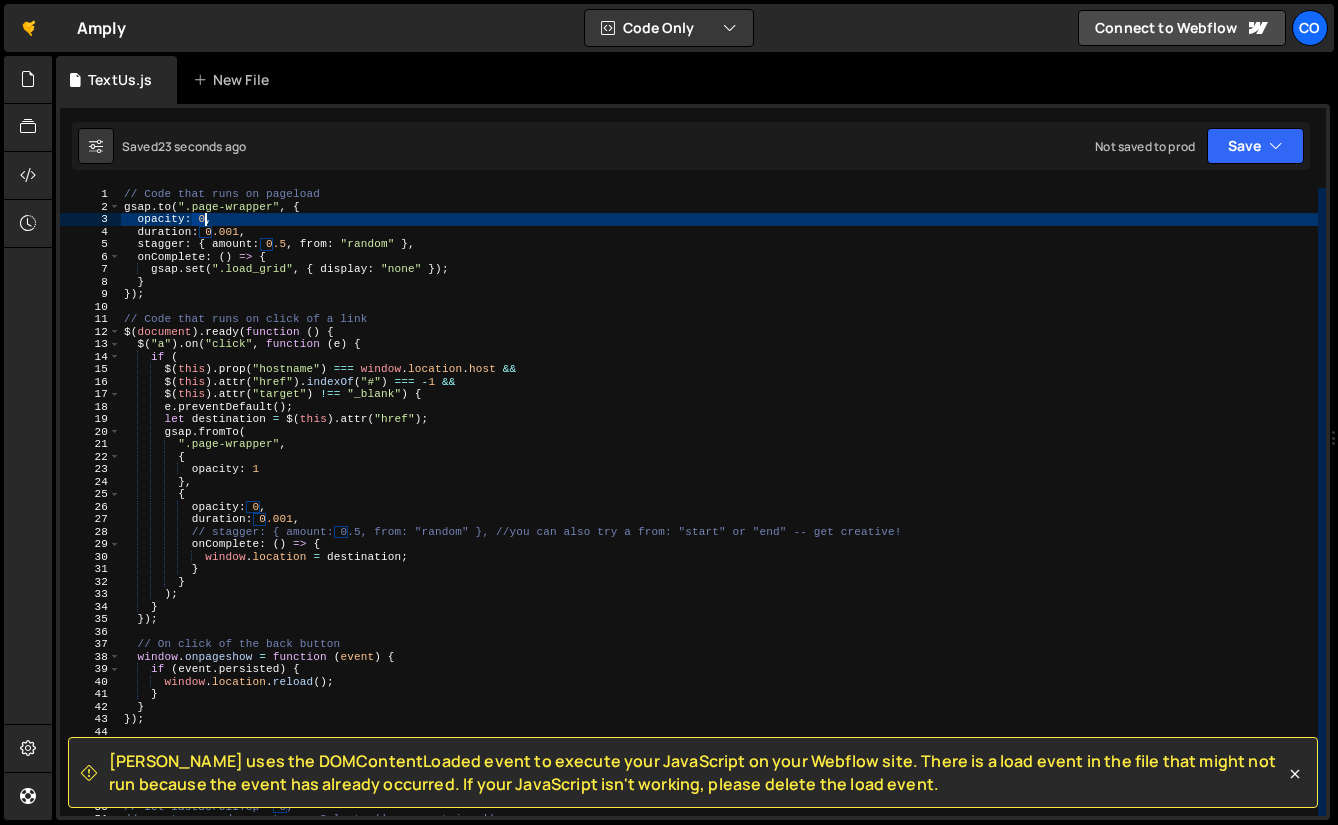drag, startPoint x: 194, startPoint y: 215, endPoint x: 204, endPoint y: 216, distance: 10.049875 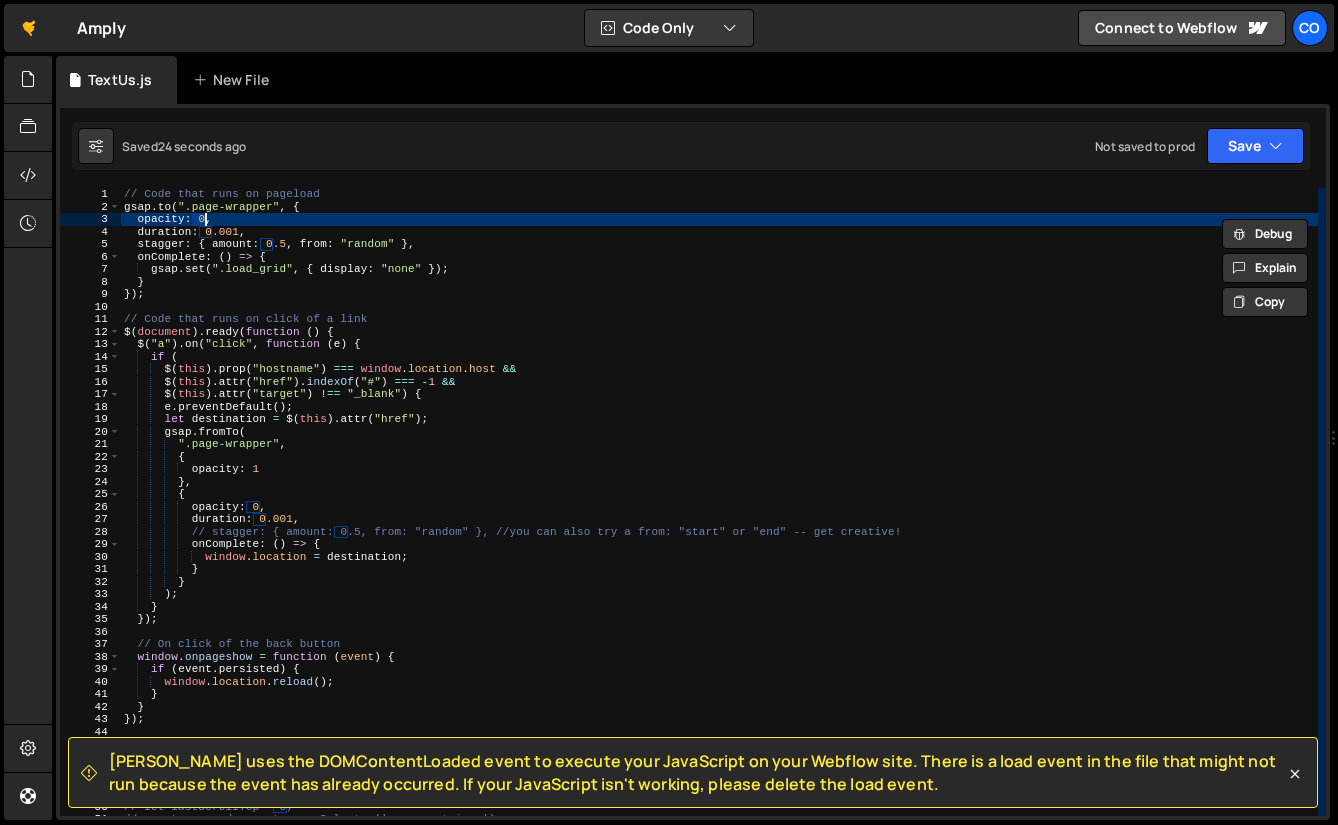 scroll, scrollTop: 0, scrollLeft: 6, axis: horizontal 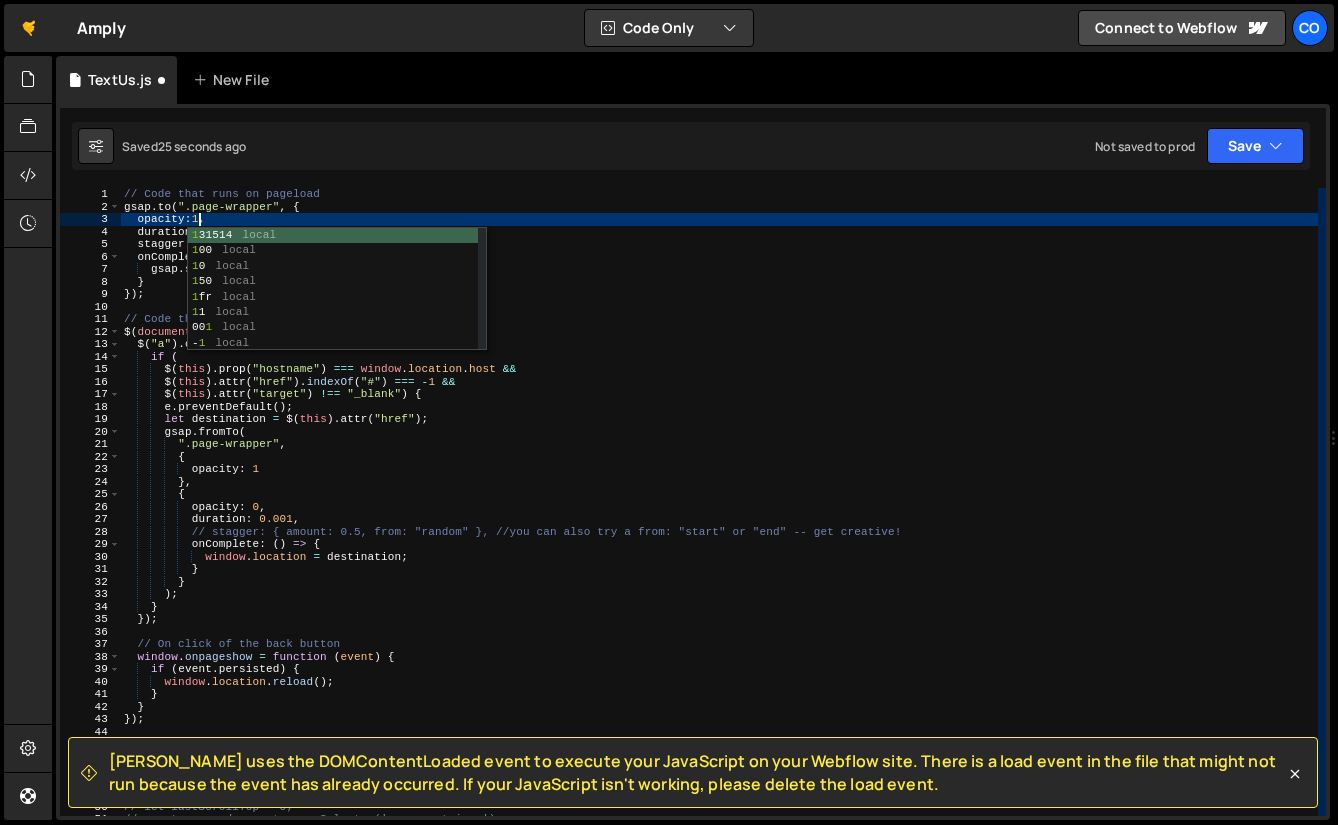 click on "// Code that runs on pageload gsap . to ( ".page-wrapper" ,   {    opacity : 1 ,    duration :   0.001 ,    stagger :   {   amount :   0.5 ,   from :   "random"   } ,    onComplete :   ( )   =>   {       gsap . set ( ".load_grid" ,   {   display :   "none"   }) ;    } }) ; // Code that runs on click of a link $ ( document ) . ready ( function   ( )   {    $ ( "a" ) . on ( "click" ,   function   ( e )   {       if   (          $ ( this ) . prop ( "hostname" )   ===   window . location . host   &&          $ ( this ) . attr ( "href" ) . indexOf ( "#" )   ===   - 1   &&          $ ( this ) . attr ( "target" )   !==   "_blank" )   {          e . preventDefault ( ) ;          let   destination   =   $ ( this ) . attr ( "href" ) ;          gsap . fromTo (             ".page-wrapper" ,             {                opacity :   1             } ,             {                opacity :   0 ,                duration :   0.001 ,                               onComplete :   ( )   =>   {                   window . location" at bounding box center [719, 514] 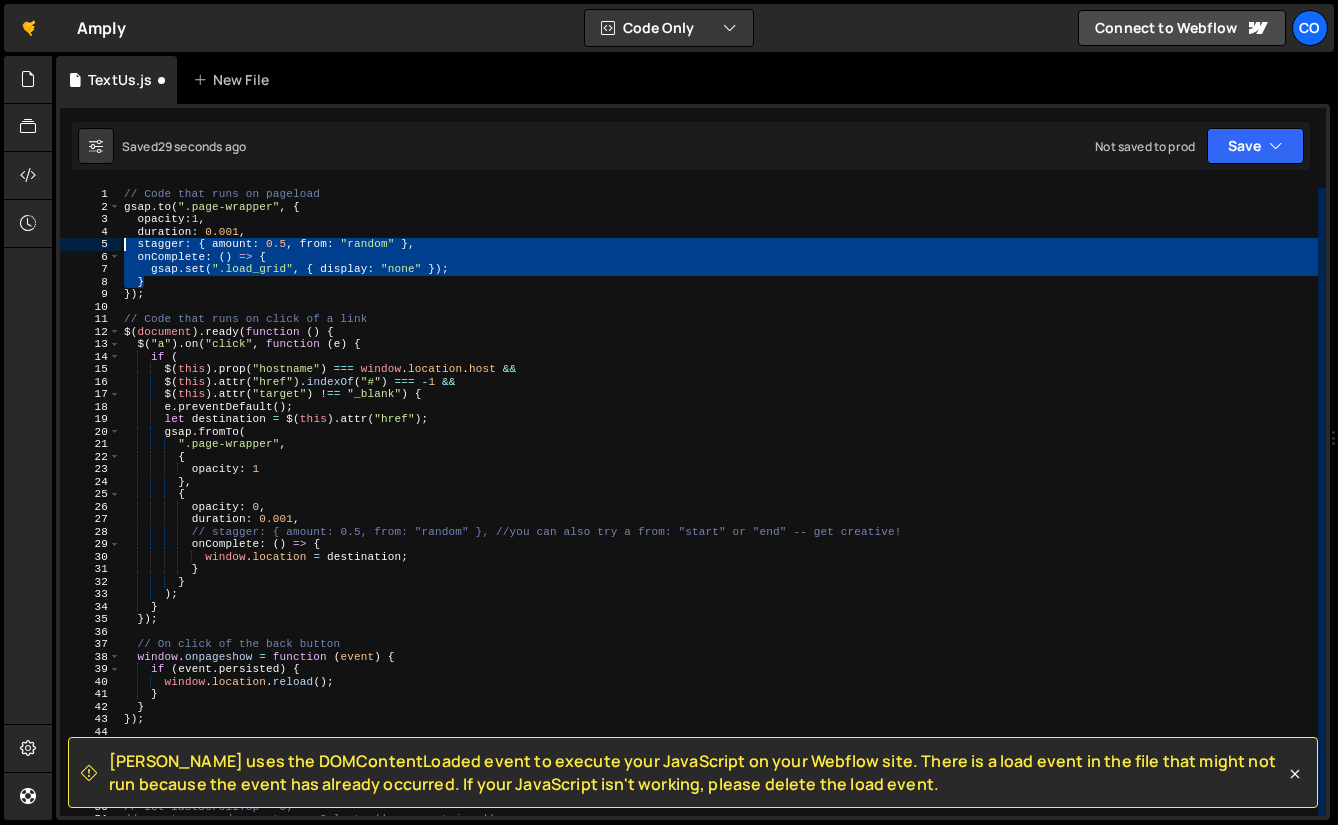 drag, startPoint x: 151, startPoint y: 279, endPoint x: 121, endPoint y: 247, distance: 43.863426 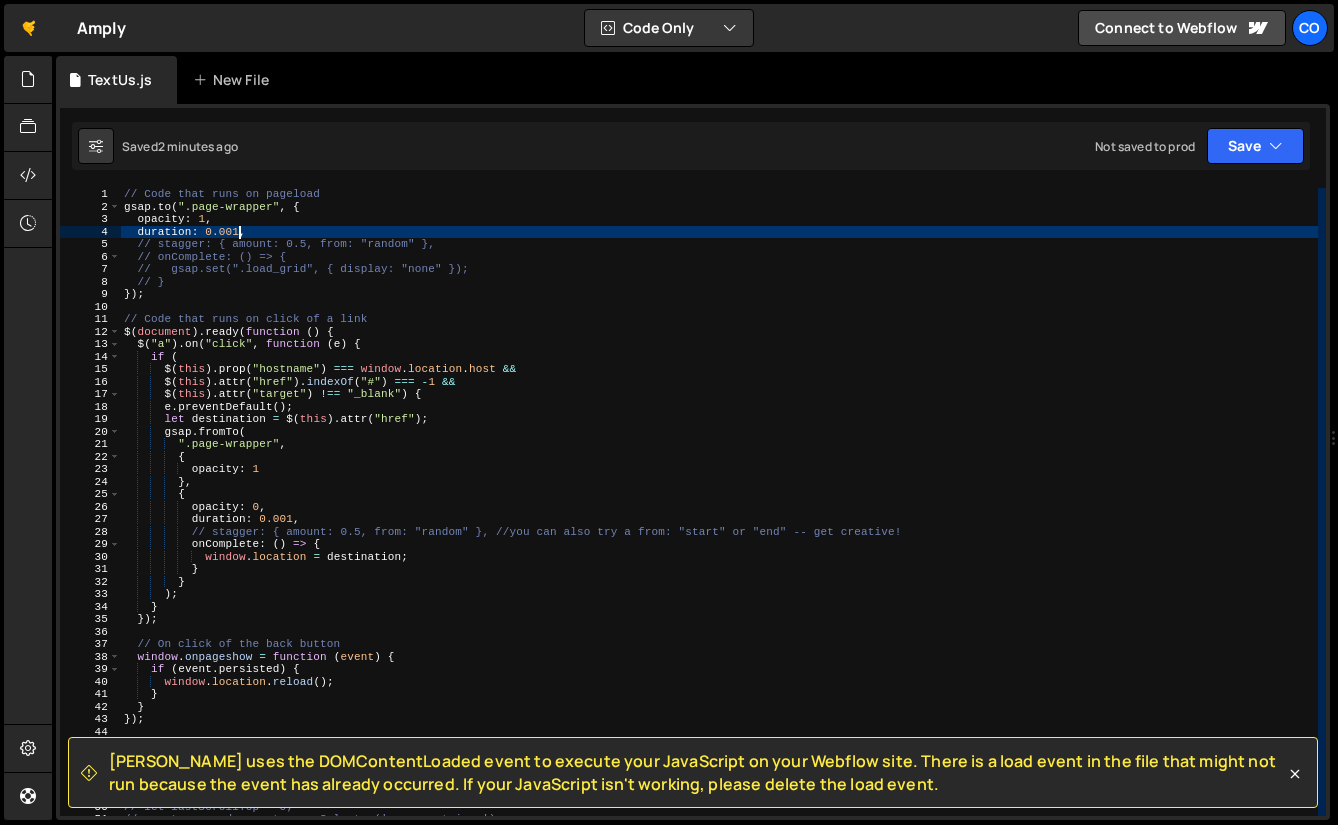 click on "// Code that runs on pageload gsap . to ( ".page-wrapper" ,   {    opacity :   1 ,    duration :   0.001 ,    // stagger: { amount: 0.5, from: "random" },    // onComplete: () => {    //   gsap.set(".load_grid", { display: "none" });    // } }) ; // Code that runs on click of a link $ ( document ) . ready ( function   ( )   {    $ ( "a" ) . on ( "click" ,   function   ( e )   {       if   (          $ ( this ) . prop ( "hostname" )   ===   window . location . host   &&          $ ( this ) . attr ( "href" ) . indexOf ( "#" )   ===   - 1   &&          $ ( this ) . attr ( "target" )   !==   "_blank" )   {          e . preventDefault ( ) ;          let   destination   =   $ ( this ) . attr ( "href" ) ;          gsap . fromTo (             ".page-wrapper" ,             {                opacity :   1             } ,             {                opacity :   0 ,                duration :   0.001 ,                // stagger: { amount: 0.5, from: "random" }, //you can also try a from: "start" or "end" -- get creative!" at bounding box center [719, 514] 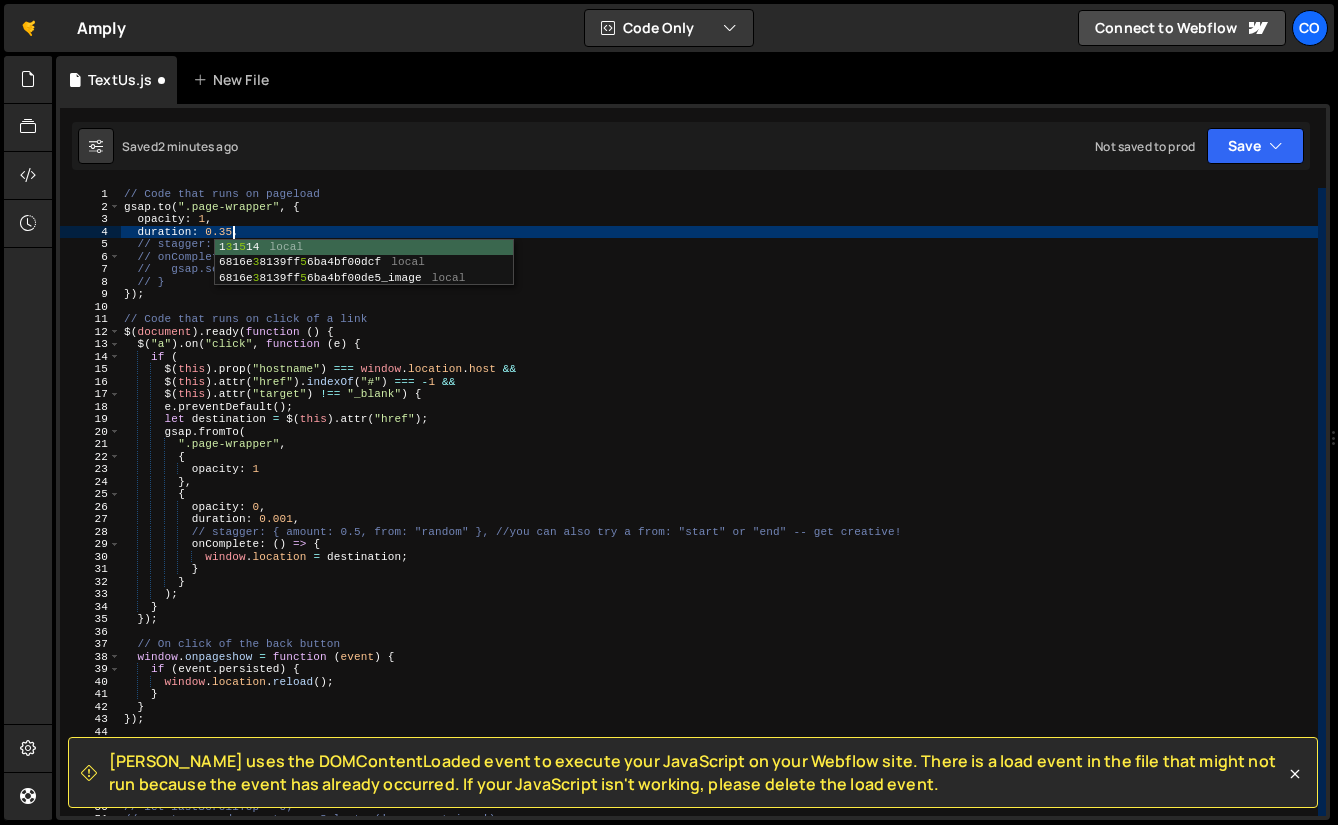 scroll, scrollTop: 0, scrollLeft: 9, axis: horizontal 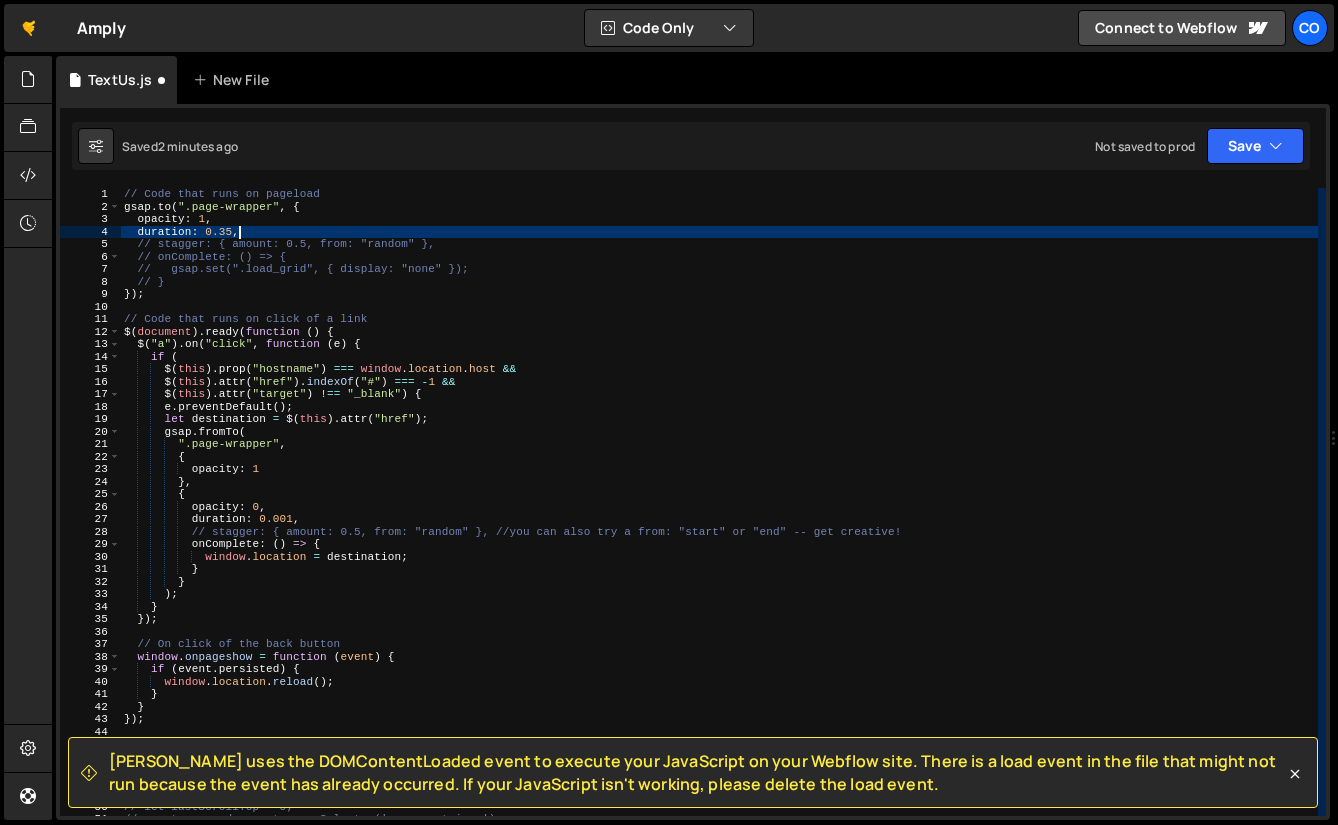 click on "// Code that runs on pageload gsap . to ( ".page-wrapper" ,   {    opacity :   1 ,    duration :   0.35 ,    // stagger: { amount: 0.5, from: "random" },    // onComplete: () => {    //   gsap.set(".load_grid", { display: "none" });    // } }) ; // Code that runs on click of a link $ ( document ) . ready ( function   ( )   {    $ ( "a" ) . on ( "click" ,   function   ( e )   {       if   (          $ ( this ) . prop ( "hostname" )   ===   window . location . host   &&          $ ( this ) . attr ( "href" ) . indexOf ( "#" )   ===   - 1   &&          $ ( this ) . attr ( "target" )   !==   "_blank" )   {          e . preventDefault ( ) ;          let   destination   =   $ ( this ) . attr ( "href" ) ;          gsap . fromTo (             ".page-wrapper" ,             {                opacity :   1             } ,             {                opacity :   0 ,                duration :   0.001 ,                // stagger: { amount: 0.5, from: "random" }, //you can also try a from: "start" or "end" -- get creative! :" at bounding box center (719, 514) 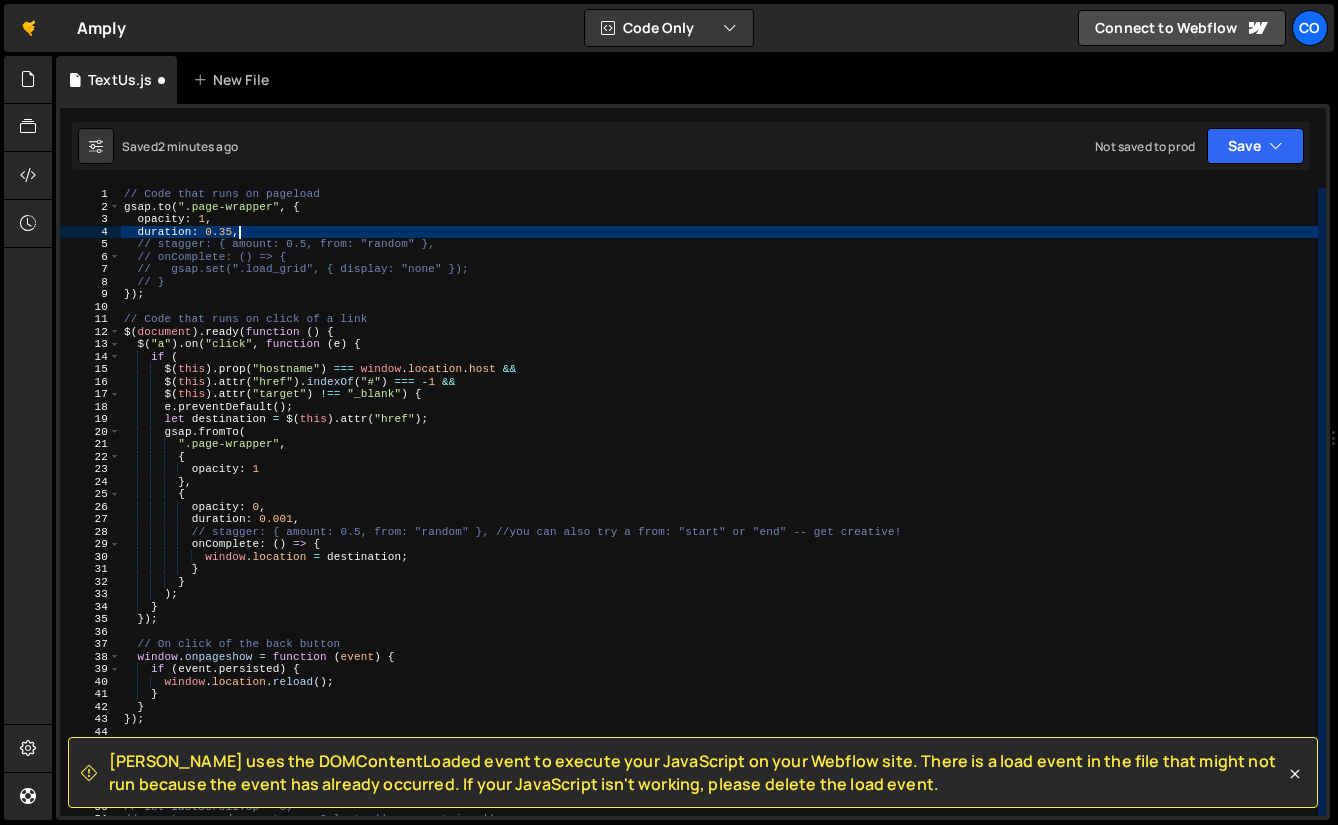click on "// Code that runs on pageload gsap . to ( ".page-wrapper" ,   {    opacity :   1 ,    duration :   0.35 ,    // stagger: { amount: 0.5, from: "random" },    // onComplete: () => {    //   gsap.set(".load_grid", { display: "none" });    // } }) ; // Code that runs on click of a link $ ( document ) . ready ( function   ( )   {    $ ( "a" ) . on ( "click" ,   function   ( e )   {       if   (          $ ( this ) . prop ( "hostname" )   ===   window . location . host   &&          $ ( this ) . attr ( "href" ) . indexOf ( "#" )   ===   - 1   &&          $ ( this ) . attr ( "target" )   !==   "_blank" )   {          e . preventDefault ( ) ;          let   destination   =   $ ( this ) . attr ( "href" ) ;          gsap . fromTo (             ".page-wrapper" ,             {                opacity :   1             } ,             {                opacity :   0 ,                duration :   0.001 ,                // stagger: { amount: 0.5, from: "random" }, //you can also try a from: "start" or "end" -- get creative! :" at bounding box center [719, 514] 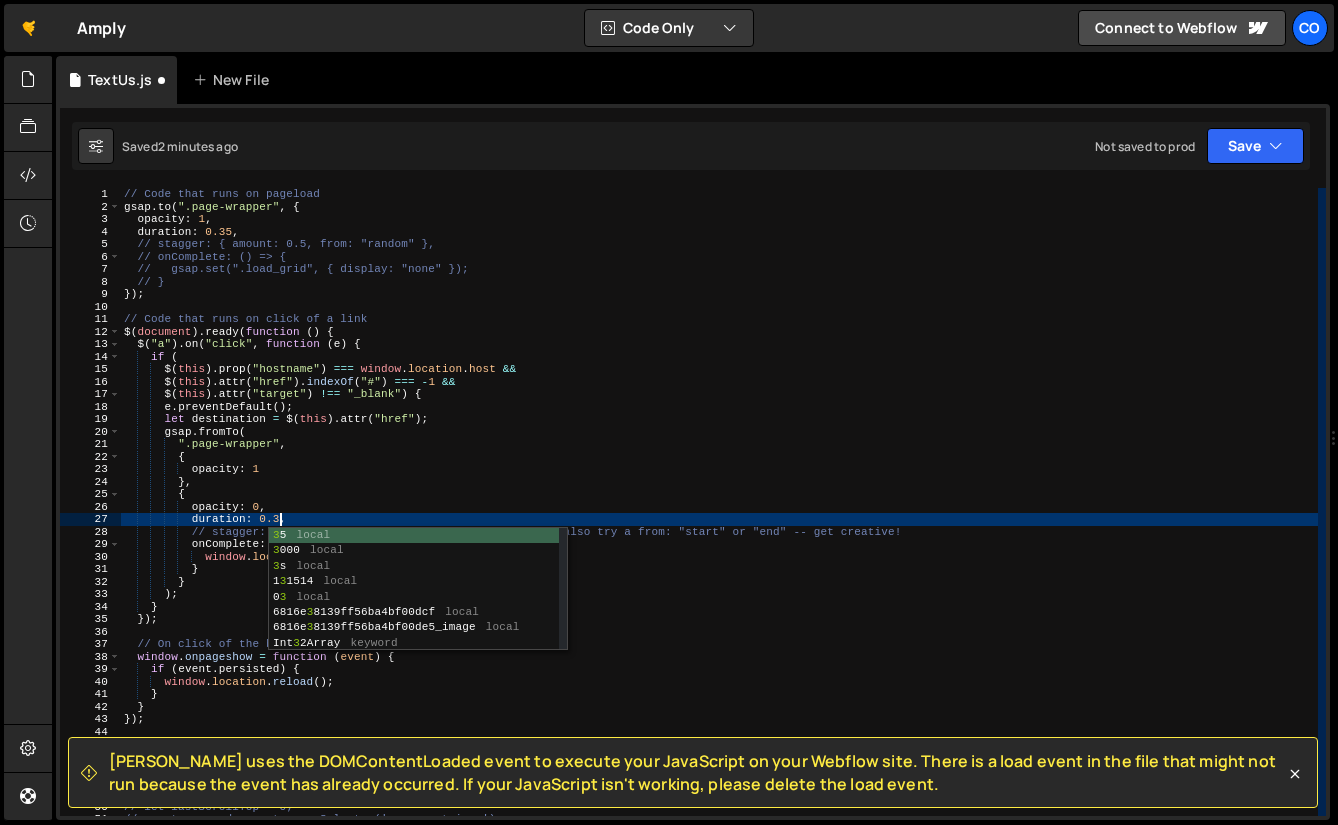 scroll, scrollTop: 0, scrollLeft: 14, axis: horizontal 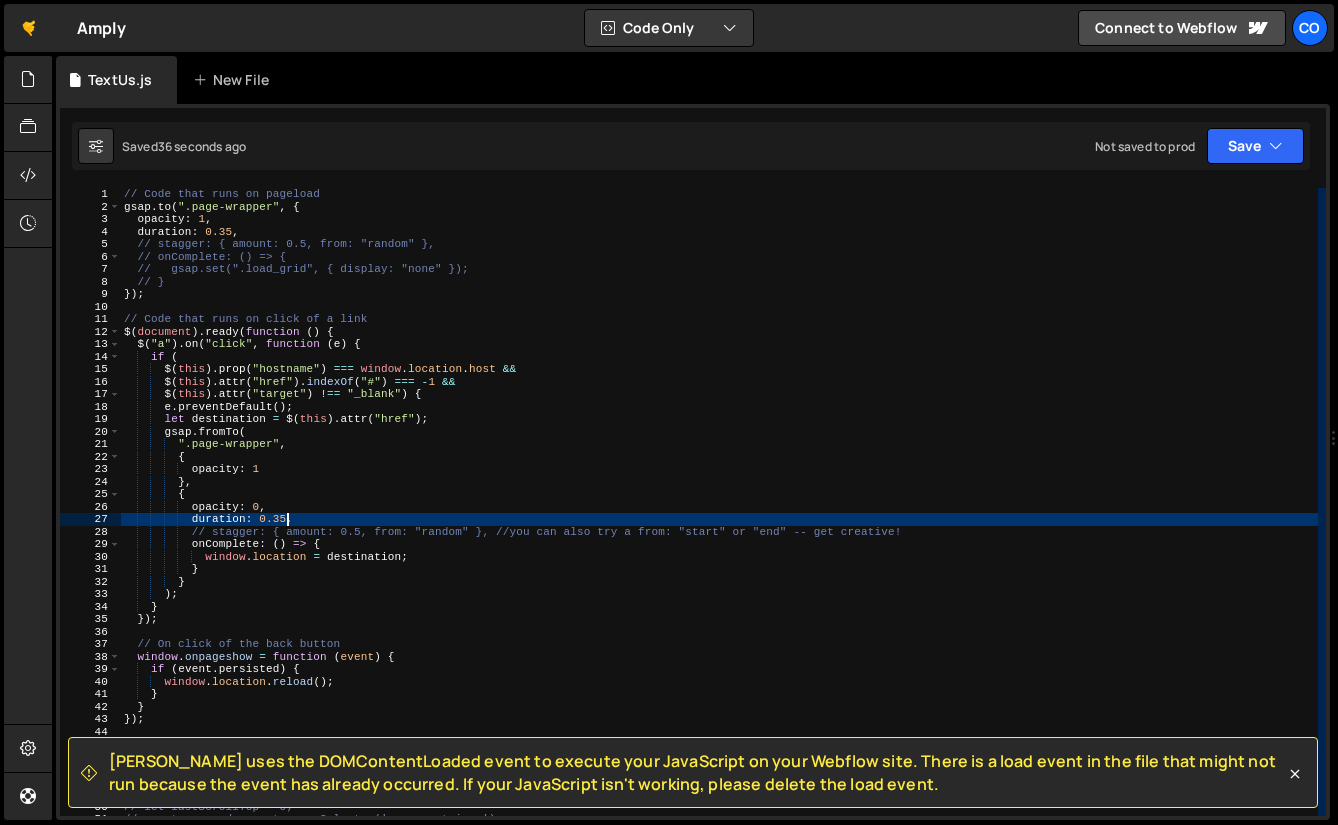click on "// Code that runs on pageload gsap . to ( ".page-wrapper" ,   {    opacity :   1 ,    duration :   0.35 ,    // stagger: { amount: 0.5, from: "random" },    // onComplete: () => {    //   gsap.set(".load_grid", { display: "none" });    // } }) ; // Code that runs on click of a link $ ( document ) . ready ( function   ( )   {    $ ( "a" ) . on ( "click" ,   function   ( e )   {       if   (          $ ( this ) . prop ( "hostname" )   ===   window . location . host   &&          $ ( this ) . attr ( "href" ) . indexOf ( "#" )   ===   - 1   &&          $ ( this ) . attr ( "target" )   !==   "_blank" )   {          e . preventDefault ( ) ;          let   destination   =   $ ( this ) . attr ( "href" ) ;          gsap . fromTo (             ".page-wrapper" ,             {                opacity :   1             } ,             {                opacity :   0 ,                duration :   0.35 ,                // stagger: { amount: 0.5, from: "random" }, //you can also try a from: "start" or "end" -- get creative!" at bounding box center (719, 514) 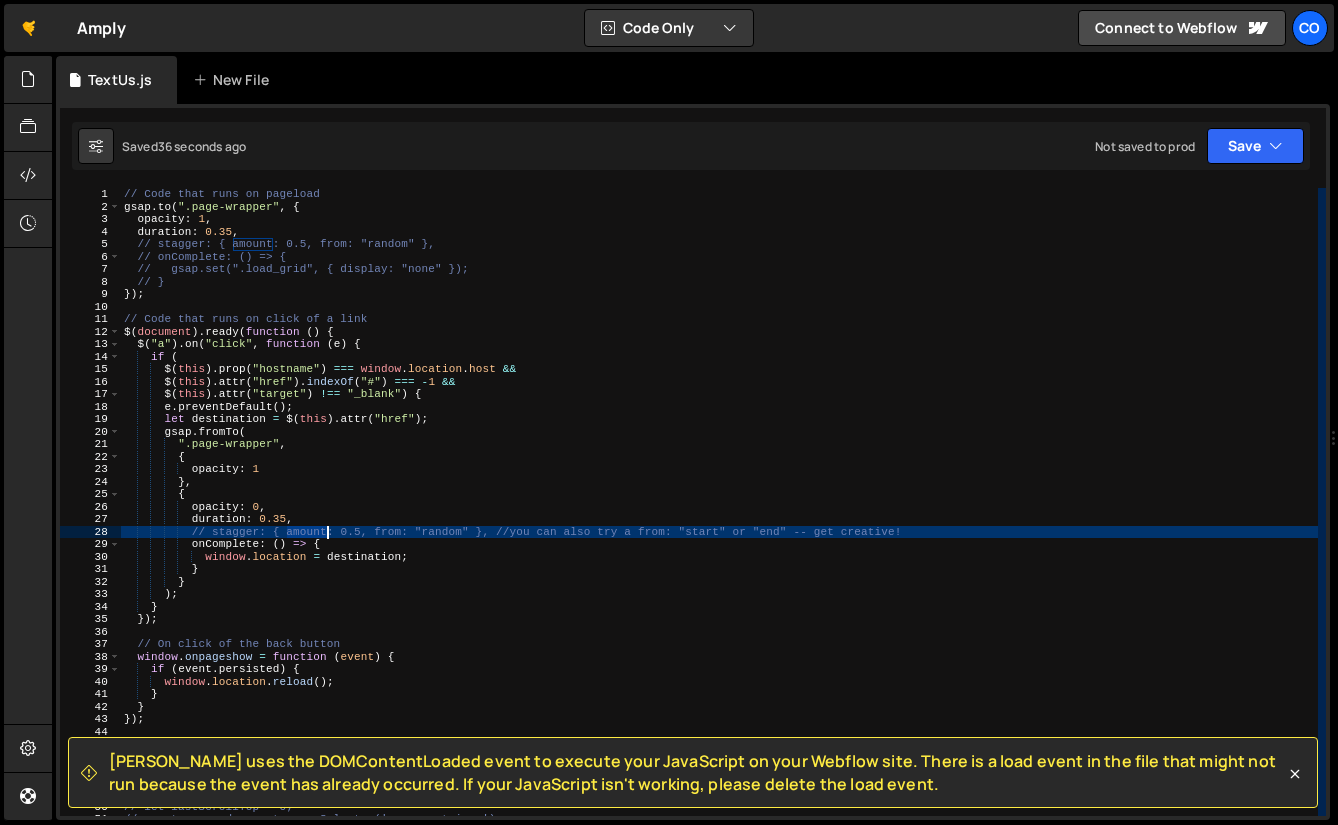 click on "// Code that runs on pageload gsap . to ( ".page-wrapper" ,   {    opacity :   1 ,    duration :   0.35 ,    // stagger: { amount: 0.5, from: "random" },    // onComplete: () => {    //   gsap.set(".load_grid", { display: "none" });    // } }) ; // Code that runs on click of a link $ ( document ) . ready ( function   ( )   {    $ ( "a" ) . on ( "click" ,   function   ( e )   {       if   (          $ ( this ) . prop ( "hostname" )   ===   window . location . host   &&          $ ( this ) . attr ( "href" ) . indexOf ( "#" )   ===   - 1   &&          $ ( this ) . attr ( "target" )   !==   "_blank" )   {          e . preventDefault ( ) ;          let   destination   =   $ ( this ) . attr ( "href" ) ;          gsap . fromTo (             ".page-wrapper" ,             {                opacity :   1             } ,             {                opacity :   0 ,                duration :   0.35 ,                // stagger: { amount: 0.5, from: "random" }, //you can also try a from: "start" or "end" -- get creative!" at bounding box center (719, 514) 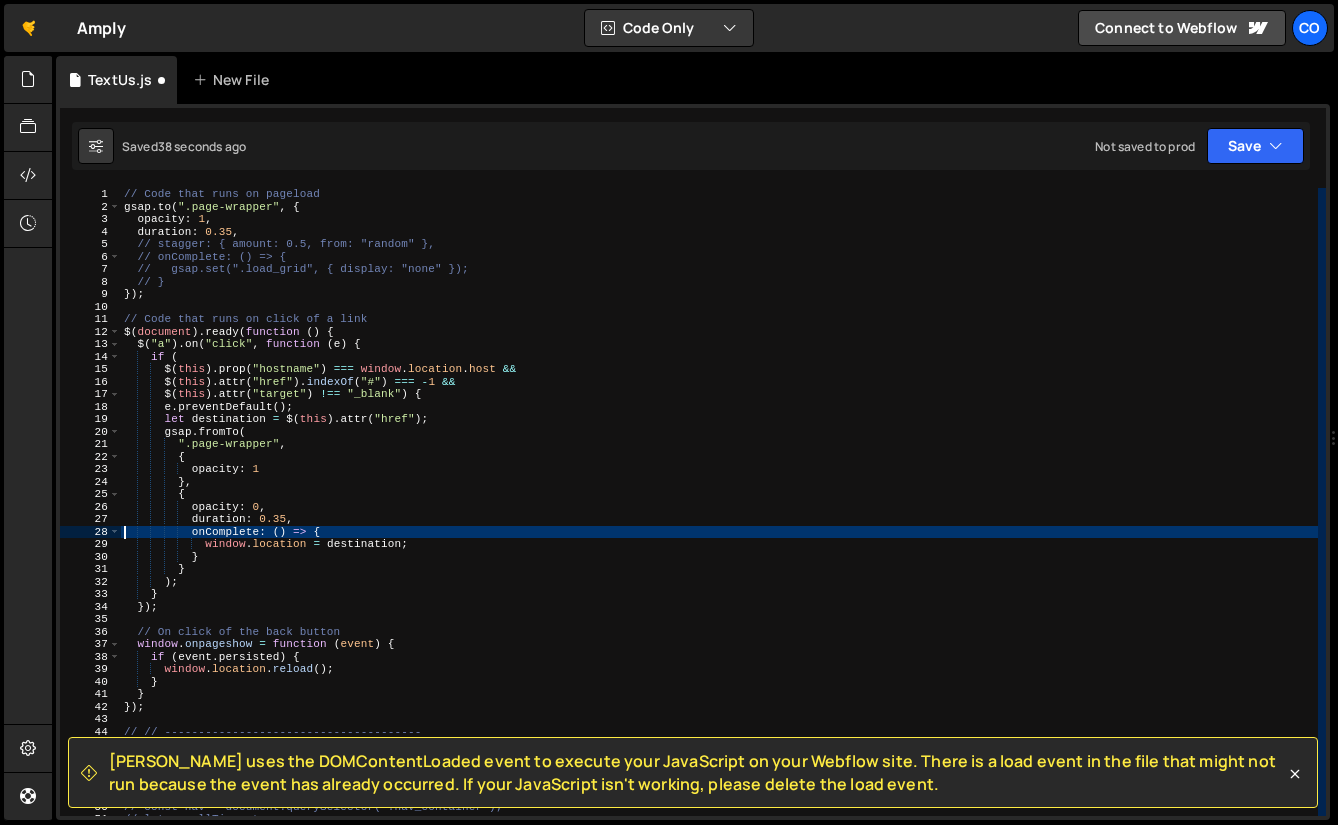 click on "// Code that runs on pageload gsap . to ( ".page-wrapper" ,   {    opacity :   1 ,    duration :   0.35 ,    // stagger: { amount: 0.5, from: "random" },    // onComplete: () => {    //   gsap.set(".load_grid", { display: "none" });    // } }) ; // Code that runs on click of a link $ ( document ) . ready ( function   ( )   {    $ ( "a" ) . on ( "click" ,   function   ( e )   {       if   (          $ ( this ) . prop ( "hostname" )   ===   window . location . host   &&          $ ( this ) . attr ( "href" ) . indexOf ( "#" )   ===   - 1   &&          $ ( this ) . attr ( "target" )   !==   "_blank" )   {          e . preventDefault ( ) ;          let   destination   =   $ ( this ) . attr ( "href" ) ;          gsap . fromTo (             ".page-wrapper" ,             {                opacity :   1             } ,             {                opacity :   0 ,                duration :   0.35 ,                onComplete :   ( )   =>   {                   window . location   =   destination ;                }       }" at bounding box center (719, 514) 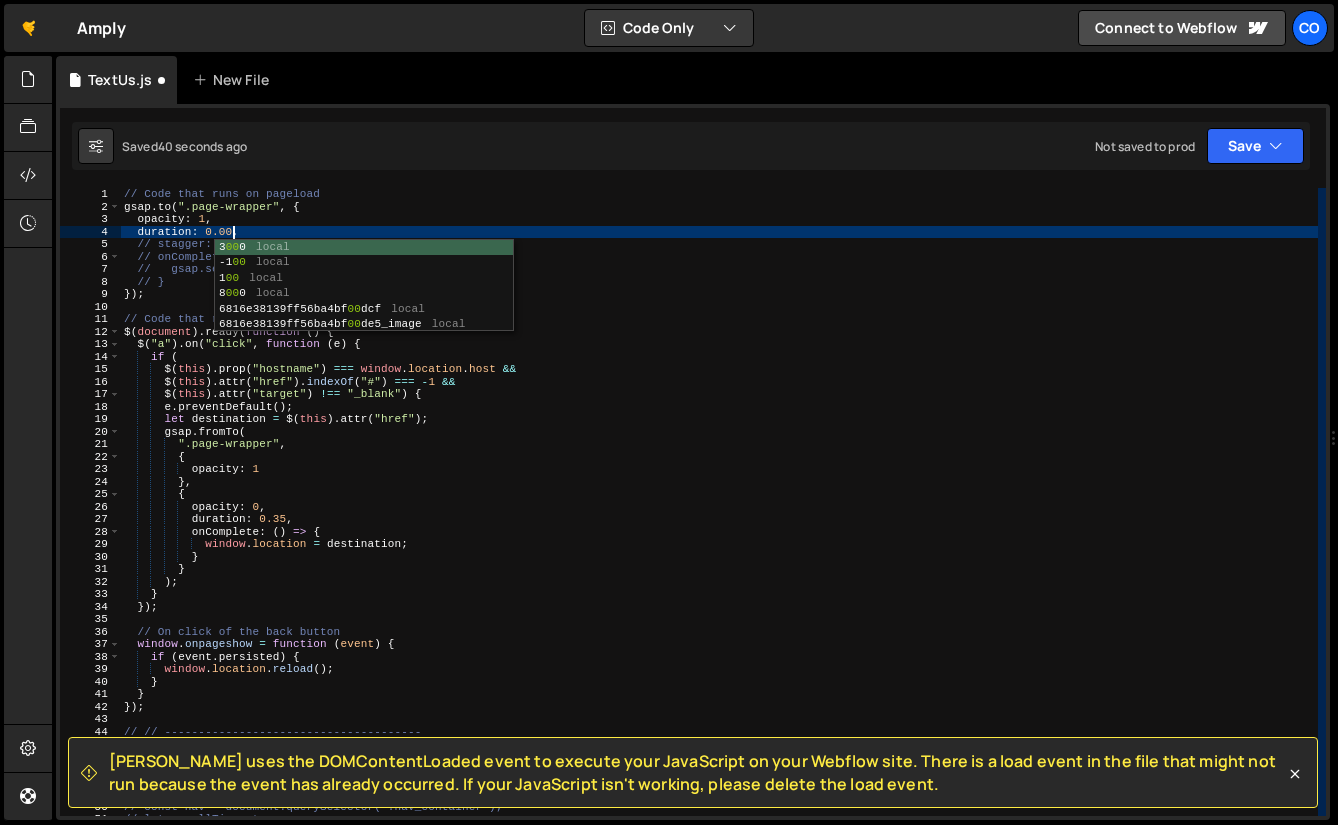 scroll, scrollTop: 0, scrollLeft: 9, axis: horizontal 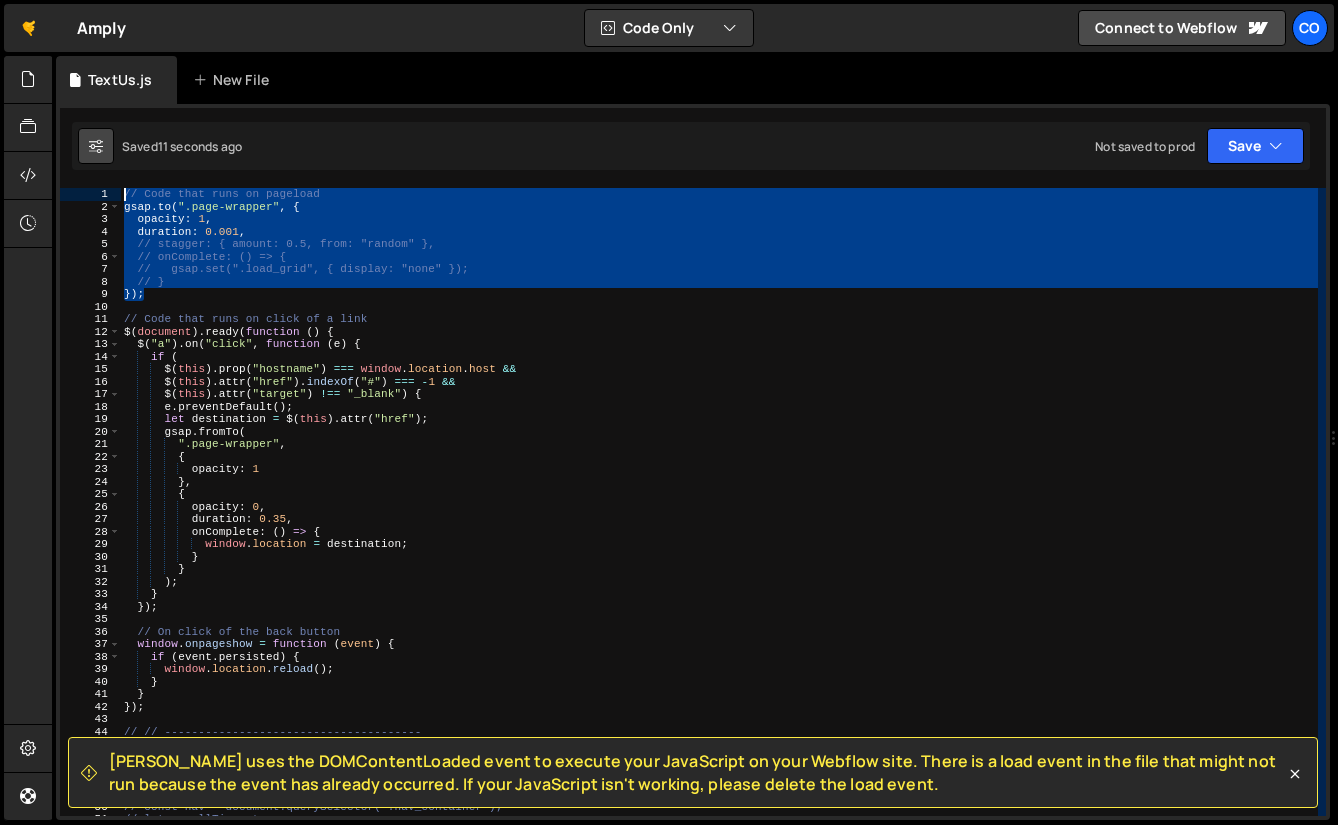 drag, startPoint x: 145, startPoint y: 293, endPoint x: 96, endPoint y: 140, distance: 160.6549 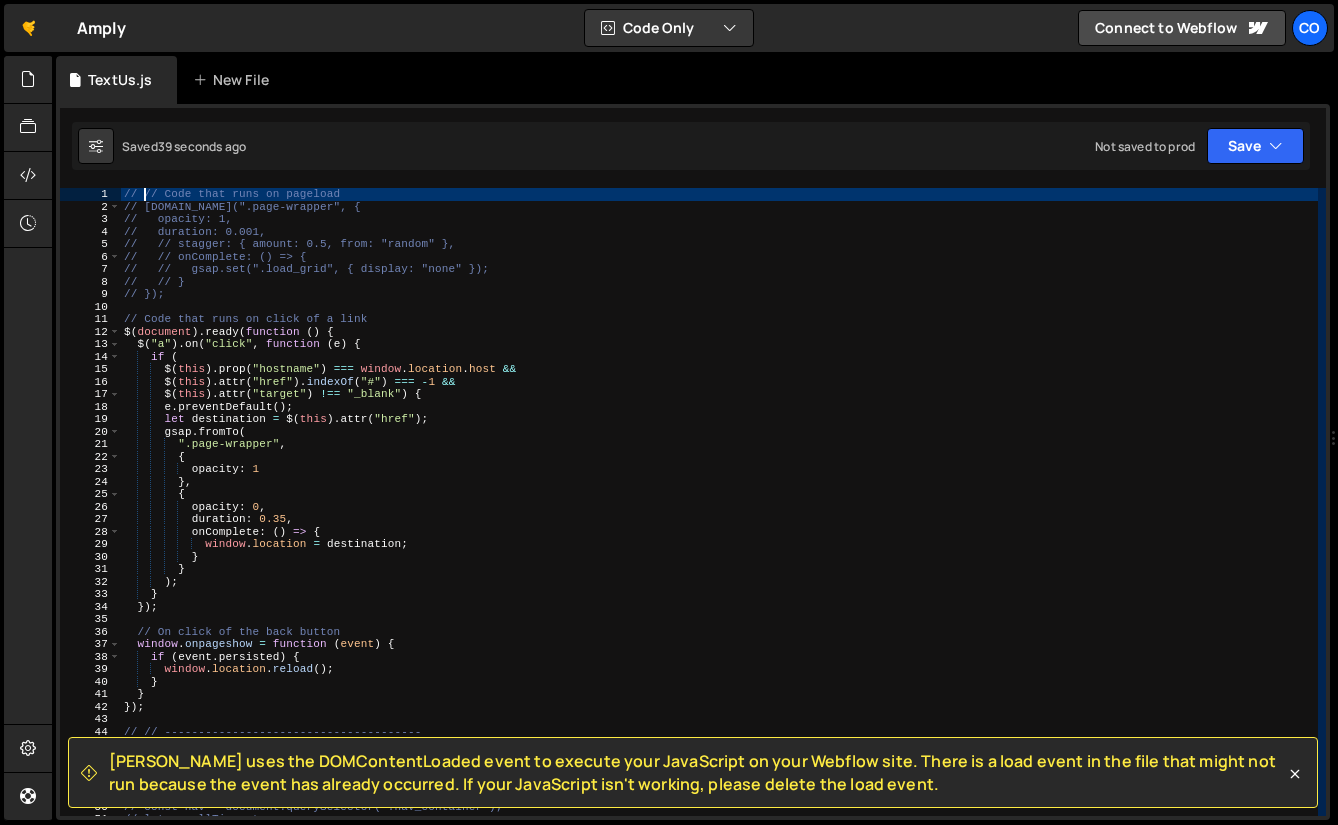 click on "// // Code that runs on pageload // [DOMAIN_NAME](".page-wrapper", { //   opacity: 1, //   duration: 0.001, //   // stagger: { amount: 0.5, from: "random" }, //   // onComplete: () => { //   //   gsap.set(".load_grid", { display: "none" }); //   // } // }); // Code that runs on click of a link $ ( document ) . ready ( function   ( )   {    $ ( "a" ) . on ( "click" ,   function   ( e )   {       if   (          $ ( this ) . prop ( "hostname" )   ===   window . location . host   &&          $ ( this ) . attr ( "href" ) . indexOf ( "#" )   ===   - 1   &&          $ ( this ) . attr ( "target" )   !==   "_blank" )   {          e . preventDefault ( ) ;          let   destination   =   $ ( this ) . attr ( "href" ) ;          gsap . fromTo (             ".page-wrapper" ,             {                opacity :   1             } ,             {                opacity :   0 ,                duration :   0.35 ,                onComplete :   ( )   =>   {                   window . location   =   destination ;                } }" at bounding box center [719, 514] 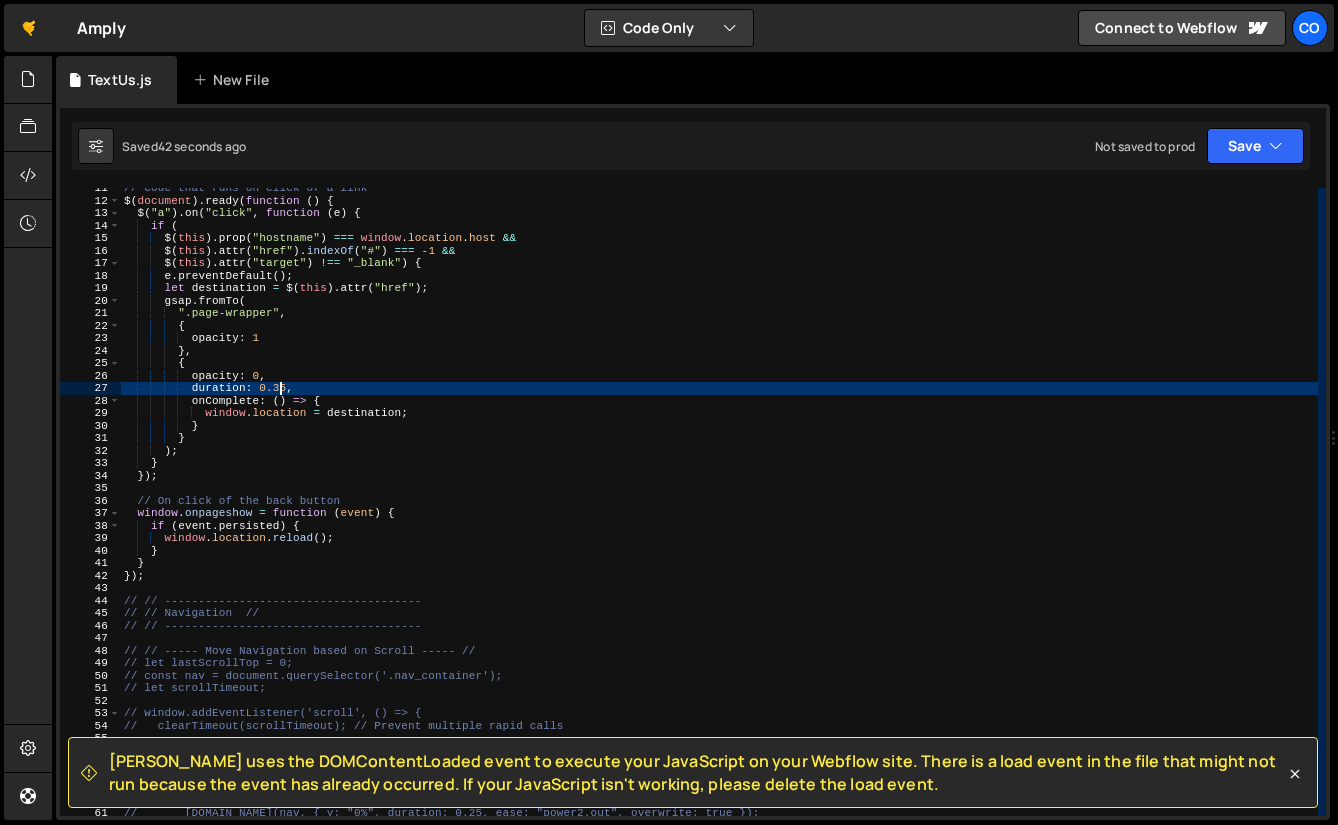 scroll, scrollTop: 0, scrollLeft: 0, axis: both 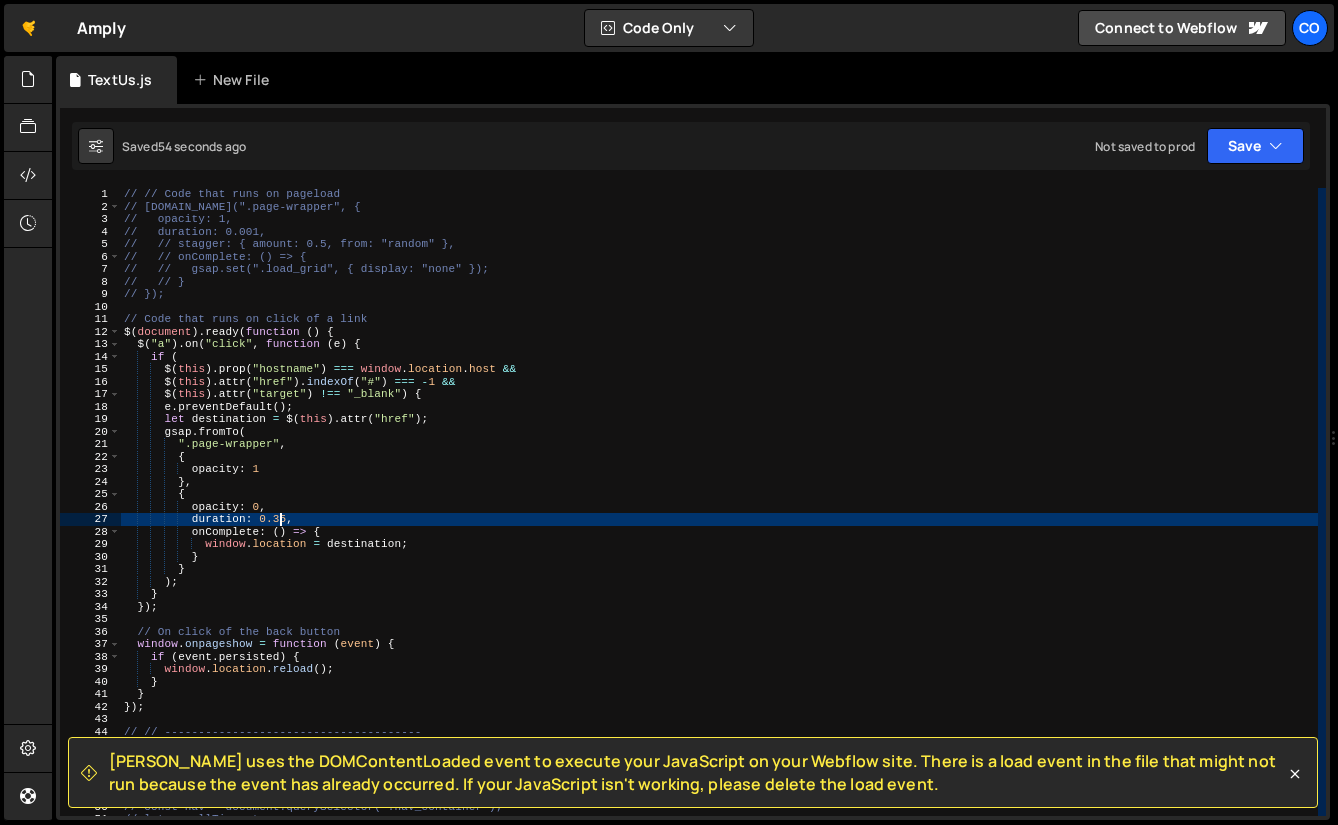 click on "// // Code that runs on pageload // [DOMAIN_NAME](".page-wrapper", { //   opacity: 1, //   duration: 0.001, //   // stagger: { amount: 0.5, from: "random" }, //   // onComplete: () => { //   //   gsap.set(".load_grid", { display: "none" }); //   // } // }); // Code that runs on click of a link $ ( document ) . ready ( function   ( )   {    $ ( "a" ) . on ( "click" ,   function   ( e )   {       if   (          $ ( this ) . prop ( "hostname" )   ===   window . location . host   &&          $ ( this ) . attr ( "href" ) . indexOf ( "#" )   ===   - 1   &&          $ ( this ) . attr ( "target" )   !==   "_blank" )   {          e . preventDefault ( ) ;          let   destination   =   $ ( this ) . attr ( "href" ) ;          gsap . fromTo (             ".page-wrapper" ,             {                opacity :   1             } ,             {                opacity :   0 ,                duration :   0.35 ,                onComplete :   ( )   =>   {                   window . location   =   destination ;                } }" at bounding box center [719, 514] 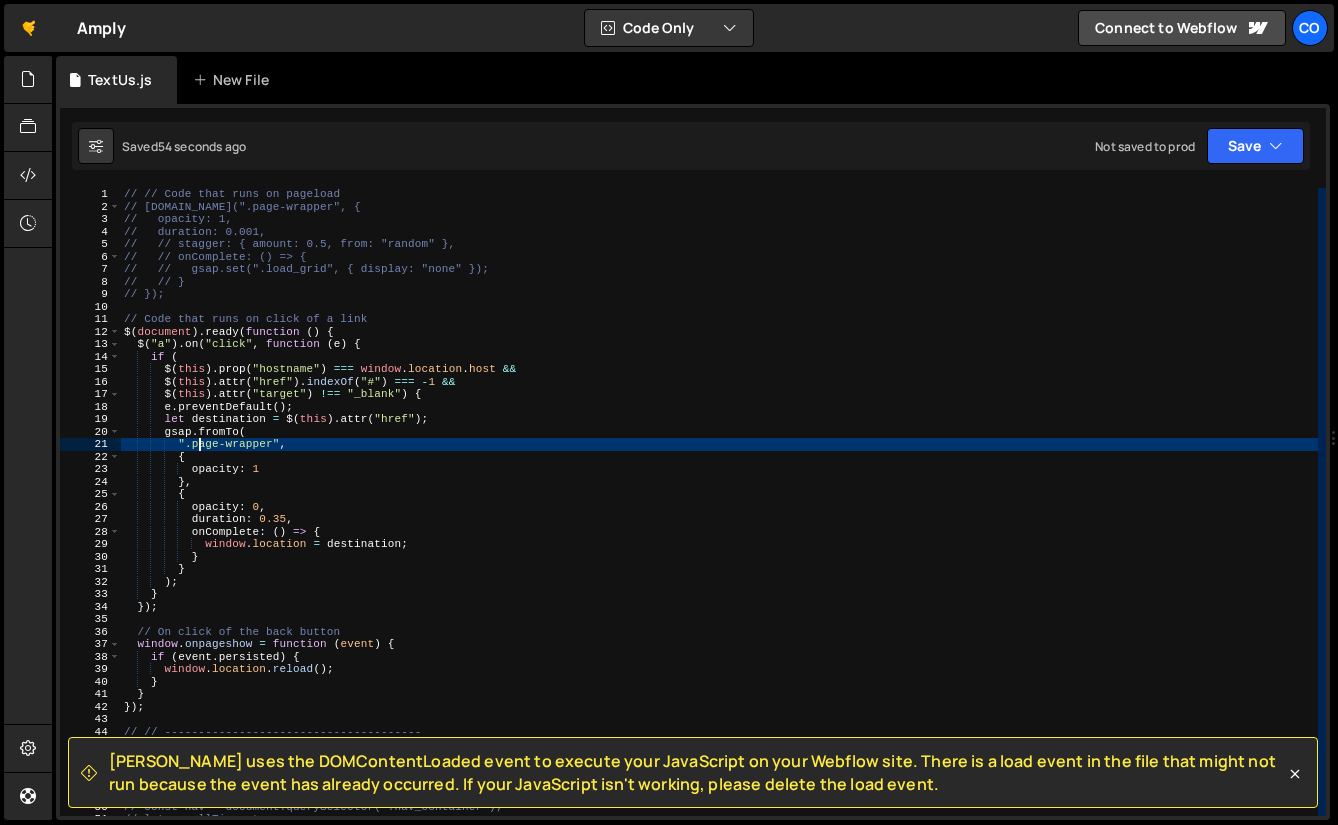 click on "// // Code that runs on pageload // [DOMAIN_NAME](".page-wrapper", { //   opacity: 1, //   duration: 0.001, //   // stagger: { amount: 0.5, from: "random" }, //   // onComplete: () => { //   //   gsap.set(".load_grid", { display: "none" }); //   // } // }); // Code that runs on click of a link $ ( document ) . ready ( function   ( )   {    $ ( "a" ) . on ( "click" ,   function   ( e )   {       if   (          $ ( this ) . prop ( "hostname" )   ===   window . location . host   &&          $ ( this ) . attr ( "href" ) . indexOf ( "#" )   ===   - 1   &&          $ ( this ) . attr ( "target" )   !==   "_blank" )   {          e . preventDefault ( ) ;          let   destination   =   $ ( this ) . attr ( "href" ) ;          gsap . fromTo (             ".page-wrapper" ,             {                opacity :   1             } ,             {                opacity :   0 ,                duration :   0.35 ,                onComplete :   ( )   =>   {                   window . location   =   destination ;                } }" at bounding box center (719, 514) 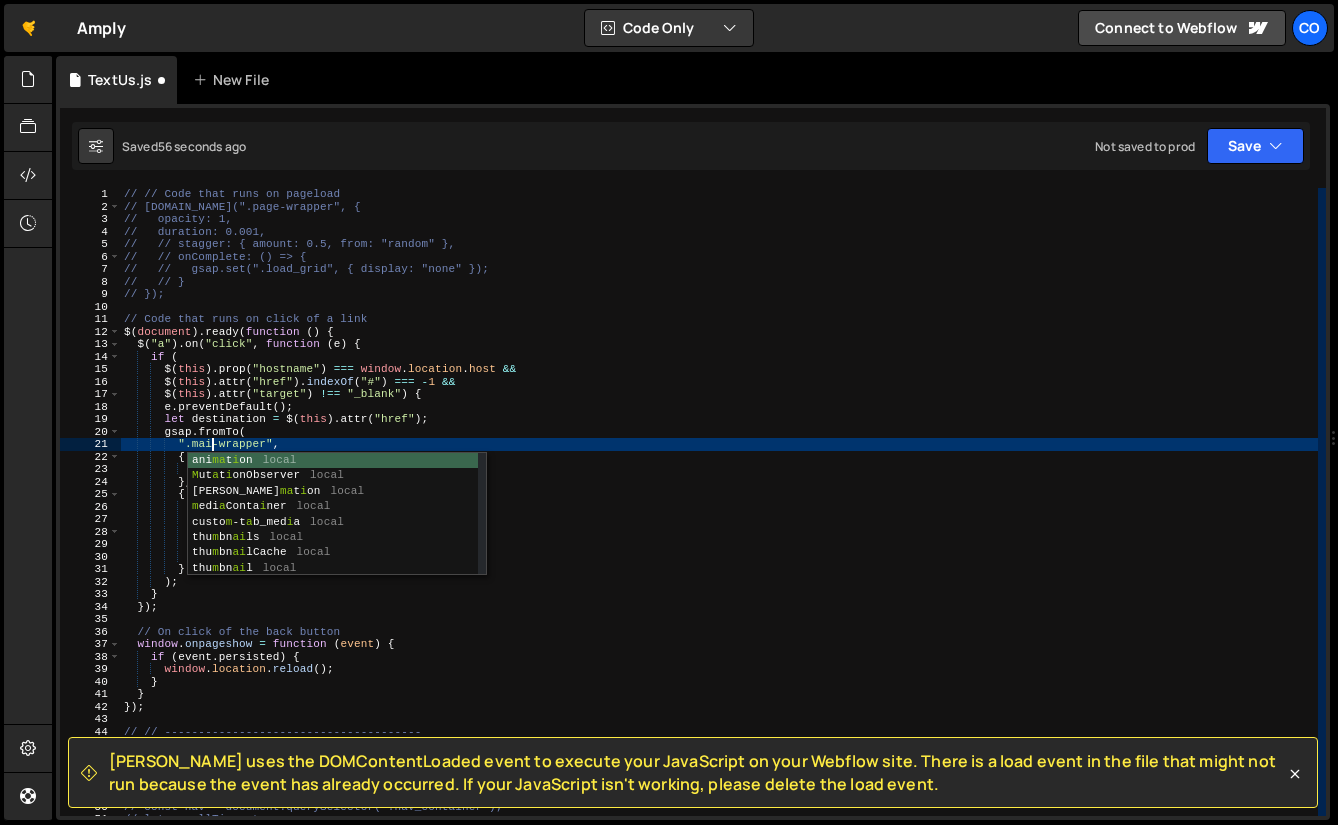 scroll, scrollTop: 0, scrollLeft: 8, axis: horizontal 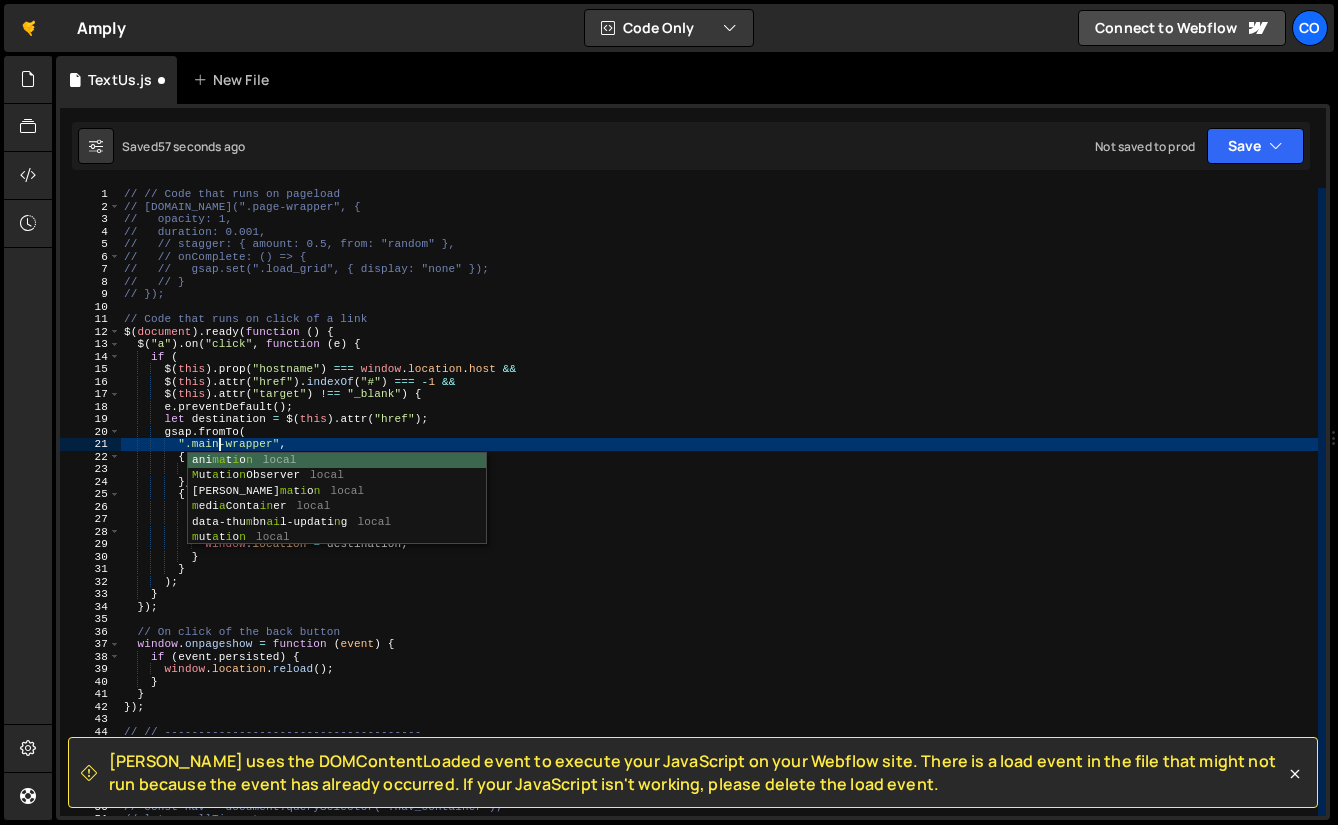 click on "// // Code that runs on pageload // [DOMAIN_NAME](".page-wrapper", { //   opacity: 1, //   duration: 0.001, //   // stagger: { amount: 0.5, from: "random" }, //   // onComplete: () => { //   //   gsap.set(".load_grid", { display: "none" }); //   // } // }); // Code that runs on click of a link $ ( document ) . ready ( function   ( )   {    $ ( "a" ) . on ( "click" ,   function   ( e )   {       if   (          $ ( this ) . prop ( "hostname" )   ===   window . location . host   &&          $ ( this ) . attr ( "href" ) . indexOf ( "#" )   ===   - 1   &&          $ ( this ) . attr ( "target" )   !==   "_blank" )   {          e . preventDefault ( ) ;          let   destination   =   $ ( this ) . attr ( "href" ) ;          gsap . fromTo (             ".main-wrapper" ,             {                opacity :   1             } ,             {                opacity :   0 ,                duration :   0.35 ,                onComplete :   ( )   =>   {                   window . location   =   destination ;                } }" at bounding box center (719, 514) 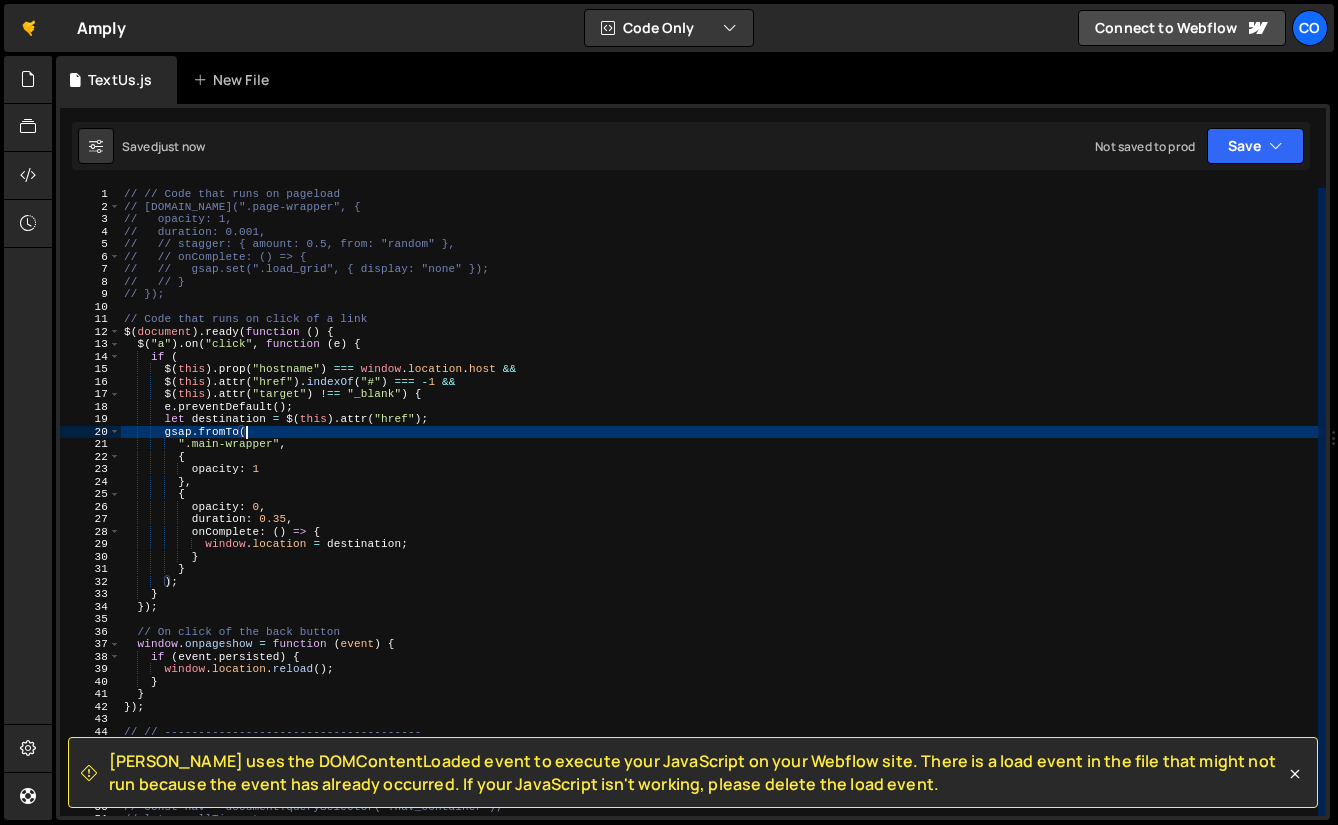 click on "// // Code that runs on pageload // [DOMAIN_NAME](".page-wrapper", { //   opacity: 1, //   duration: 0.001, //   // stagger: { amount: 0.5, from: "random" }, //   // onComplete: () => { //   //   gsap.set(".load_grid", { display: "none" }); //   // } // }); // Code that runs on click of a link $ ( document ) . ready ( function   ( )   {    $ ( "a" ) . on ( "click" ,   function   ( e )   {       if   (          $ ( this ) . prop ( "hostname" )   ===   window . location . host   &&          $ ( this ) . attr ( "href" ) . indexOf ( "#" )   ===   - 1   &&          $ ( this ) . attr ( "target" )   !==   "_blank" )   {          e . preventDefault ( ) ;          let   destination   =   $ ( this ) . attr ( "href" ) ;          gsap . fromTo (             ".main-wrapper" ,             {                opacity :   1             } ,             {                opacity :   0 ,                duration :   0.35 ,                onComplete :   ( )   =>   {                   window . location   =   destination ;                } }" at bounding box center [719, 514] 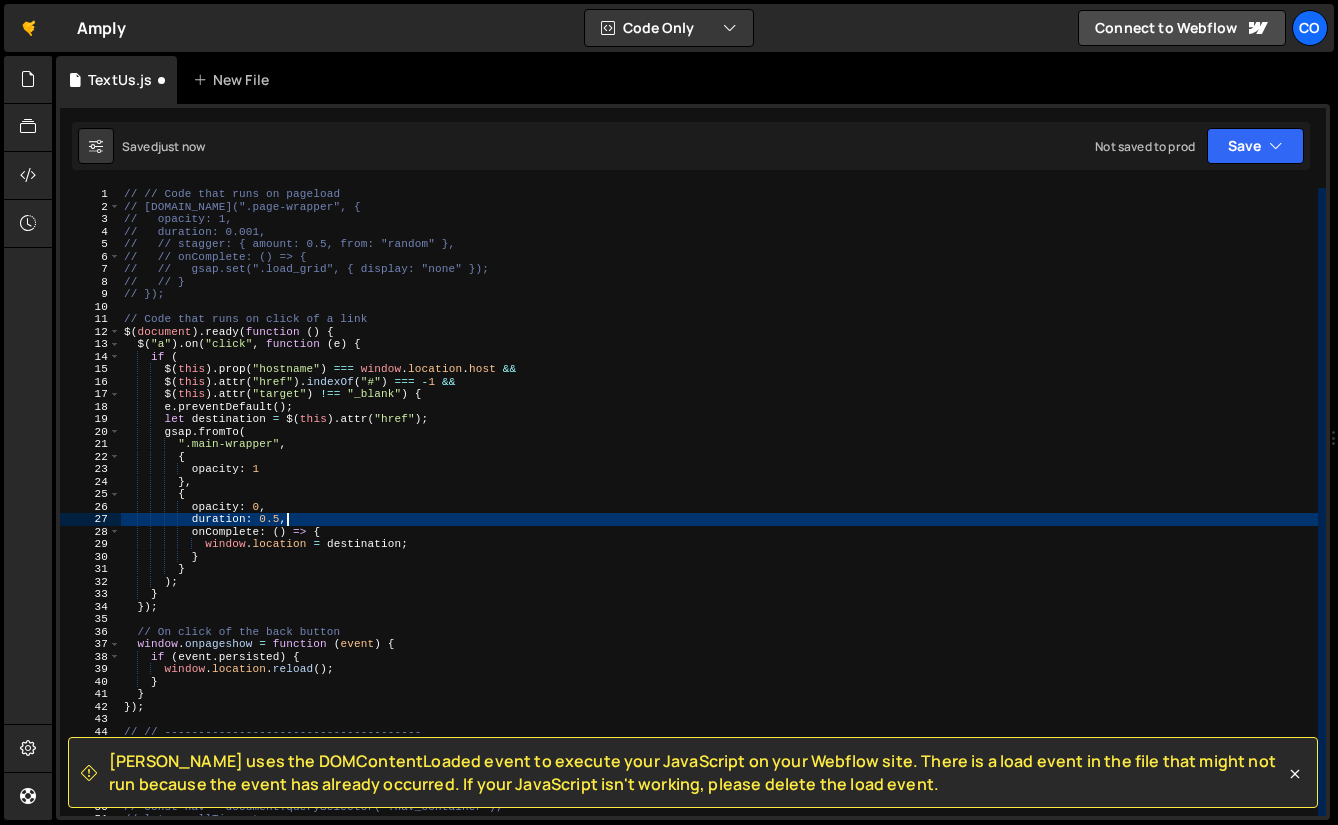 click on "// // Code that runs on pageload // [DOMAIN_NAME](".page-wrapper", { //   opacity: 1, //   duration: 0.001, //   // stagger: { amount: 0.5, from: "random" }, //   // onComplete: () => { //   //   gsap.set(".load_grid", { display: "none" }); //   // } // }); // Code that runs on click of a link $ ( document ) . ready ( function   ( )   {    $ ( "a" ) . on ( "click" ,   function   ( e )   {       if   (          $ ( this ) . prop ( "hostname" )   ===   window . location . host   &&          $ ( this ) . attr ( "href" ) . indexOf ( "#" )   ===   - 1   &&          $ ( this ) . attr ( "target" )   !==   "_blank" )   {          e . preventDefault ( ) ;          let   destination   =   $ ( this ) . attr ( "href" ) ;          gsap . fromTo (             ".main-wrapper" ,             {                opacity :   1             } ,             {                opacity :   0 ,                duration :   0.5 ,                onComplete :   ( )   =>   {                   window . location   =   destination ;                }" at bounding box center (719, 514) 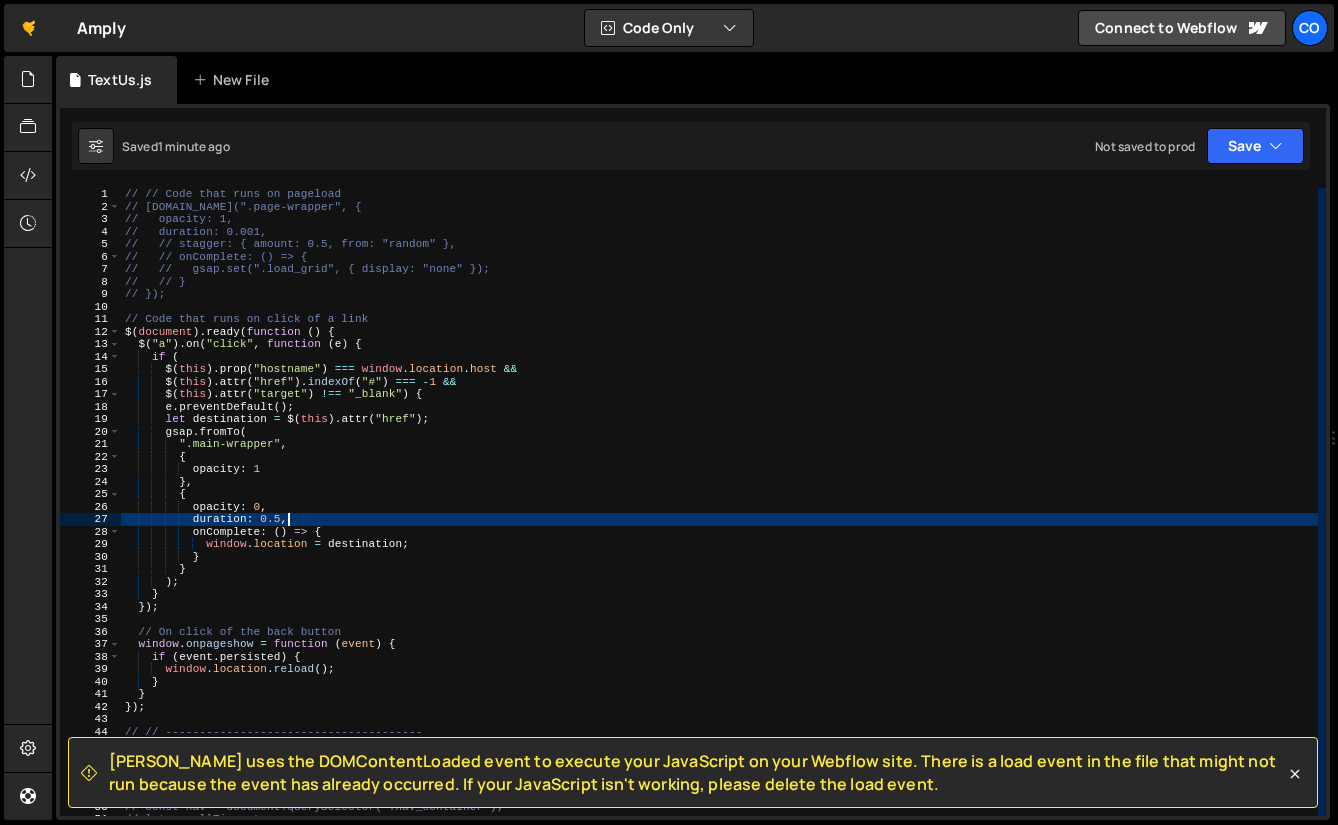 click on "// // Code that runs on pageload // [DOMAIN_NAME](".page-wrapper", { //   opacity: 1, //   duration: 0.001, //   // stagger: { amount: 0.5, from: "random" }, //   // onComplete: () => { //   //   gsap.set(".load_grid", { display: "none" }); //   // } // }); // Code that runs on click of a link $ ( document ) . ready ( function   ( )   {    $ ( "a" ) . on ( "click" ,   function   ( e )   {       if   (          $ ( this ) . prop ( "hostname" )   ===   window . location . host   &&          $ ( this ) . attr ( "href" ) . indexOf ( "#" )   ===   - 1   &&          $ ( this ) . attr ( "target" )   !==   "_blank" )   {          e . preventDefault ( ) ;          let   destination   =   $ ( this ) . attr ( "href" ) ;          gsap . fromTo (             ".main-wrapper" ,             {                opacity :   1             } ,             {                opacity :   0 ,                duration :   0.5 ,                onComplete :   ( )   =>   {                   window . location   =   destination ;                }" at bounding box center [719, 514] 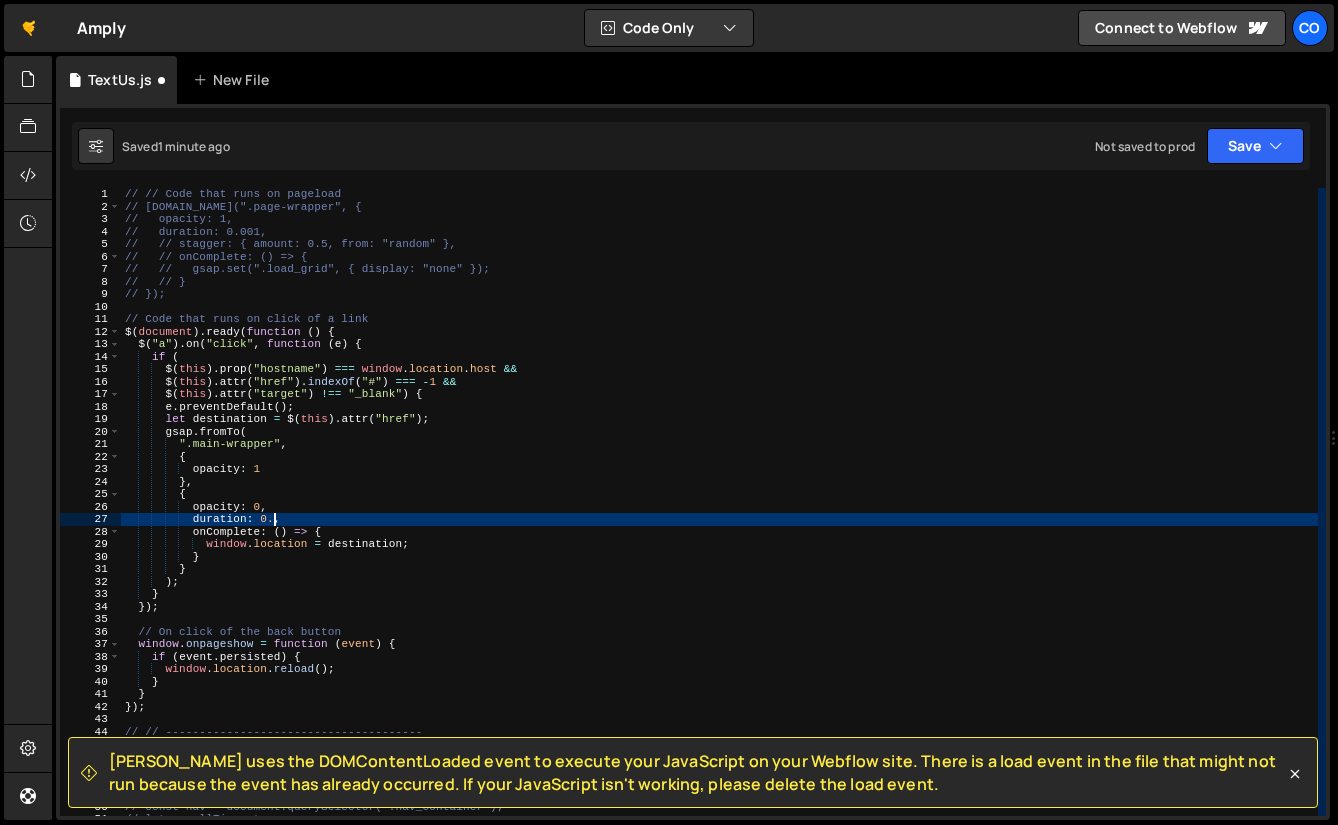 scroll, scrollTop: 0, scrollLeft: 13, axis: horizontal 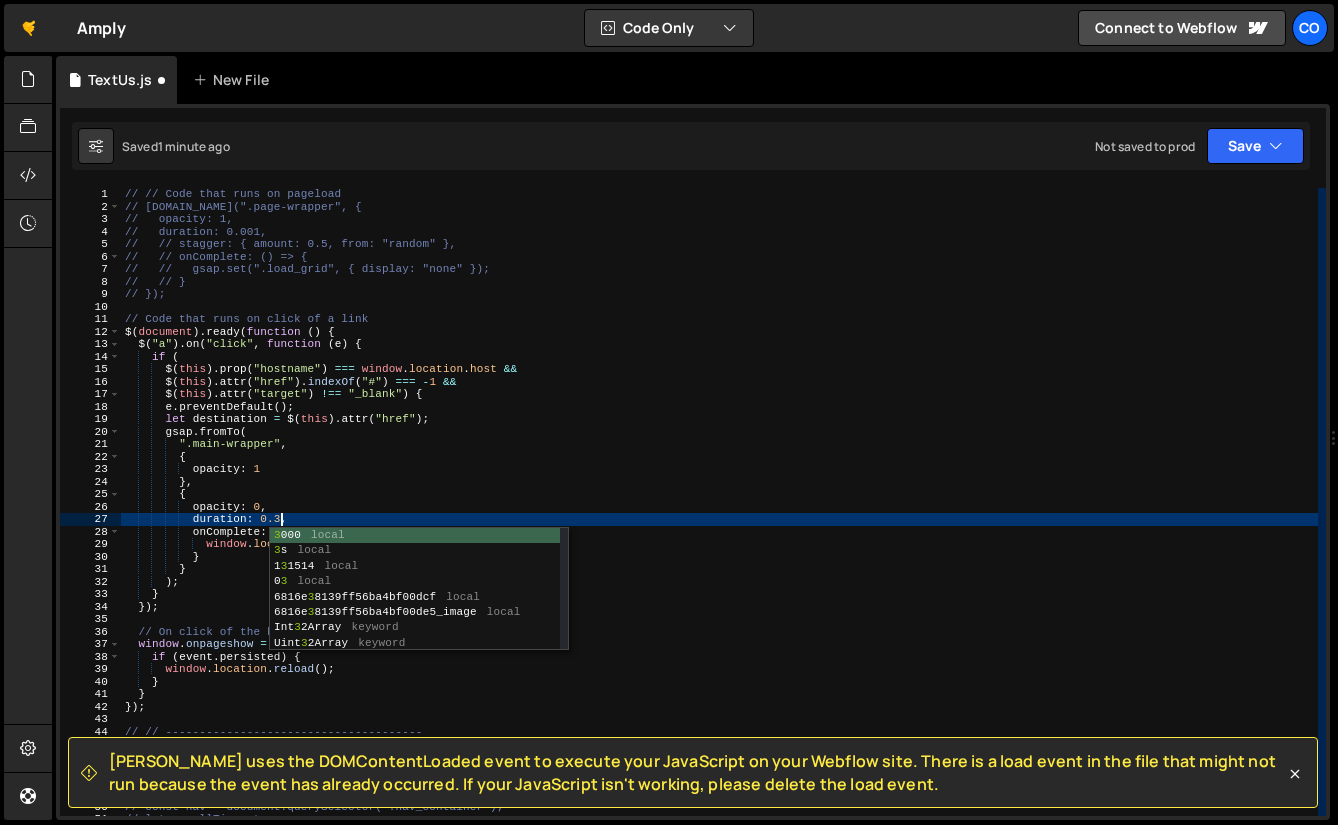 click on "// // Code that runs on pageload // [DOMAIN_NAME](".page-wrapper", { //   opacity: 1, //   duration: 0.001, //   // stagger: { amount: 0.5, from: "random" }, //   // onComplete: () => { //   //   gsap.set(".load_grid", { display: "none" }); //   // } // }); // Code that runs on click of a link $ ( document ) . ready ( function   ( )   {    $ ( "a" ) . on ( "click" ,   function   ( e )   {       if   (          $ ( this ) . prop ( "hostname" )   ===   window . location . host   &&          $ ( this ) . attr ( "href" ) . indexOf ( "#" )   ===   - 1   &&          $ ( this ) . attr ( "target" )   !==   "_blank" )   {          e . preventDefault ( ) ;          let   destination   =   $ ( this ) . attr ( "href" ) ;          gsap . fromTo (             ".main-wrapper" ,             {                opacity :   1             } ,             {                opacity :   0 ,                duration :   0.3 ,                onComplete :   ( )   =>   {                   window . location   =   destination ;                }" at bounding box center (719, 514) 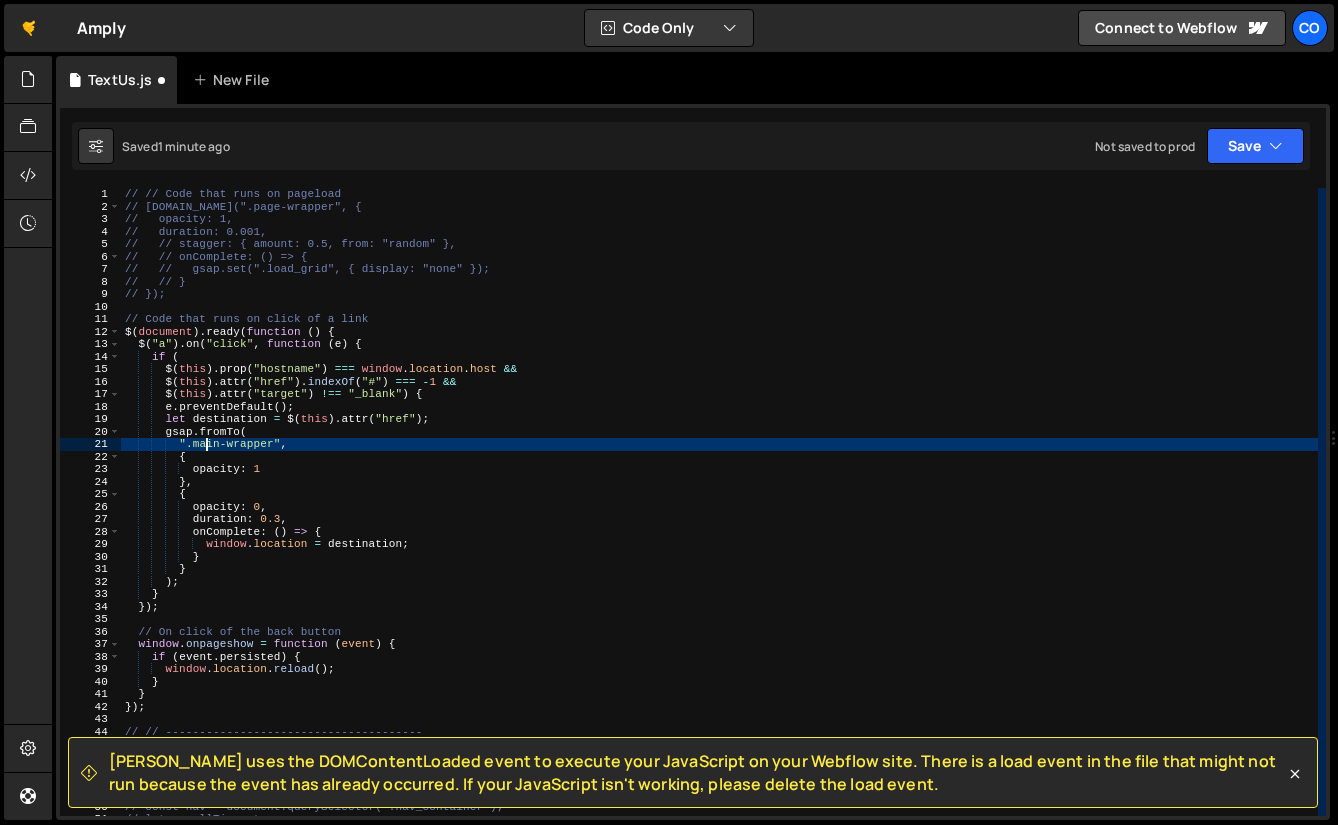click on "// // Code that runs on pageload // [DOMAIN_NAME](".page-wrapper", { //   opacity: 1, //   duration: 0.001, //   // stagger: { amount: 0.5, from: "random" }, //   // onComplete: () => { //   //   gsap.set(".load_grid", { display: "none" }); //   // } // }); // Code that runs on click of a link $ ( document ) . ready ( function   ( )   {    $ ( "a" ) . on ( "click" ,   function   ( e )   {       if   (          $ ( this ) . prop ( "hostname" )   ===   window . location . host   &&          $ ( this ) . attr ( "href" ) . indexOf ( "#" )   ===   - 1   &&          $ ( this ) . attr ( "target" )   !==   "_blank" )   {          e . preventDefault ( ) ;          let   destination   =   $ ( this ) . attr ( "href" ) ;          gsap . fromTo (             ".main-wrapper" ,             {                opacity :   1             } ,             {                opacity :   0 ,                duration :   0.3 ,                onComplete :   ( )   =>   {                   window . location   =   destination ;                }" at bounding box center [719, 514] 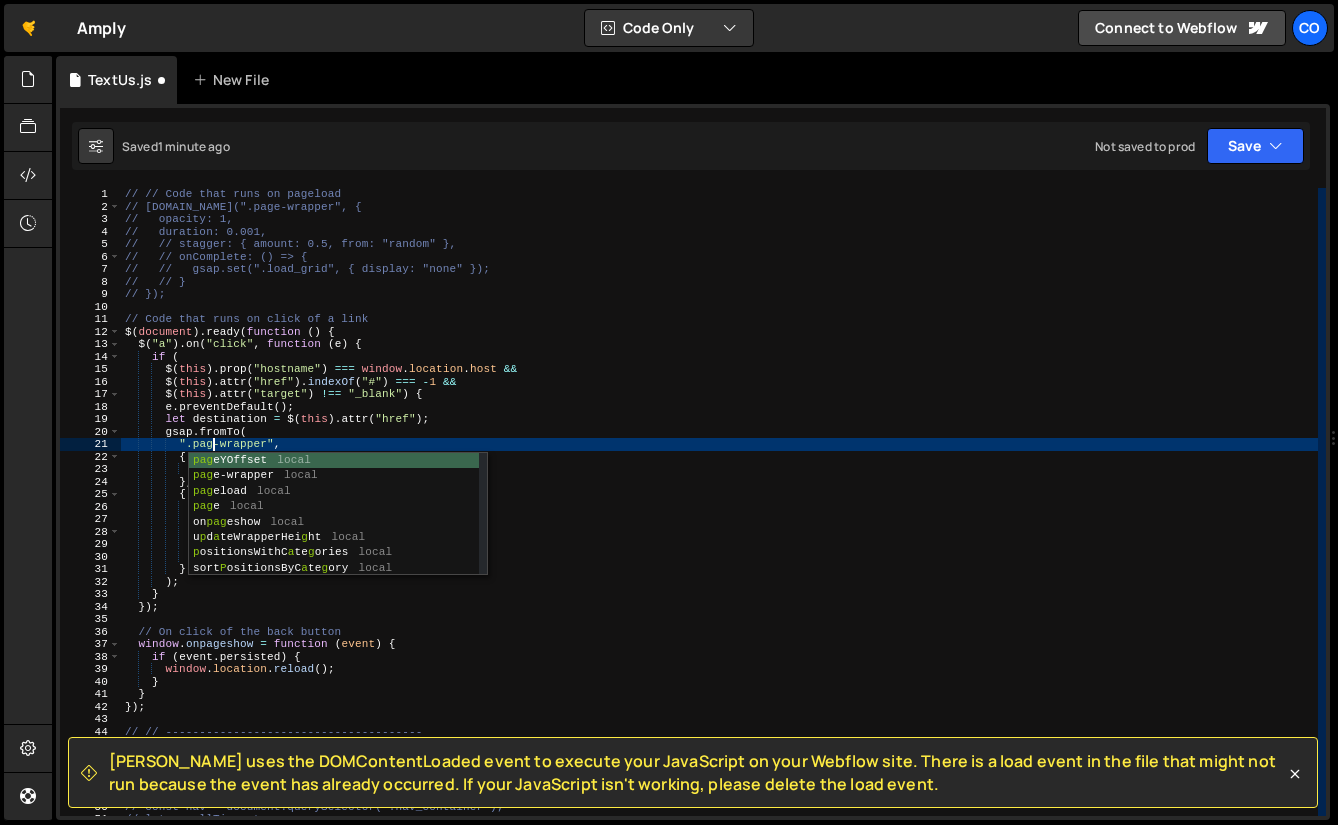 scroll, scrollTop: 0, scrollLeft: 8, axis: horizontal 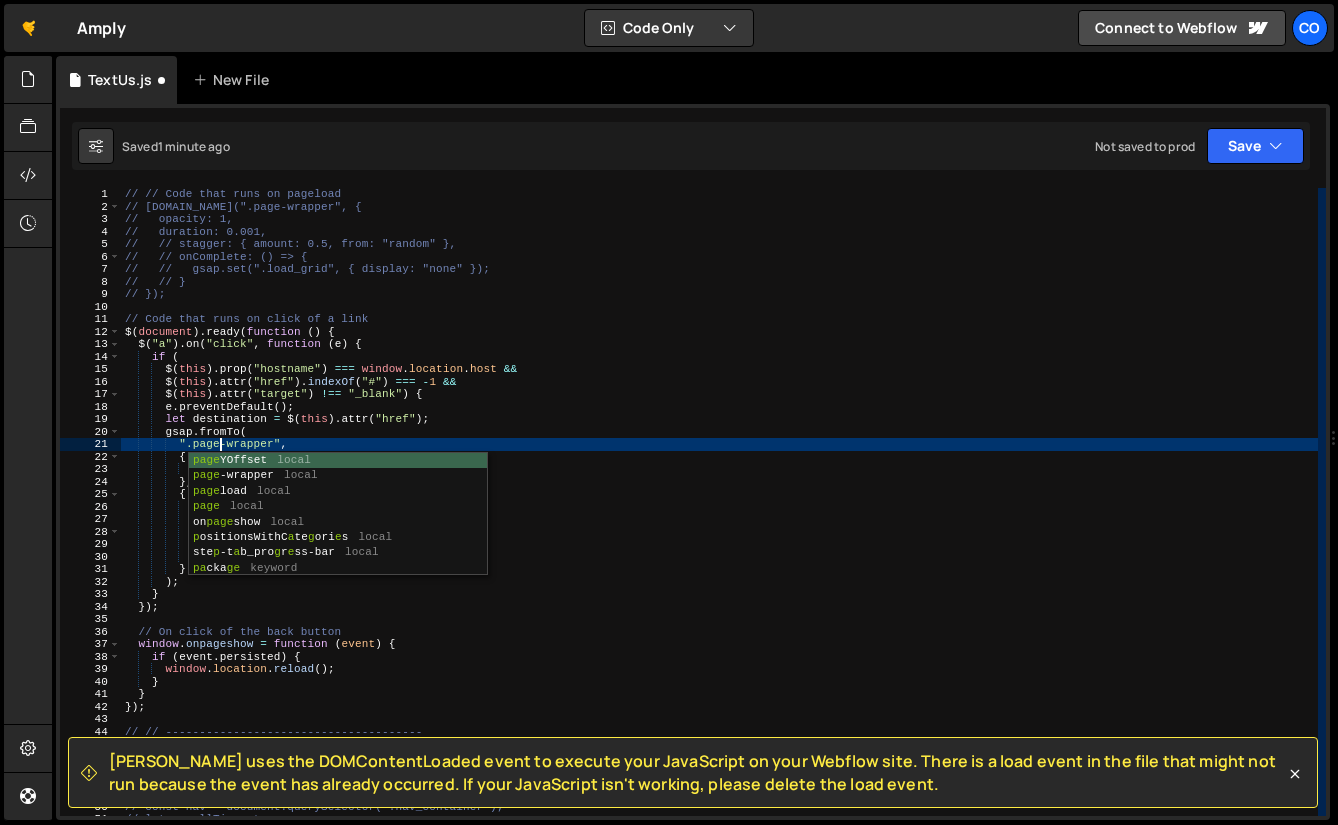 click on "// // Code that runs on pageload // [DOMAIN_NAME](".page-wrapper", { //   opacity: 1, //   duration: 0.001, //   // stagger: { amount: 0.5, from: "random" }, //   // onComplete: () => { //   //   gsap.set(".load_grid", { display: "none" }); //   // } // }); // Code that runs on click of a link $ ( document ) . ready ( function   ( )   {    $ ( "a" ) . on ( "click" ,   function   ( e )   {       if   (          $ ( this ) . prop ( "hostname" )   ===   window . location . host   &&          $ ( this ) . attr ( "href" ) . indexOf ( "#" )   ===   - 1   &&          $ ( this ) . attr ( "target" )   !==   "_blank" )   {          e . preventDefault ( ) ;          let   destination   =   $ ( this ) . attr ( "href" ) ;          gsap . fromTo (             ".page-wrapper" ,             {                opacity :   1             } ,             {                opacity :   0 ,                duration :   0.3 ,                onComplete :   ( )   =>   {                   window . location   =   destination ;                }" at bounding box center [719, 514] 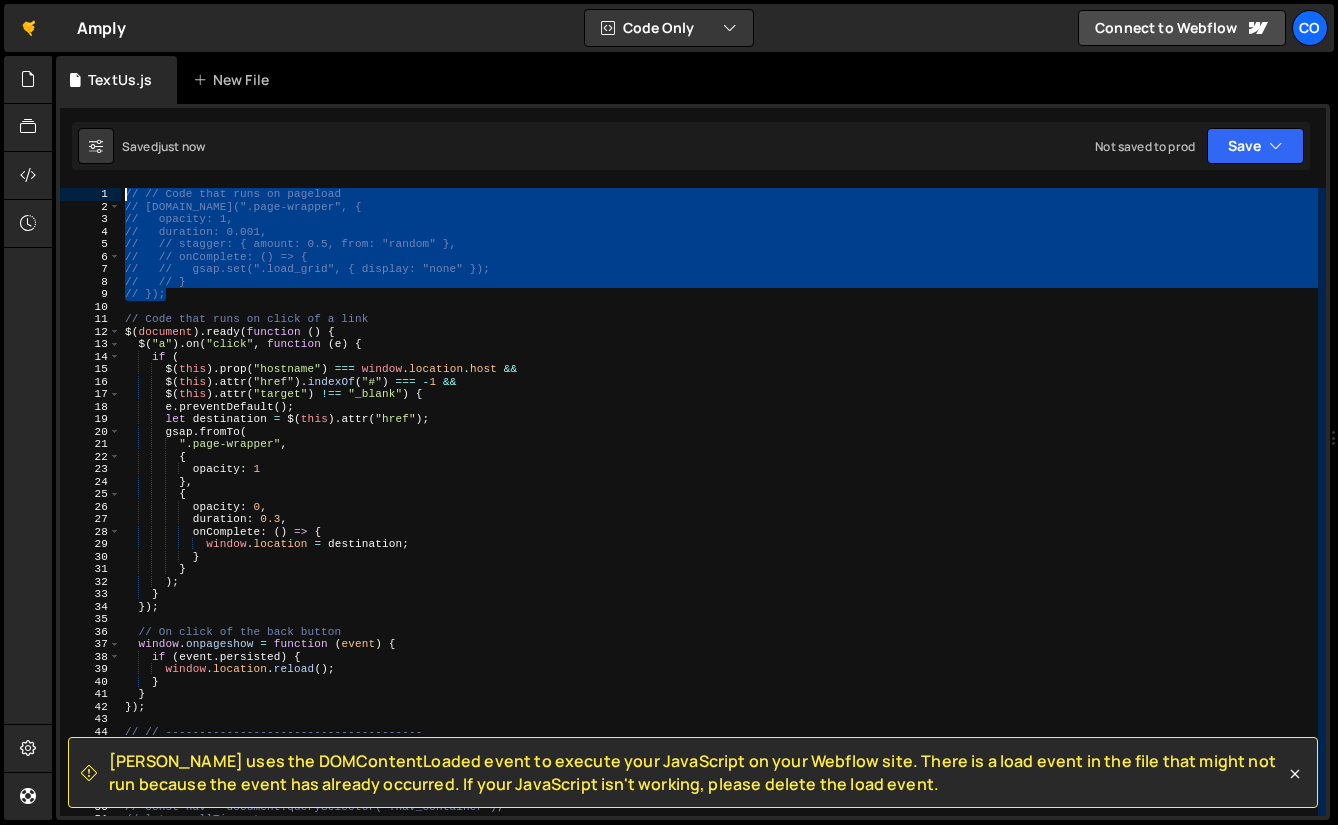 drag, startPoint x: 178, startPoint y: 296, endPoint x: 60, endPoint y: 196, distance: 154.67384 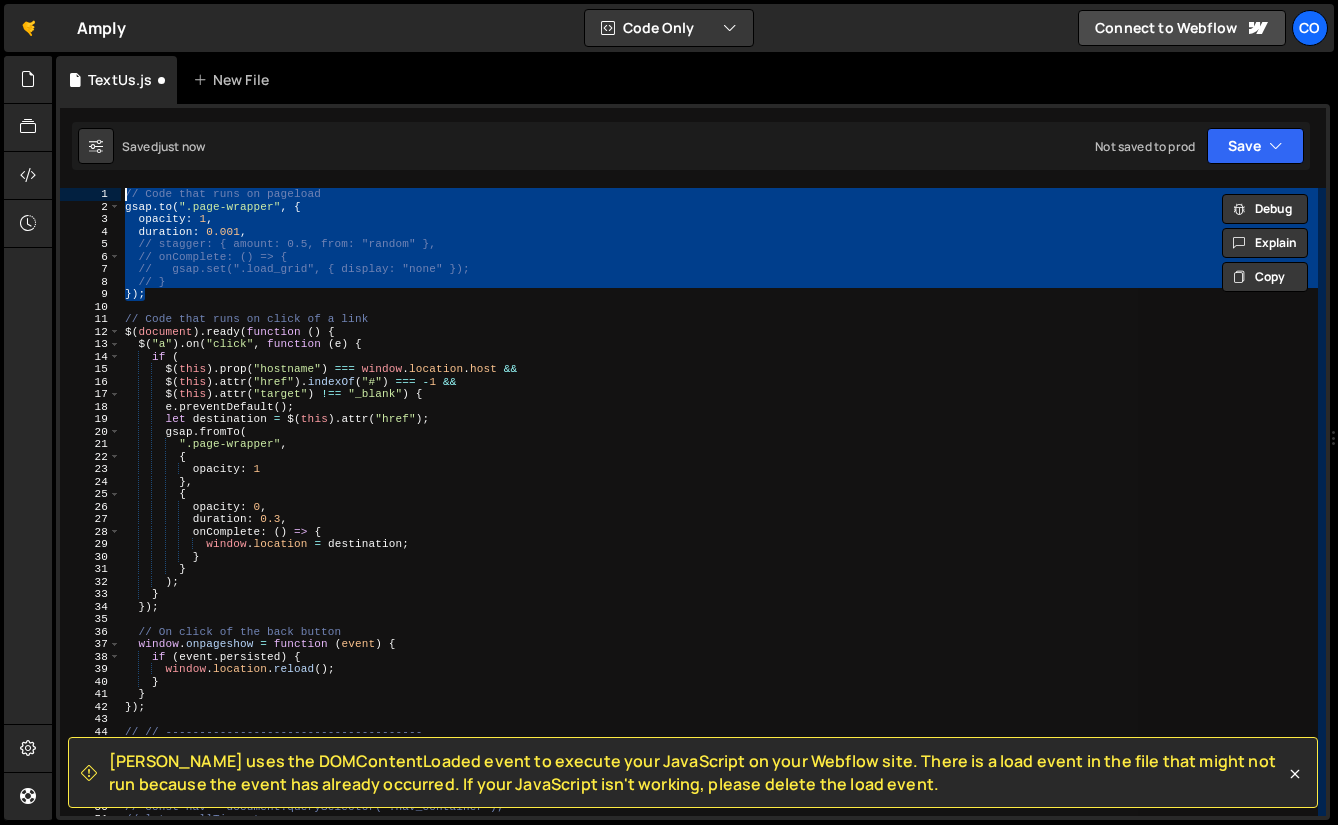 click on "// Code that runs on pageload gsap . to ( ".page-wrapper" ,   {    opacity :   1 ,    duration :   0.001 ,    // stagger: { amount: 0.5, from: "random" },    // onComplete: () => {    //   gsap.set(".load_grid", { display: "none" });    // } }) ; // Code that runs on click of a link $ ( document ) . ready ( function   ( )   {    $ ( "a" ) . on ( "click" ,   function   ( e )   {       if   (          $ ( this ) . prop ( "hostname" )   ===   window . location . host   &&          $ ( this ) . attr ( "href" ) . indexOf ( "#" )   ===   - 1   &&          $ ( this ) . attr ( "target" )   !==   "_blank" )   {          e . preventDefault ( ) ;          let   destination   =   $ ( this ) . attr ( "href" ) ;          gsap . fromTo (             ".page-wrapper" ,             {                opacity :   1             } ,             {                opacity :   0 ,                duration :   0.3 ,                onComplete :   ( )   =>   {                   window . location   =   destination ;                }       }" at bounding box center (719, 502) 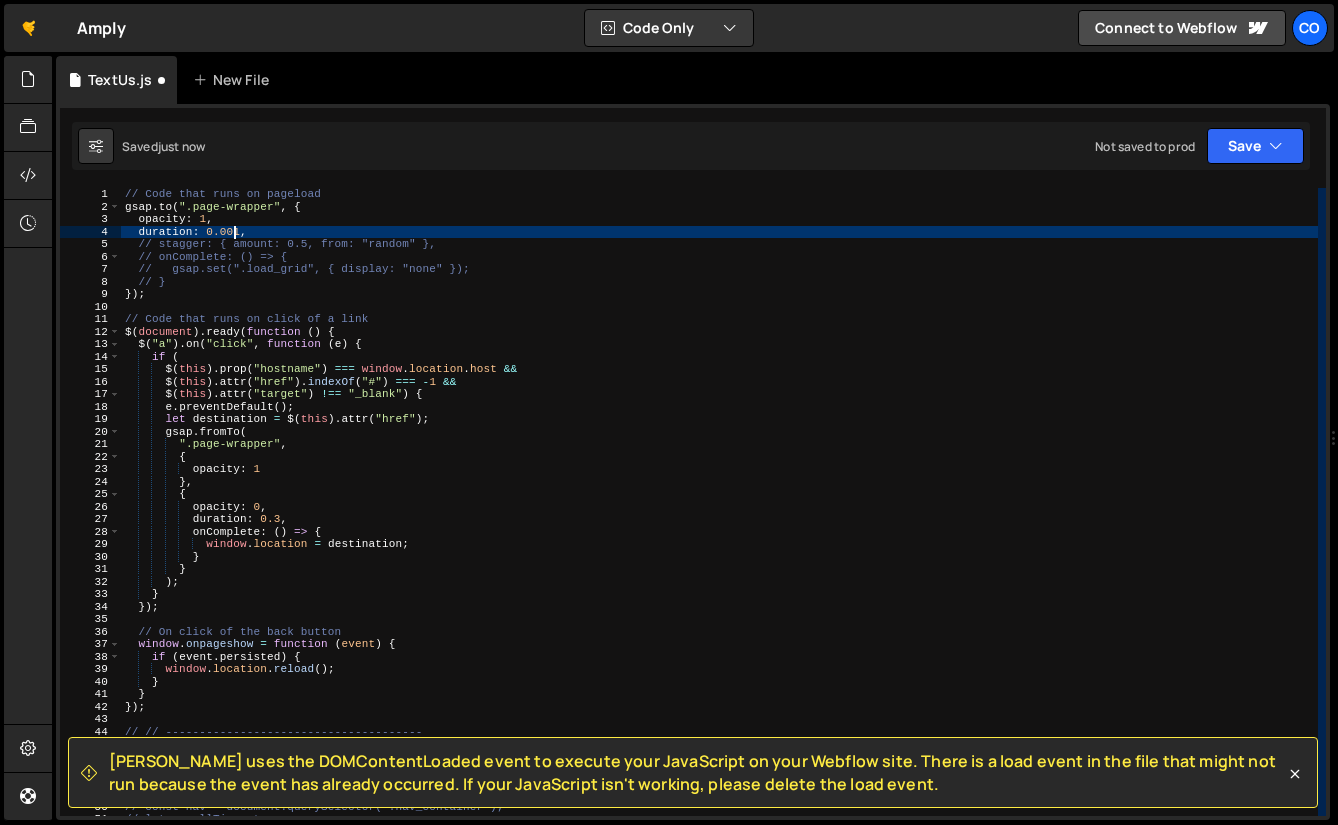 click on "// Code that runs on pageload gsap . to ( ".page-wrapper" ,   {    opacity :   1 ,    duration :   0.001 ,    // stagger: { amount: 0.5, from: "random" },    // onComplete: () => {    //   gsap.set(".load_grid", { display: "none" });    // } }) ; // Code that runs on click of a link $ ( document ) . ready ( function   ( )   {    $ ( "a" ) . on ( "click" ,   function   ( e )   {       if   (          $ ( this ) . prop ( "hostname" )   ===   window . location . host   &&          $ ( this ) . attr ( "href" ) . indexOf ( "#" )   ===   - 1   &&          $ ( this ) . attr ( "target" )   !==   "_blank" )   {          e . preventDefault ( ) ;          let   destination   =   $ ( this ) . attr ( "href" ) ;          gsap . fromTo (             ".page-wrapper" ,             {                opacity :   1             } ,             {                opacity :   0 ,                duration :   0.3 ,                onComplete :   ( )   =>   {                   window . location   =   destination ;                }       }" at bounding box center (719, 514) 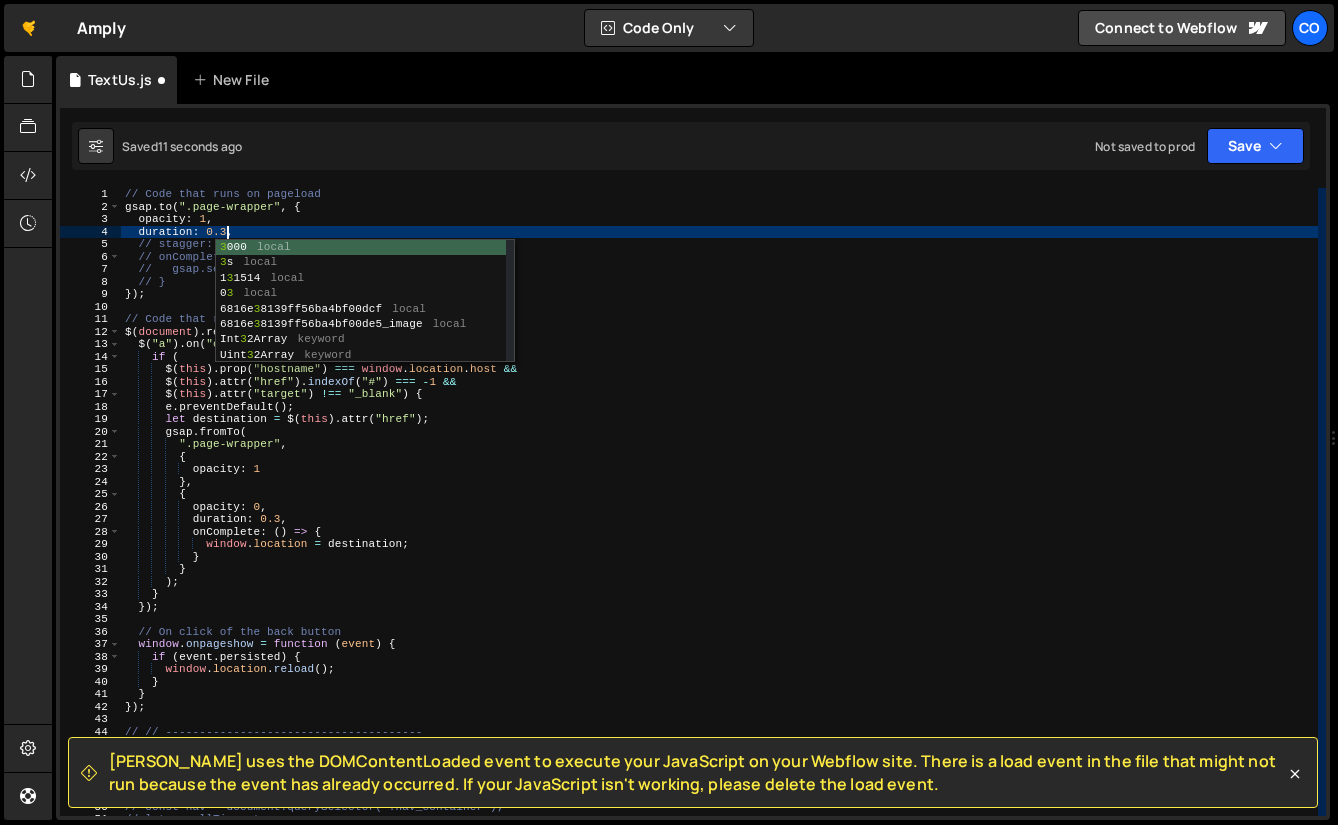 scroll, scrollTop: 0, scrollLeft: 8, axis: horizontal 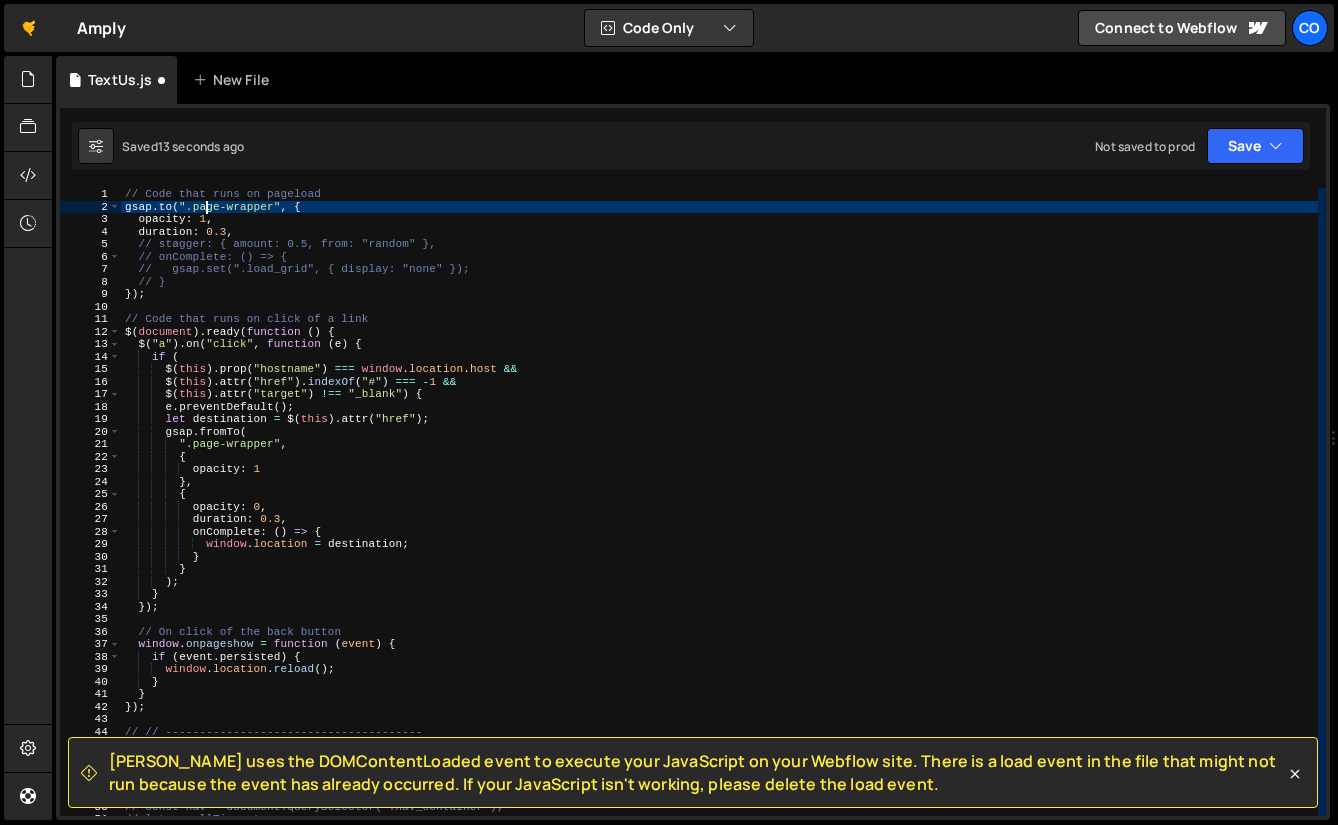 click on "// Code that runs on pageload gsap . to ( ".page-wrapper" ,   {    opacity :   1 ,    duration :   0.3 ,    // stagger: { amount: 0.5, from: "random" },    // onComplete: () => {    //   gsap.set(".load_grid", { display: "none" });    // } }) ; // Code that runs on click of a link $ ( document ) . ready ( function   ( )   {    $ ( "a" ) . on ( "click" ,   function   ( e )   {       if   (          $ ( this ) . prop ( "hostname" )   ===   window . location . host   &&          $ ( this ) . attr ( "href" ) . indexOf ( "#" )   ===   - 1   &&          $ ( this ) . attr ( "target" )   !==   "_blank" )   {          e . preventDefault ( ) ;          let   destination   =   $ ( this ) . attr ( "href" ) ;          gsap . fromTo (             ".page-wrapper" ,             {                opacity :   1             } ,             {                opacity :   0 ,                duration :   0.3 ,                onComplete :   ( )   =>   {                   window . location   =   destination ;                }" at bounding box center [719, 514] 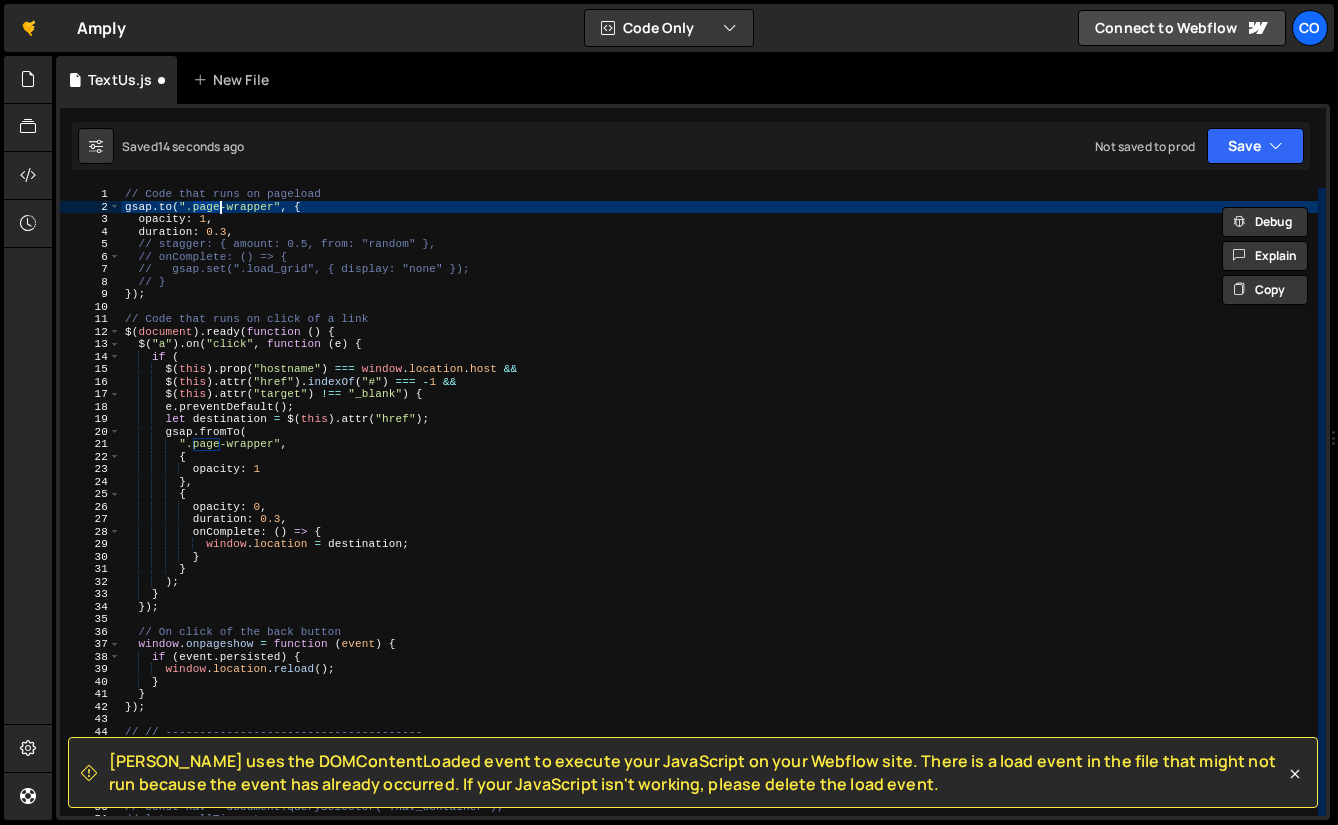 click on "// Code that runs on pageload gsap . to ( ".page-wrapper" ,   {    opacity :   1 ,    duration :   0.3 ,    // stagger: { amount: 0.5, from: "random" },    // onComplete: () => {    //   gsap.set(".load_grid", { display: "none" });    // } }) ; // Code that runs on click of a link $ ( document ) . ready ( function   ( )   {    $ ( "a" ) . on ( "click" ,   function   ( e )   {       if   (          $ ( this ) . prop ( "hostname" )   ===   window . location . host   &&          $ ( this ) . attr ( "href" ) . indexOf ( "#" )   ===   - 1   &&          $ ( this ) . attr ( "target" )   !==   "_blank" )   {          e . preventDefault ( ) ;          let   destination   =   $ ( this ) . attr ( "href" ) ;          gsap . fromTo (             ".page-wrapper" ,             {                opacity :   1             } ,             {                opacity :   0 ,                duration :   0.3 ,                onComplete :   ( )   =>   {                   window . location   =   destination ;                }" at bounding box center (719, 502) 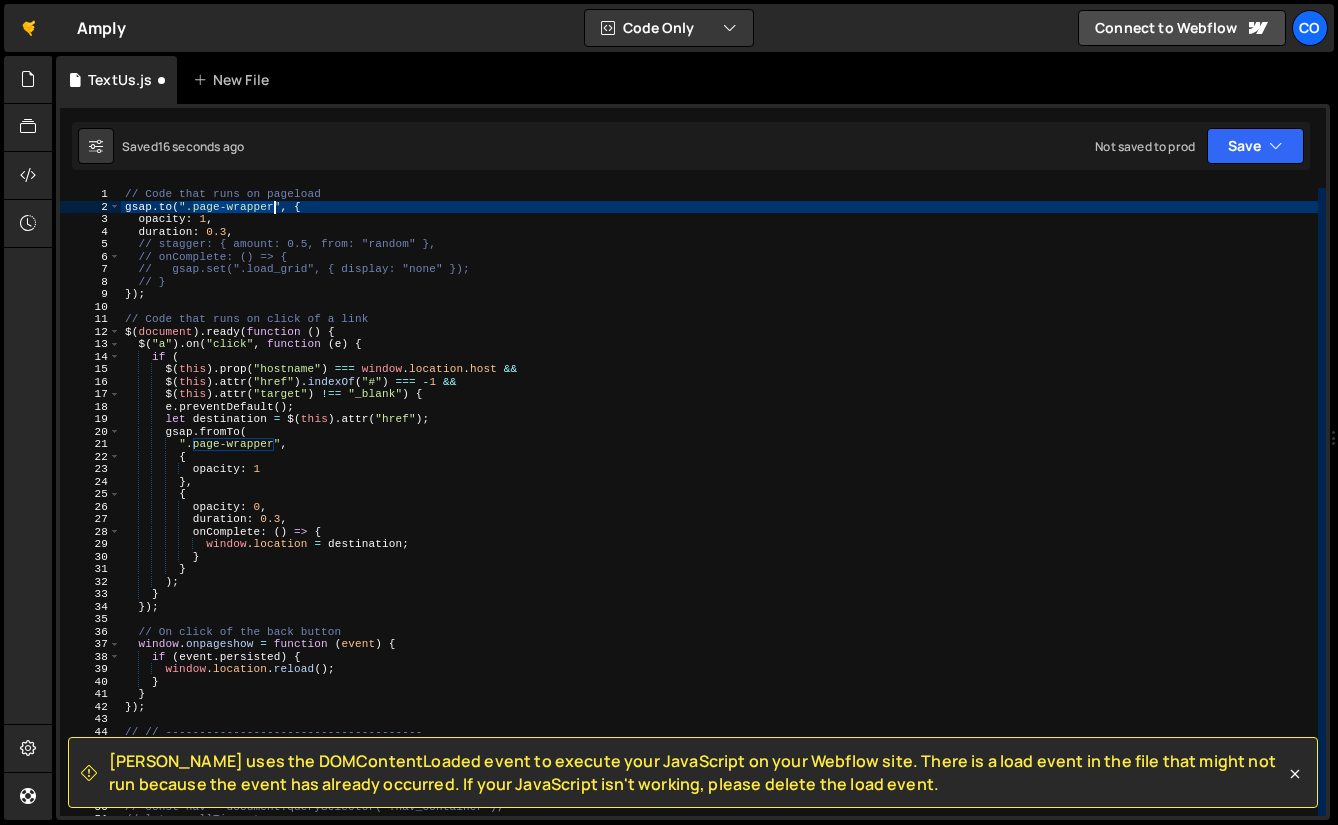 drag, startPoint x: 195, startPoint y: 207, endPoint x: 273, endPoint y: 211, distance: 78.10249 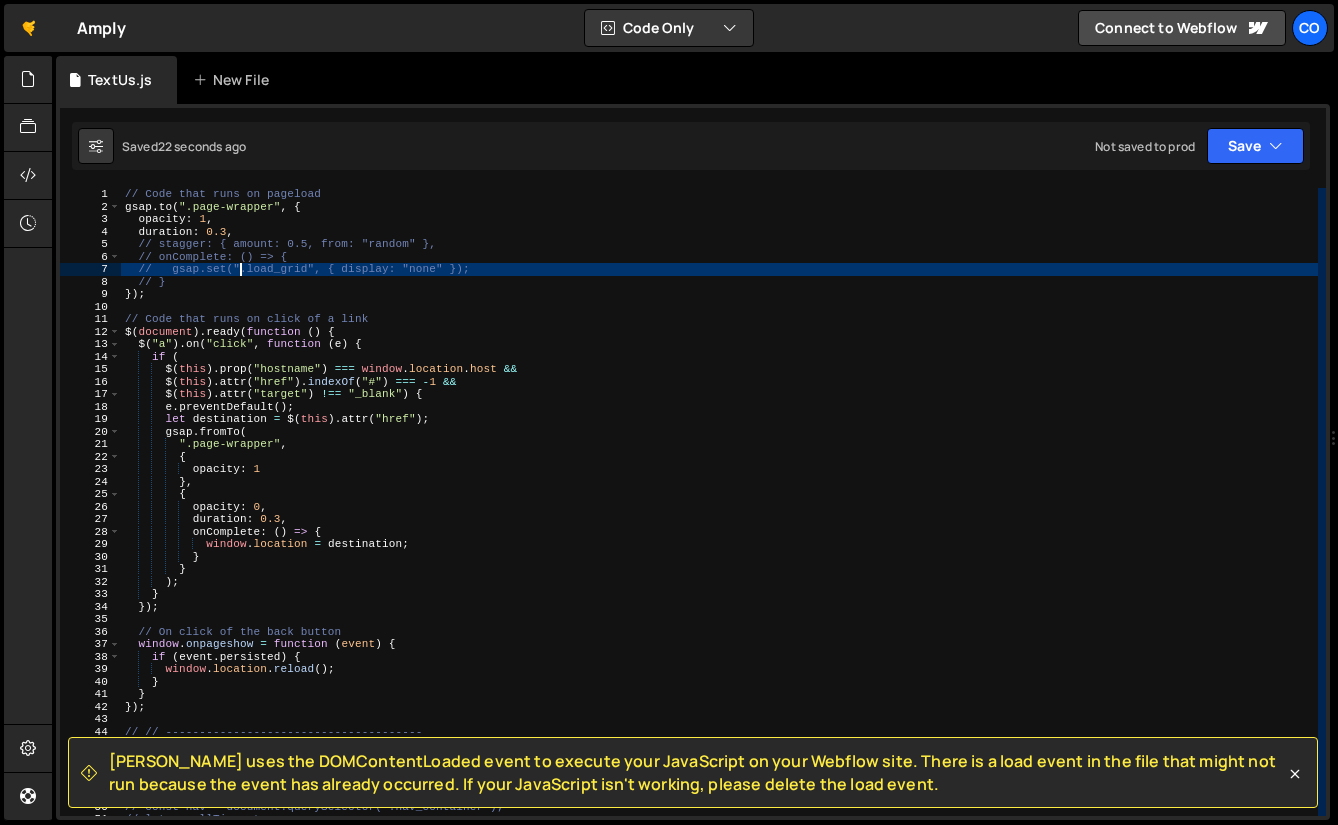 click on "// Code that runs on pageload gsap . to ( ".page-wrapper" ,   {    opacity :   1 ,    duration :   0.3 ,    // stagger: { amount: 0.5, from: "random" },    // onComplete: () => {    //   gsap.set(".load_grid", { display: "none" });    // } }) ; // Code that runs on click of a link $ ( document ) . ready ( function   ( )   {    $ ( "a" ) . on ( "click" ,   function   ( e )   {       if   (          $ ( this ) . prop ( "hostname" )   ===   window . location . host   &&          $ ( this ) . attr ( "href" ) . indexOf ( "#" )   ===   - 1   &&          $ ( this ) . attr ( "target" )   !==   "_blank" )   {          e . preventDefault ( ) ;          let   destination   =   $ ( this ) . attr ( "href" ) ;          gsap . fromTo (             ".page-wrapper" ,             {                opacity :   1             } ,             {                opacity :   0 ,                duration :   0.3 ,                onComplete :   ( )   =>   {                   window . location   =   destination ;                }" at bounding box center (719, 514) 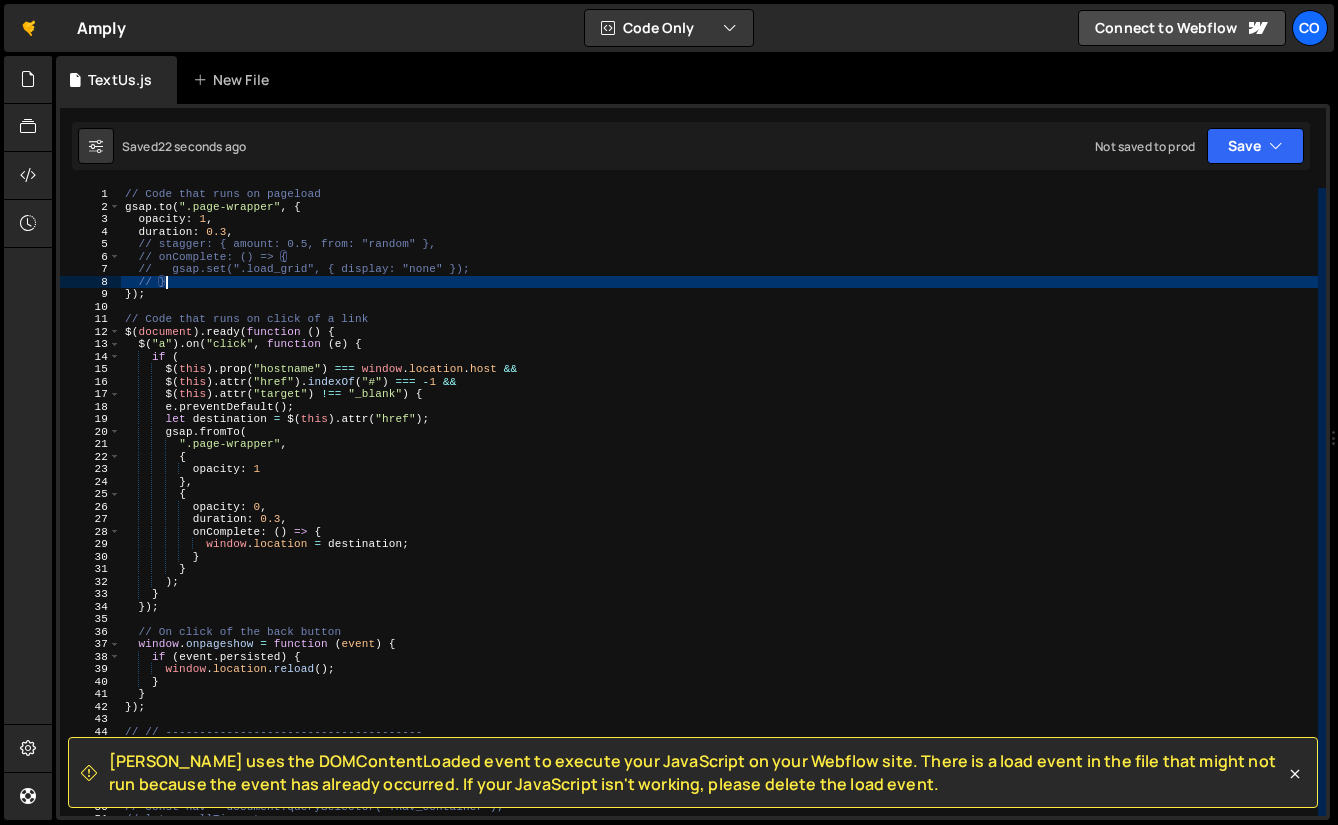 scroll, scrollTop: 0, scrollLeft: 2, axis: horizontal 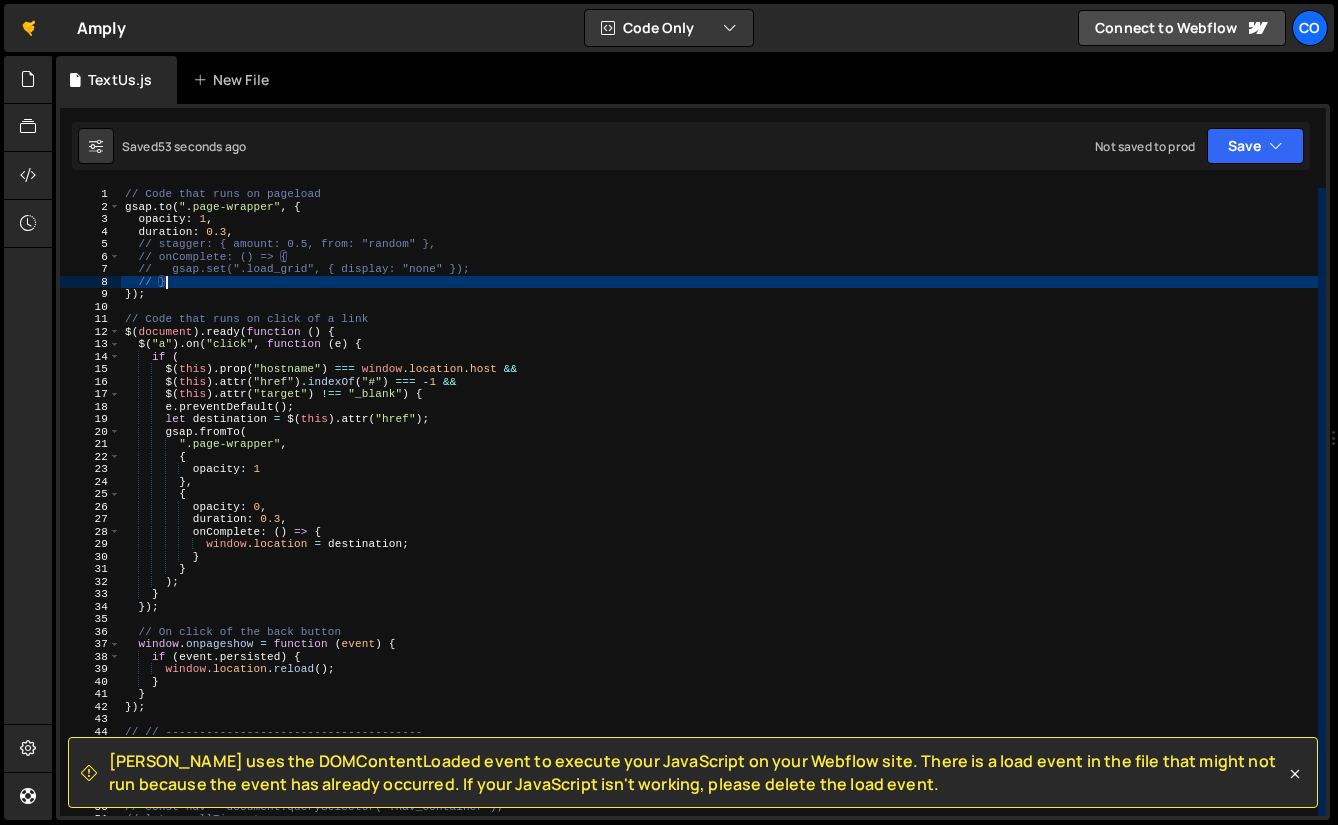 click on "[PERSON_NAME] uses the DOMContentLoaded event to execute your JavaScript on your Webflow site. There is a load event in the file that might not run because the event has already occurred. If your JavaScript isn't working, please delete the load event.
// } 1 2 3 4 5 6 7 8 9 10 11 12 13 14 15 16 17 18 19 20 21 22 23 24 25 26 27 28 29 30 31 32 33 34 35 36 37 38 39 40 41 42 43 44 45 46 47 48 49 50 51 52 // Code that runs on pageload gsap . to ( ".page-wrapper" ,   {    opacity :   1 ,    duration :   0.3 ,    // stagger: { amount: 0.5, from: "random" },    // onComplete: () => {    //   gsap.set(".load_grid", { display: "none" });    // } }) ; // Code that runs on click of a link $ ( document ) . ready ( function   ( )   {    $ ( "a" ) . on ( "click" ,   function   ( e )   {       if   (          $ ( this ) . prop ( "hostname" )   ===" at bounding box center [693, 462] 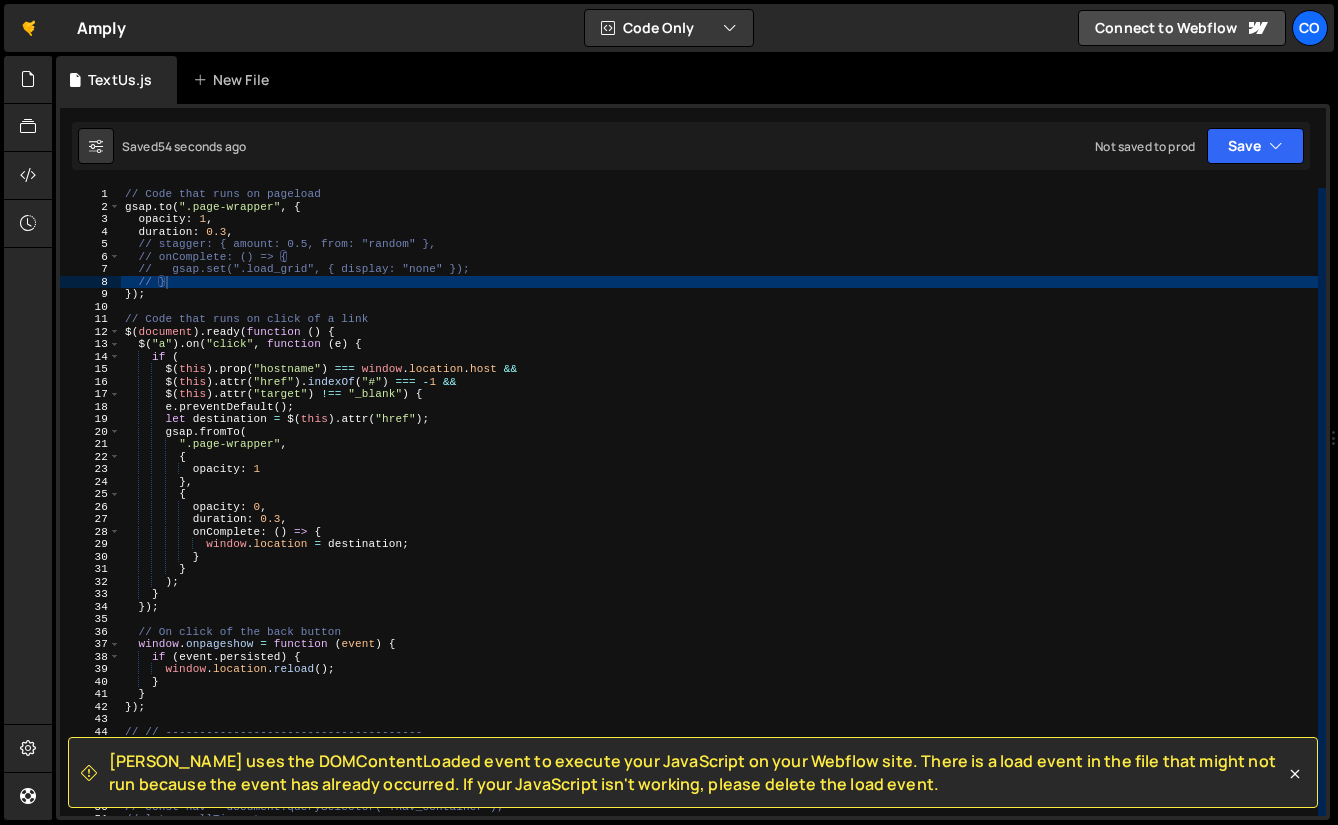 click on "// Code that runs on pageload gsap . to ( ".page-wrapper" ,   {    opacity :   1 ,    duration :   0.3 ,    // stagger: { amount: 0.5, from: "random" },    // onComplete: () => {    //   gsap.set(".load_grid", { display: "none" });    // } }) ; // Code that runs on click of a link $ ( document ) . ready ( function   ( )   {    $ ( "a" ) . on ( "click" ,   function   ( e )   {       if   (          $ ( this ) . prop ( "hostname" )   ===   window . location . host   &&          $ ( this ) . attr ( "href" ) . indexOf ( "#" )   ===   - 1   &&          $ ( this ) . attr ( "target" )   !==   "_blank" )   {          e . preventDefault ( ) ;          let   destination   =   $ ( this ) . attr ( "href" ) ;          gsap . fromTo (             ".page-wrapper" ,             {                opacity :   1             } ,             {                opacity :   0 ,                duration :   0.3 ,                onComplete :   ( )   =>   {                   window . location   =   destination ;                }" at bounding box center [719, 514] 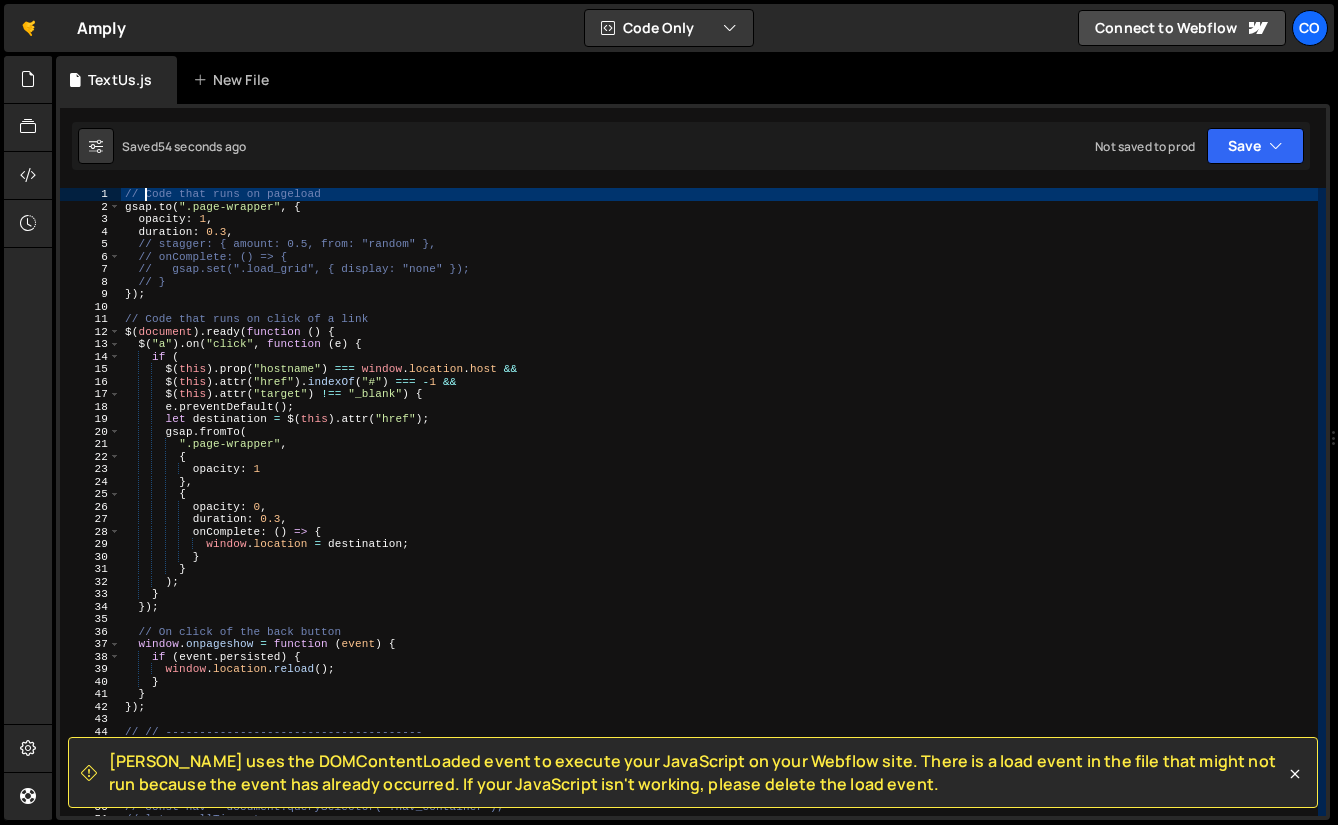 click on "// Code that runs on pageload gsap . to ( ".page-wrapper" ,   {    opacity :   1 ,    duration :   0.3 ,    // stagger: { amount: 0.5, from: "random" },    // onComplete: () => {    //   gsap.set(".load_grid", { display: "none" });    // } }) ; // Code that runs on click of a link $ ( document ) . ready ( function   ( )   {    $ ( "a" ) . on ( "click" ,   function   ( e )   {       if   (          $ ( this ) . prop ( "hostname" )   ===   window . location . host   &&          $ ( this ) . attr ( "href" ) . indexOf ( "#" )   ===   - 1   &&          $ ( this ) . attr ( "target" )   !==   "_blank" )   {          e . preventDefault ( ) ;          let   destination   =   $ ( this ) . attr ( "href" ) ;          gsap . fromTo (             ".page-wrapper" ,             {                opacity :   1             } ,             {                opacity :   0 ,                duration :   0.3 ,                onComplete :   ( )   =>   {                   window . location   =   destination ;                }" at bounding box center [719, 514] 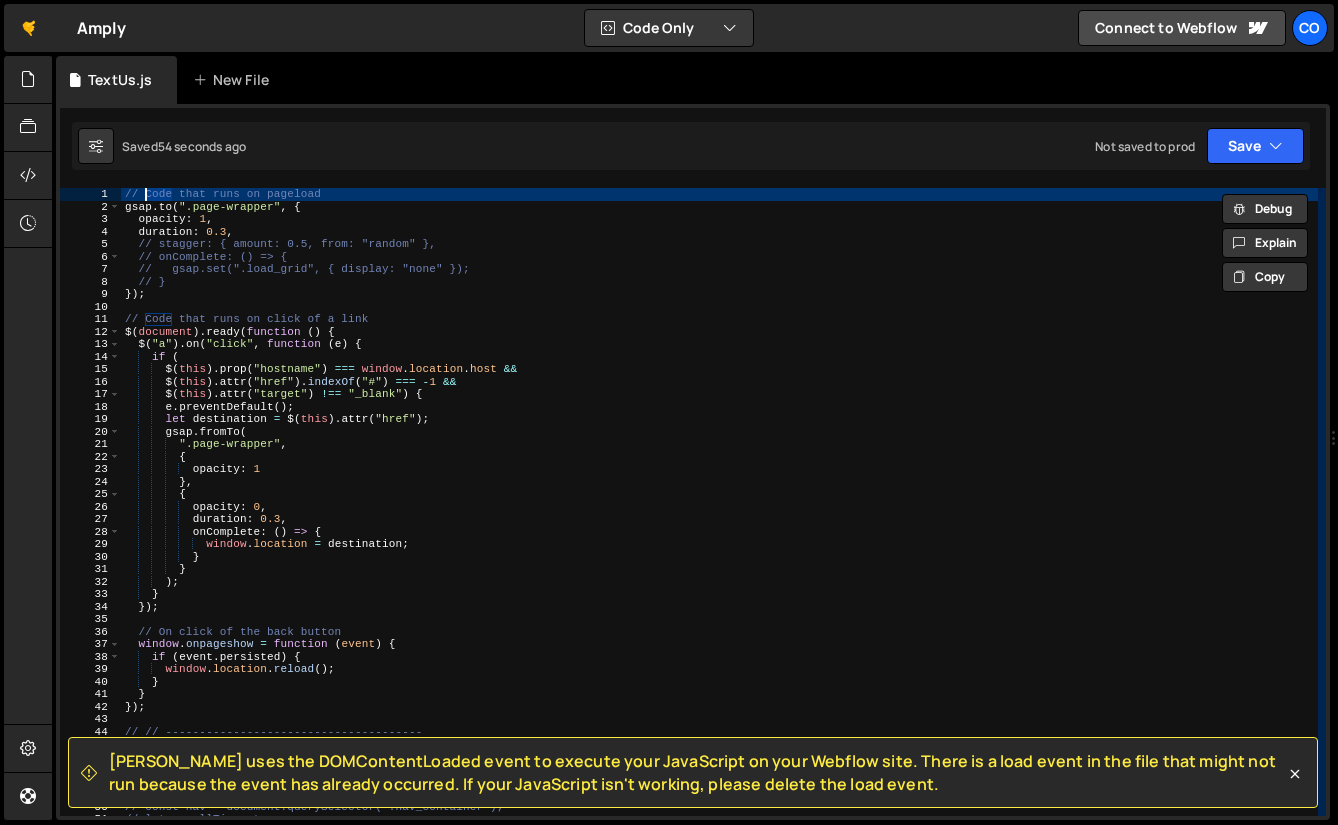 click on "// Code that runs on pageload gsap . to ( ".page-wrapper" ,   {    opacity :   1 ,    duration :   0.3 ,    // stagger: { amount: 0.5, from: "random" },    // onComplete: () => {    //   gsap.set(".load_grid", { display: "none" });    // } }) ; // Code that runs on click of a link $ ( document ) . ready ( function   ( )   {    $ ( "a" ) . on ( "click" ,   function   ( e )   {       if   (          $ ( this ) . prop ( "hostname" )   ===   window . location . host   &&          $ ( this ) . attr ( "href" ) . indexOf ( "#" )   ===   - 1   &&          $ ( this ) . attr ( "target" )   !==   "_blank" )   {          e . preventDefault ( ) ;          let   destination   =   $ ( this ) . attr ( "href" ) ;          gsap . fromTo (             ".page-wrapper" ,             {                opacity :   1             } ,             {                opacity :   0 ,                duration :   0.3 ,                onComplete :   ( )   =>   {                   window . location   =   destination ;                }" at bounding box center (719, 514) 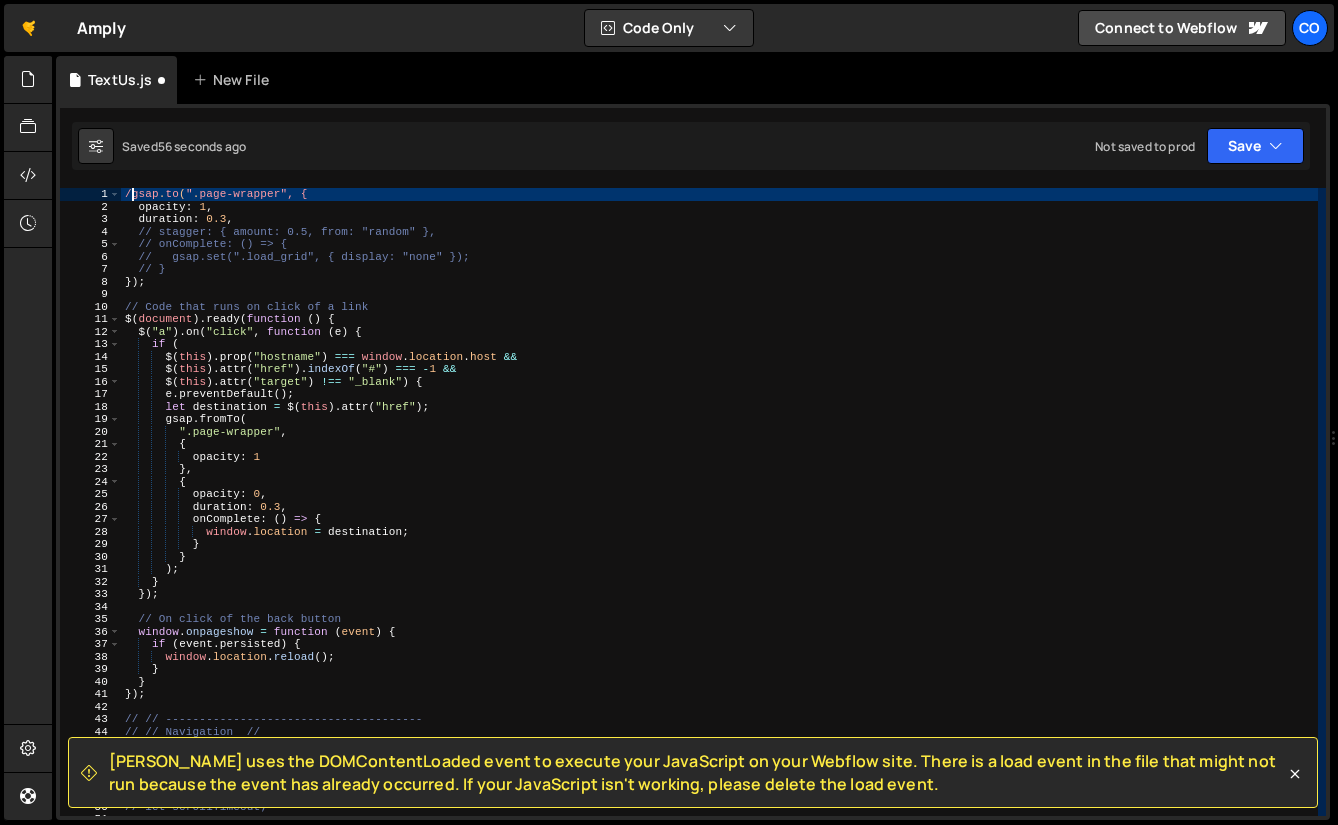 scroll, scrollTop: 0, scrollLeft: 1, axis: horizontal 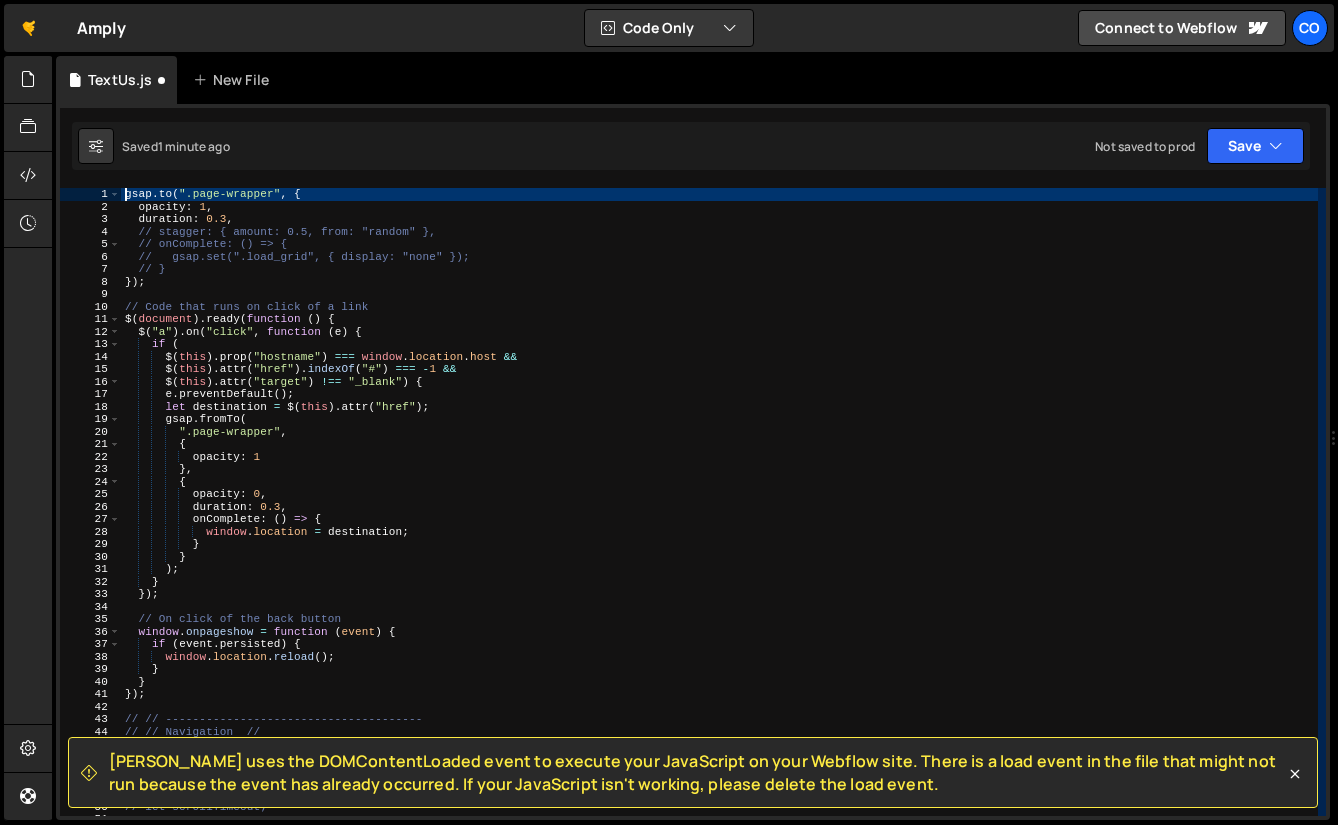 type on "[DOMAIN_NAME](".page-wrapper", {" 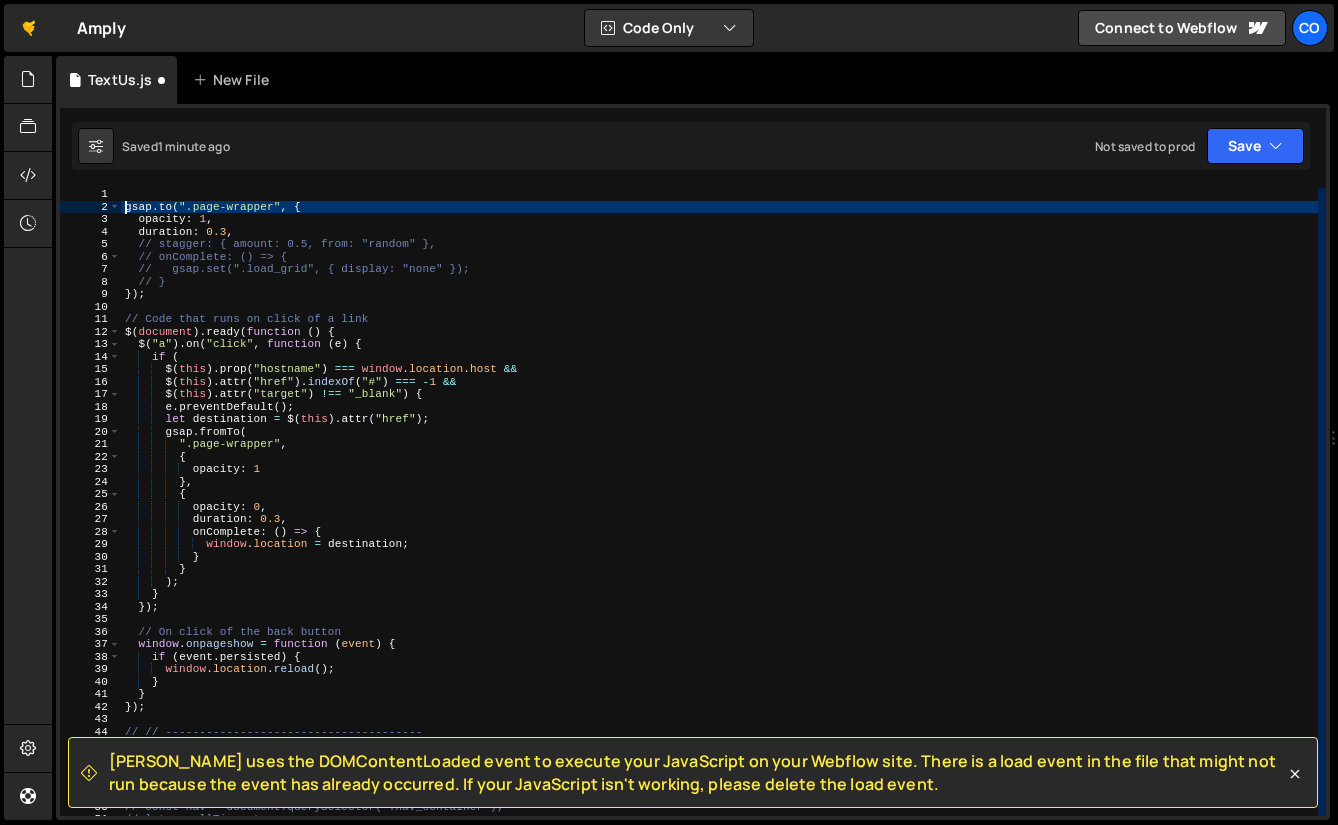 scroll, scrollTop: 0, scrollLeft: 0, axis: both 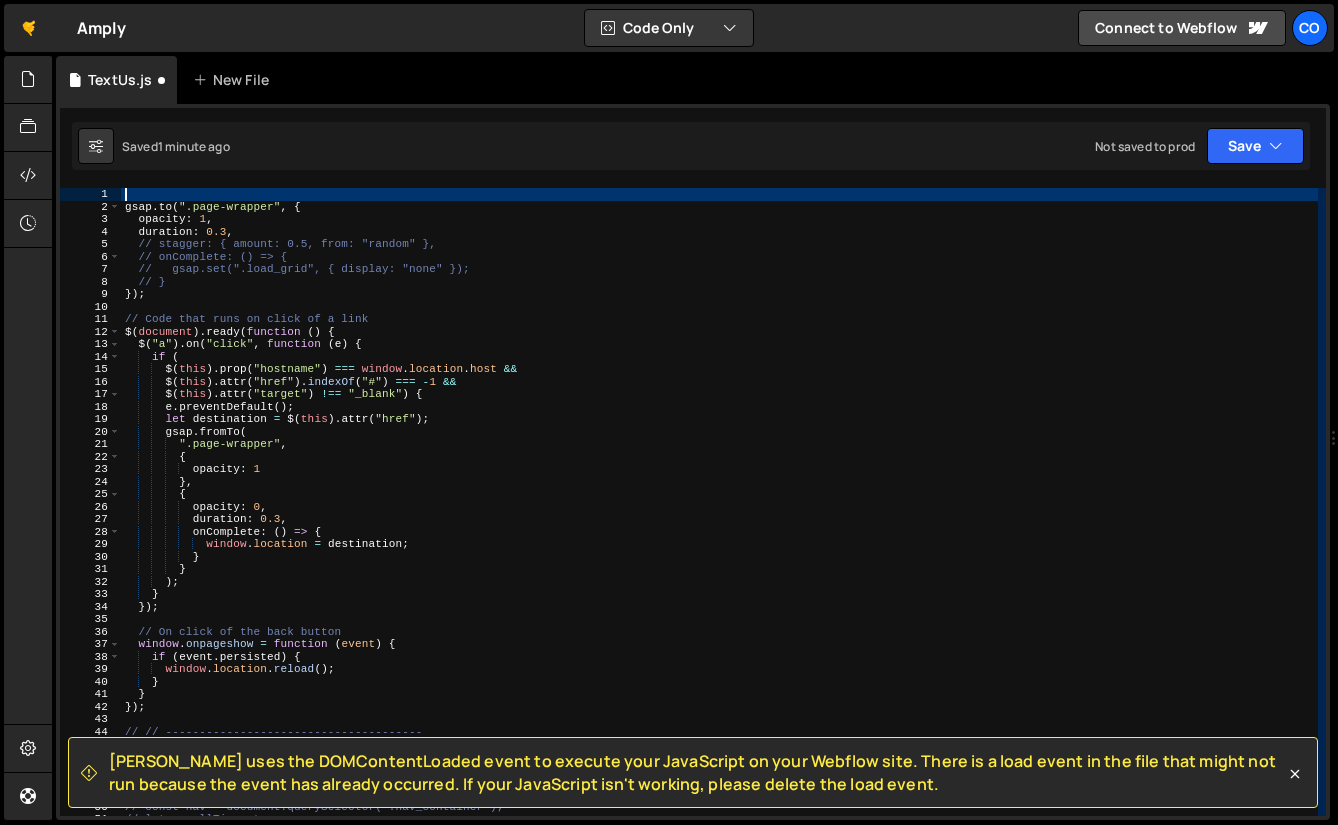 paste on "Webflow.push(function () {" 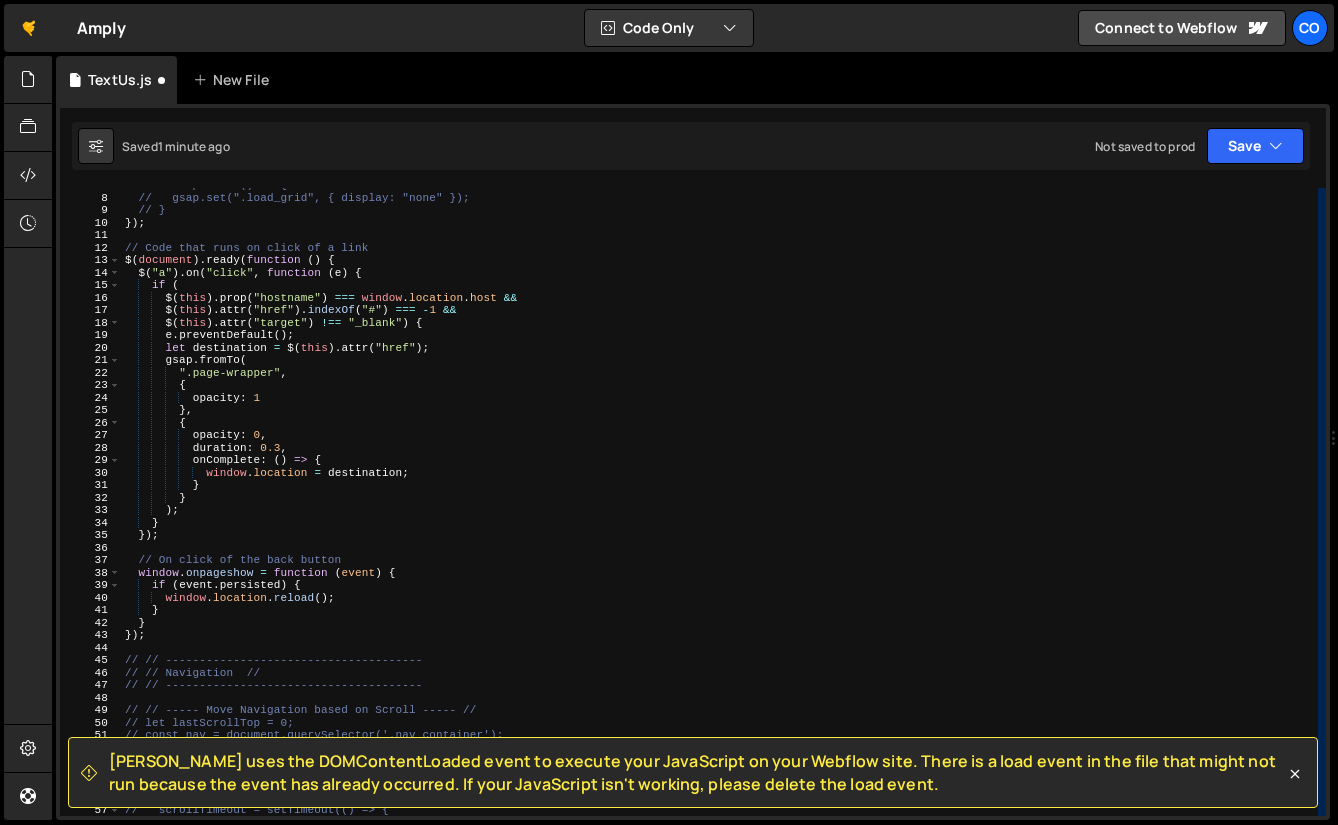 scroll, scrollTop: 102, scrollLeft: 0, axis: vertical 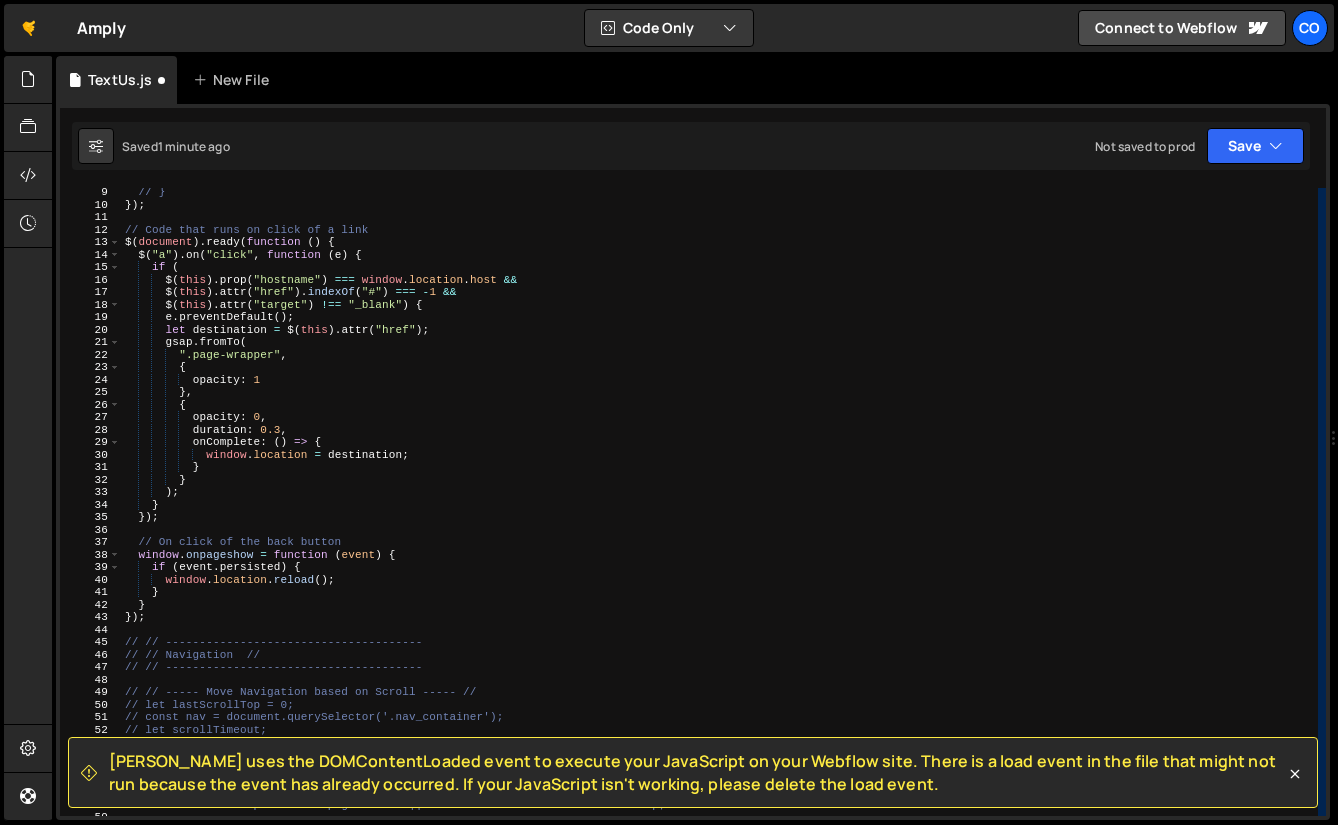 click on "// } }) ; // Code that runs on click of a link $ ( document ) . ready ( function   ( )   {    $ ( "a" ) . on ( "click" ,   function   ( e )   {       if   (          $ ( this ) . prop ( "hostname" )   ===   window . location . host   &&          $ ( this ) . attr ( "href" ) . indexOf ( "#" )   ===   - 1   &&          $ ( this ) . attr ( "target" )   !==   "_blank" )   {          e . preventDefault ( ) ;          let   destination   =   $ ( this ) . attr ( "href" ) ;          gsap . fromTo (             ".page-wrapper" ,             {                opacity :   1             } ,             {                opacity :   0 ,                duration :   0.3 ,                onComplete :   ( )   =>   {                   window . location   =   destination ;                }             }          ) ;       }    }) ;    // On click of the back button    window . onpageshow   =   function   ( event )   {       if   ( event . persisted )   {          window . location . reload ( ) ;       }    } }) ;" at bounding box center [719, 512] 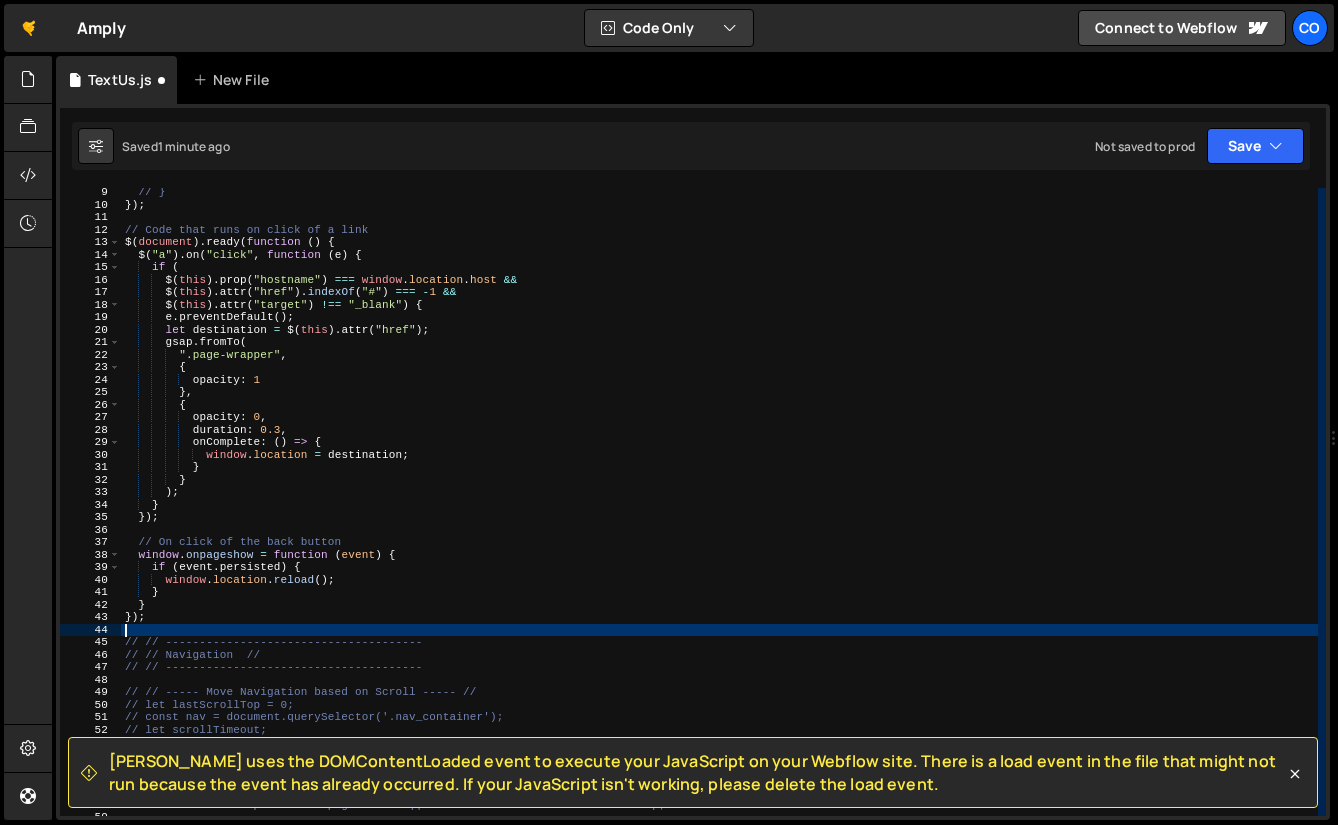 click on "// } }) ; // Code that runs on click of a link $ ( document ) . ready ( function   ( )   {    $ ( "a" ) . on ( "click" ,   function   ( e )   {       if   (          $ ( this ) . prop ( "hostname" )   ===   window . location . host   &&          $ ( this ) . attr ( "href" ) . indexOf ( "#" )   ===   - 1   &&          $ ( this ) . attr ( "target" )   !==   "_blank" )   {          e . preventDefault ( ) ;          let   destination   =   $ ( this ) . attr ( "href" ) ;          gsap . fromTo (             ".page-wrapper" ,             {                opacity :   1             } ,             {                opacity :   0 ,                duration :   0.3 ,                onComplete :   ( )   =>   {                   window . location   =   destination ;                }             }          ) ;       }    }) ;    // On click of the back button    window . onpageshow   =   function   ( event )   {       if   ( event . persisted )   {          window . location . reload ( ) ;       }    } }) ;" at bounding box center (719, 512) 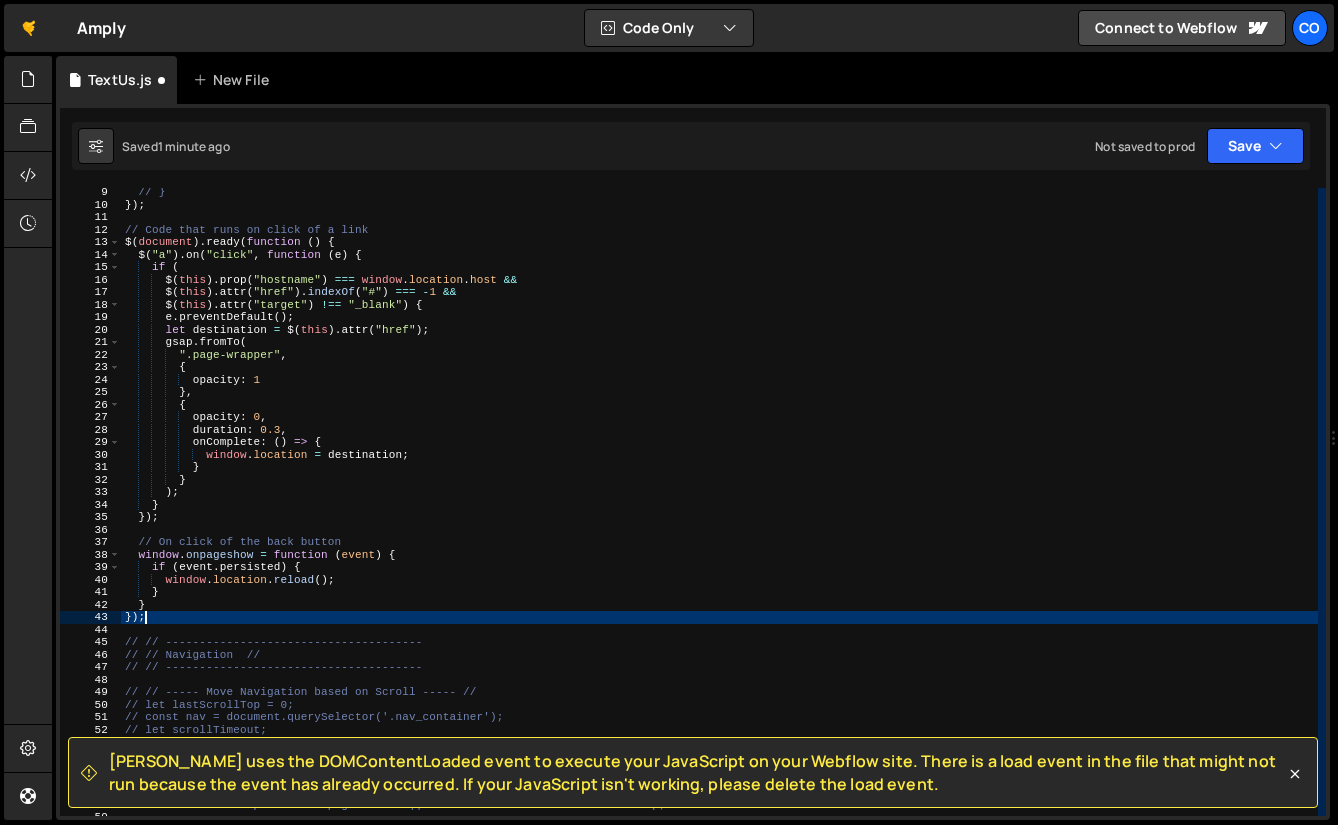 click on "// } }) ; // Code that runs on click of a link $ ( document ) . ready ( function   ( )   {    $ ( "a" ) . on ( "click" ,   function   ( e )   {       if   (          $ ( this ) . prop ( "hostname" )   ===   window . location . host   &&          $ ( this ) . attr ( "href" ) . indexOf ( "#" )   ===   - 1   &&          $ ( this ) . attr ( "target" )   !==   "_blank" )   {          e . preventDefault ( ) ;          let   destination   =   $ ( this ) . attr ( "href" ) ;          gsap . fromTo (             ".page-wrapper" ,             {                opacity :   1             } ,             {                opacity :   0 ,                duration :   0.3 ,                onComplete :   ( )   =>   {                   window . location   =   destination ;                }             }          ) ;       }    }) ;    // On click of the back button    window . onpageshow   =   function   ( event )   {       if   ( event . persisted )   {          window . location . reload ( ) ;       }    } }) ;" at bounding box center (719, 512) 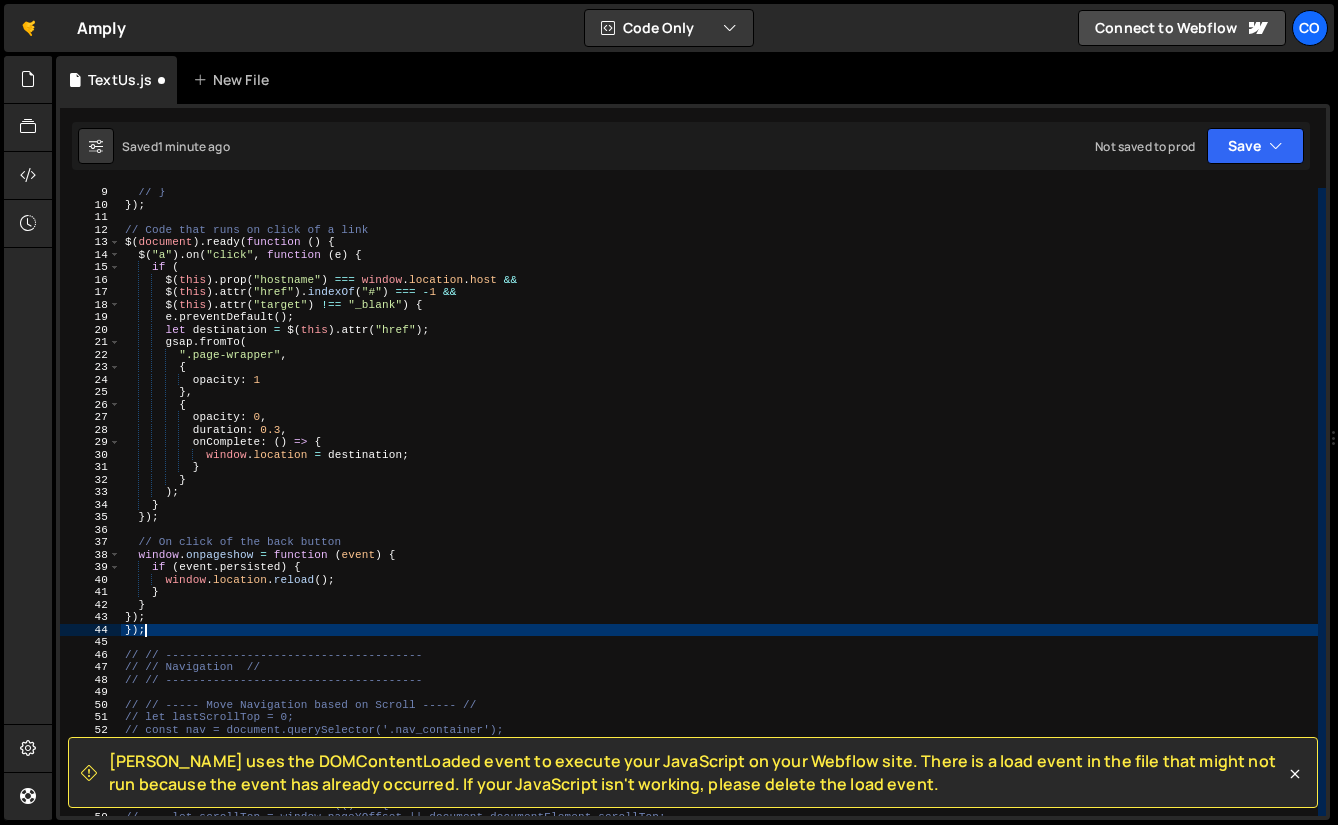 scroll, scrollTop: 0, scrollLeft: 0, axis: both 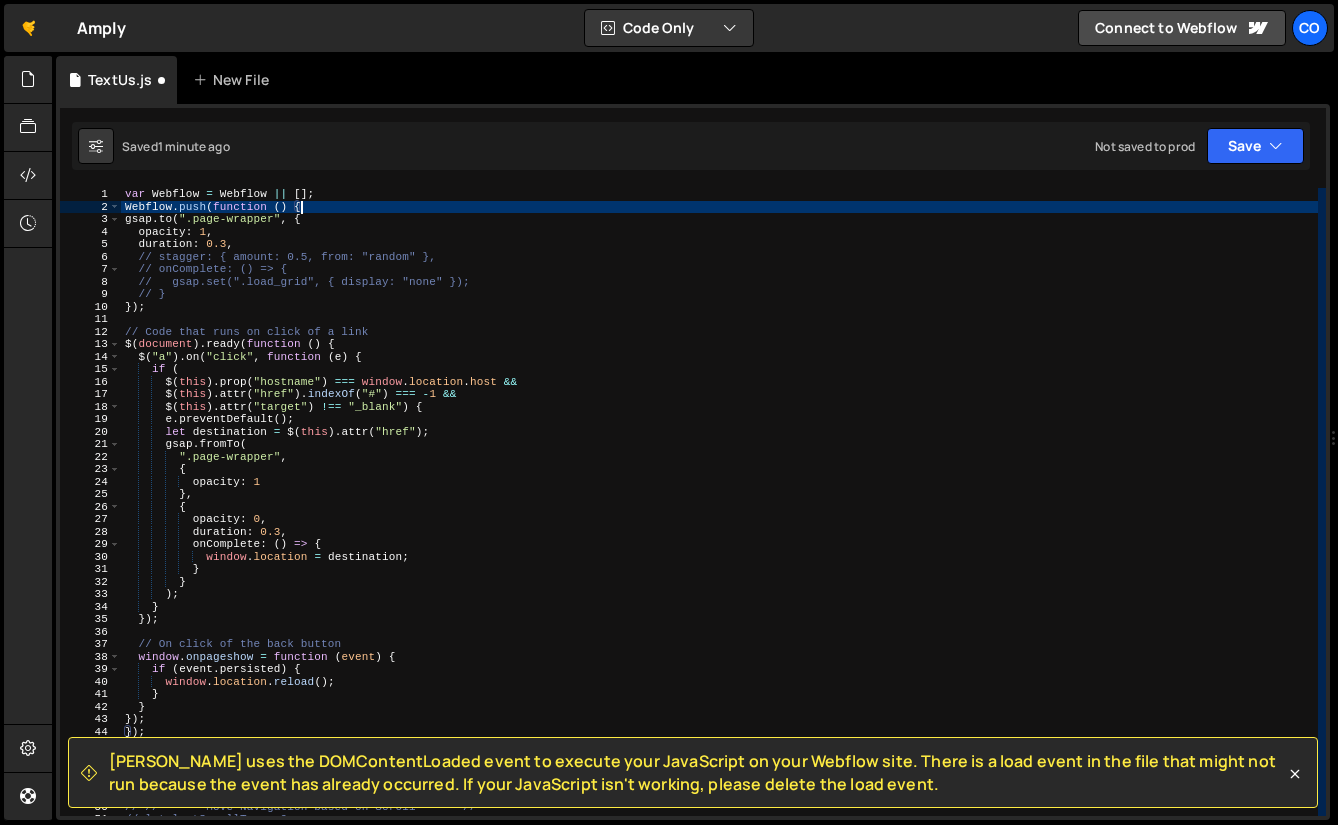 click on "var   Webflow   =   Webflow   ||   [ ] ; Webflow . push ( function   ( )   { gsap . to ( ".page-wrapper" ,   {    opacity :   1 ,    duration :   0.3 ,    // stagger: { amount: 0.5, from: "random" },    // onComplete: () => {    //   gsap.set(".load_grid", { display: "none" });    // } }) ; // Code that runs on click of a link $ ( document ) . ready ( function   ( )   {    $ ( "a" ) . on ( "click" ,   function   ( e )   {       if   (          $ ( this ) . prop ( "hostname" )   ===   window . location . host   &&          $ ( this ) . attr ( "href" ) . indexOf ( "#" )   ===   - 1   &&          $ ( this ) . attr ( "target" )   !==   "_blank" )   {          e . preventDefault ( ) ;          let   destination   =   $ ( this ) . attr ( "href" ) ;          gsap . fromTo (             ".page-wrapper" ,             {                opacity :   1             } ,             {                opacity :   0 ,                duration :   0.3 ,                onComplete :   ( )   =>   {                   window . location" at bounding box center [719, 514] 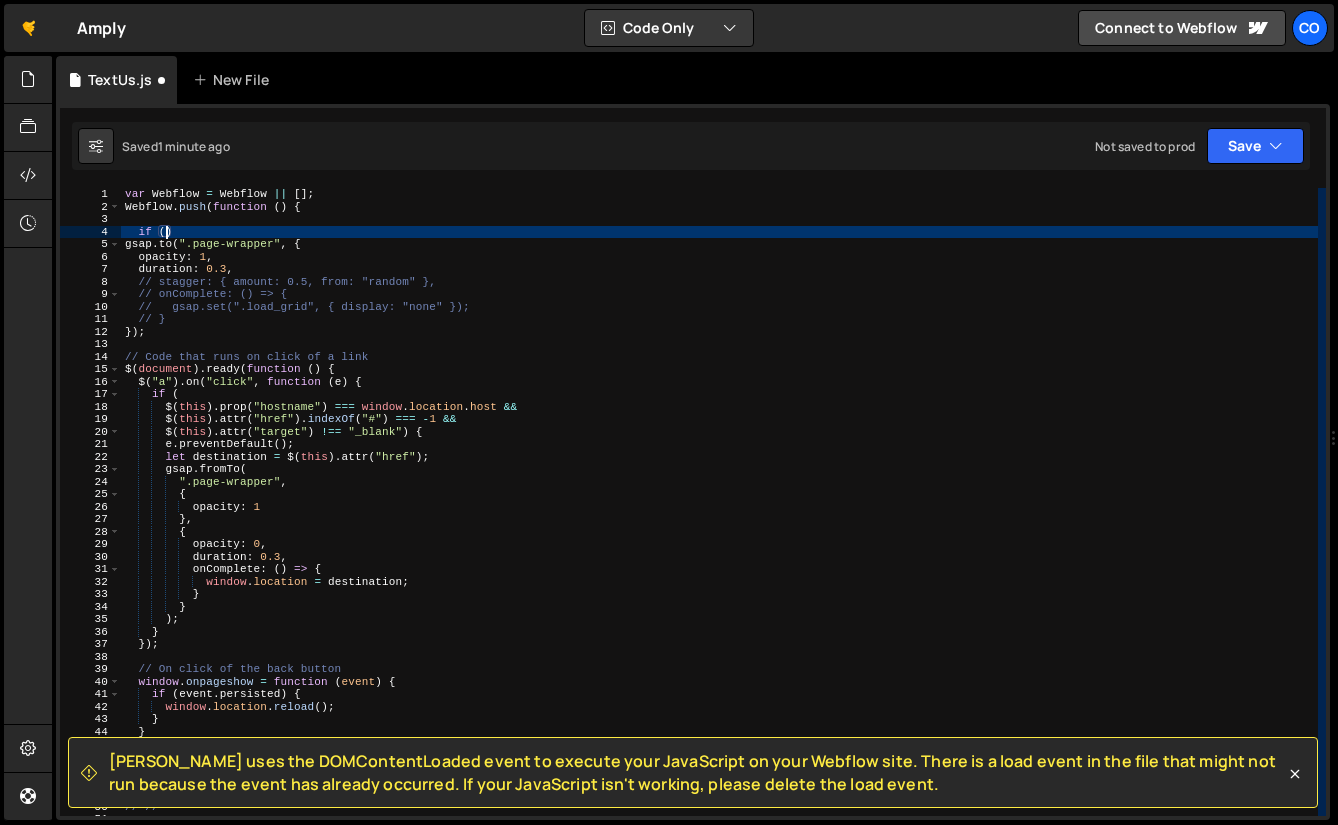 scroll, scrollTop: 0, scrollLeft: 3, axis: horizontal 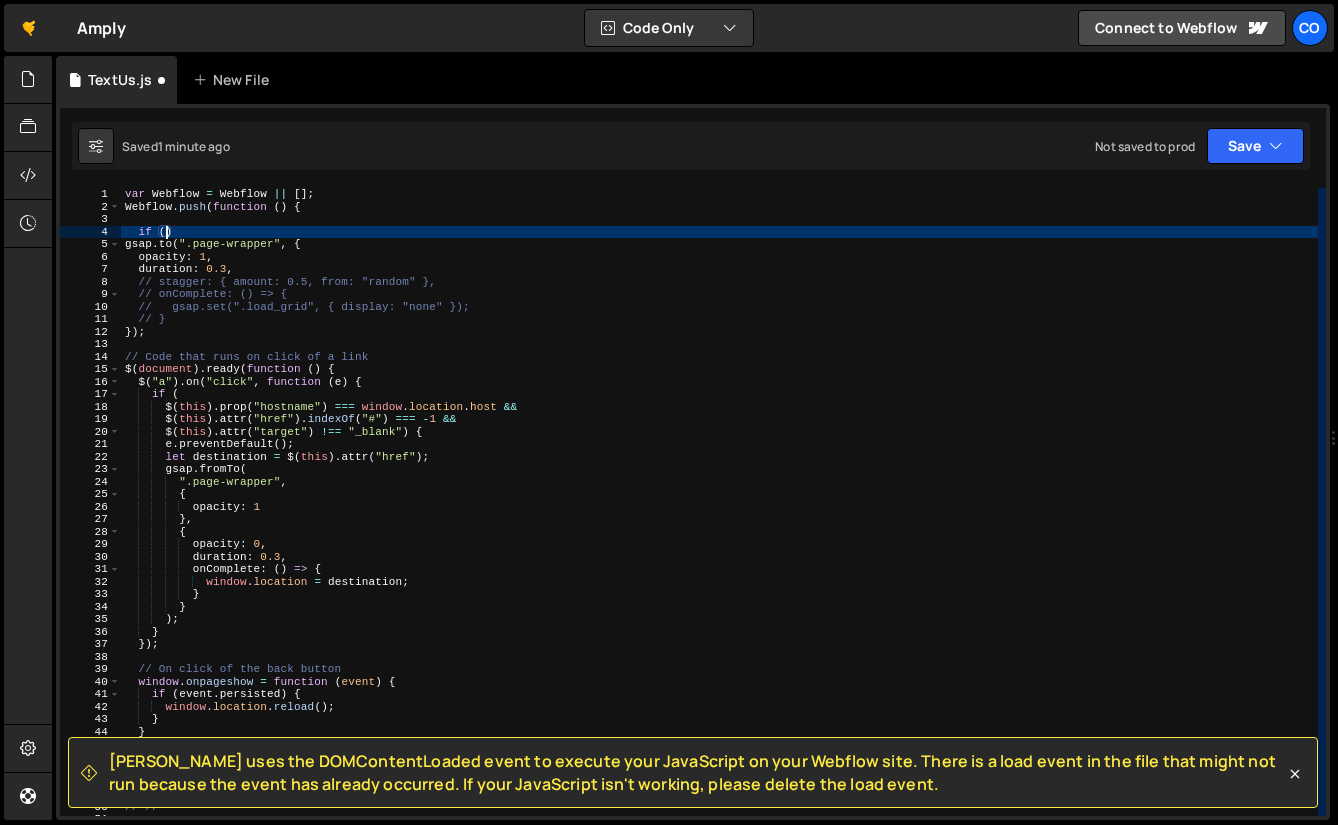 click on "var   Webflow   =   Webflow   ||   [ ] ; Webflow . push ( function   ( )   {       if   ( ) gsap . to ( ".page-wrapper" ,   {    opacity :   1 ,    duration :   0.3 ,    // stagger: { amount: 0.5, from: "random" },    // onComplete: () => {    //   gsap.set(".load_grid", { display: "none" });    // } }) ; // Code that runs on click of a link $ ( document ) . ready ( function   ( )   {    $ ( "a" ) . on ( "click" ,   function   ( e )   {       if   (          $ ( this ) . prop ( "hostname" )   ===   window . location . host   &&          $ ( this ) . attr ( "href" ) . indexOf ( "#" )   ===   - 1   &&          $ ( this ) . attr ( "target" )   !==   "_blank" )   {          e . preventDefault ( ) ;          let   destination   =   $ ( this ) . attr ( "href" ) ;          gsap . fromTo (             ".page-wrapper" ,             {                opacity :   1             } ,             {                opacity :   0 ,                duration :   0.3 ,                onComplete :   ( )   =>   {                   ." at bounding box center (719, 514) 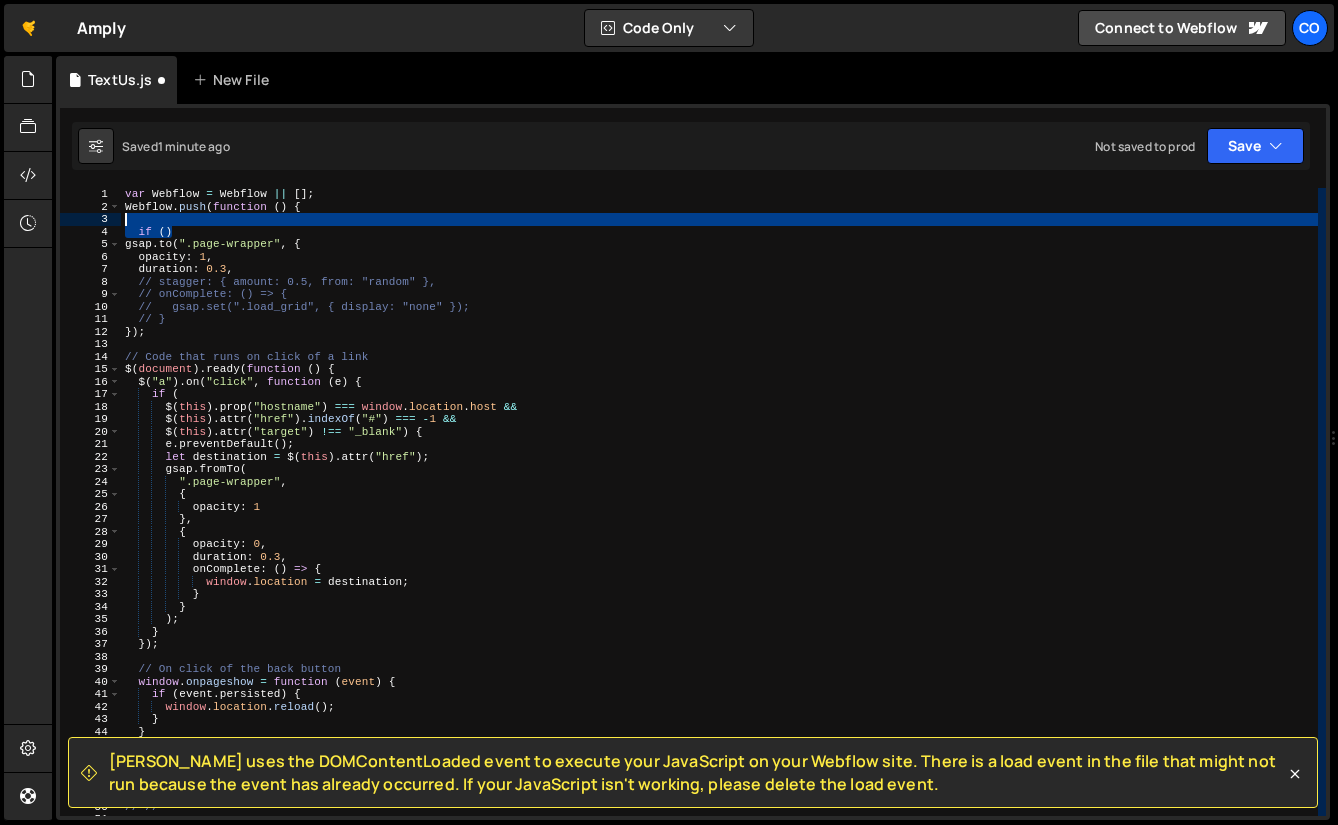 drag, startPoint x: 186, startPoint y: 227, endPoint x: 118, endPoint y: 220, distance: 68.359344 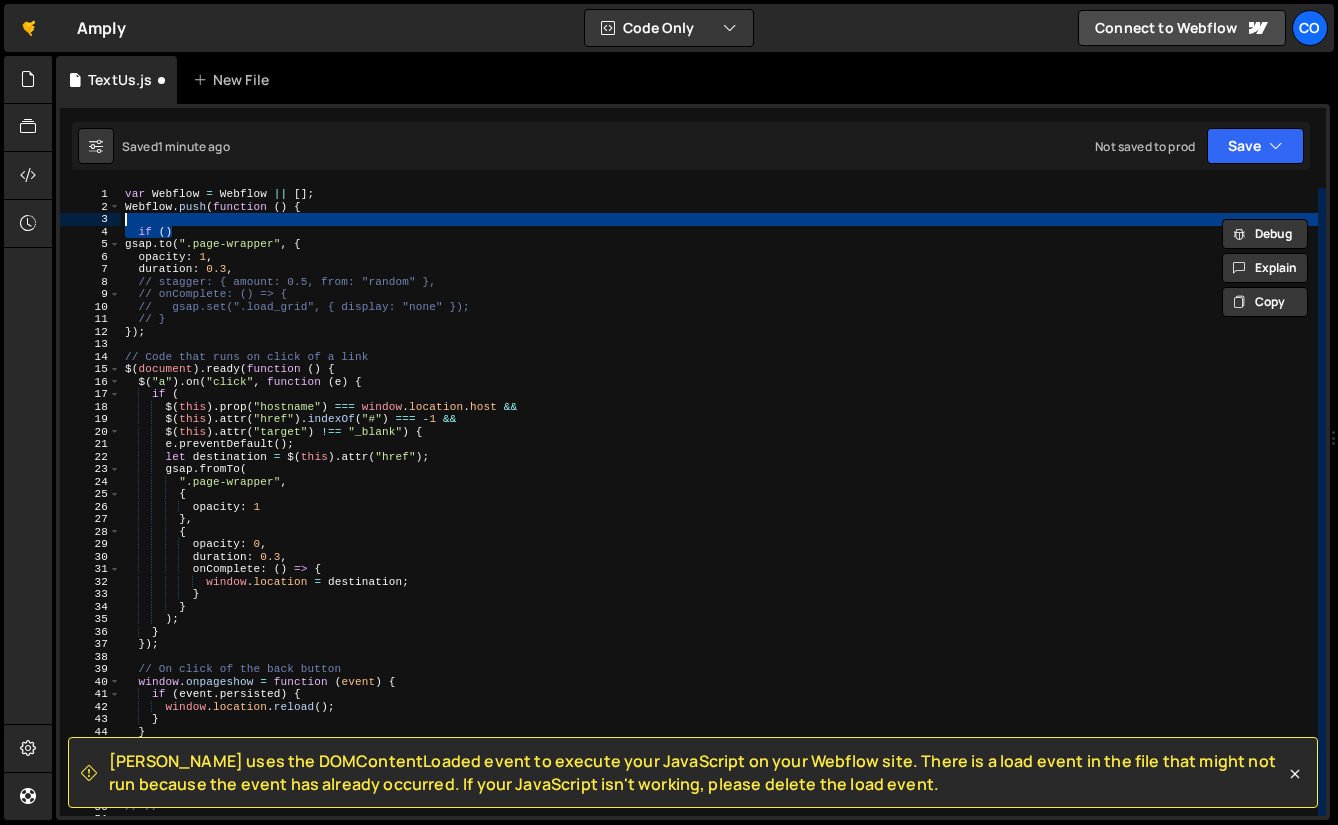 click on "var   Webflow   =   Webflow   ||   [ ] ; Webflow . push ( function   ( )   {       if   ( ) gsap . to ( ".page-wrapper" ,   {    opacity :   1 ,    duration :   0.3 ,    // stagger: { amount: 0.5, from: "random" },    // onComplete: () => {    //   gsap.set(".load_grid", { display: "none" });    // } }) ; // Code that runs on click of a link $ ( document ) . ready ( function   ( )   {    $ ( "a" ) . on ( "click" ,   function   ( e )   {       if   (          $ ( this ) . prop ( "hostname" )   ===   window . location . host   &&          $ ( this ) . attr ( "href" ) . indexOf ( "#" )   ===   - 1   &&          $ ( this ) . attr ( "target" )   !==   "_blank" )   {          e . preventDefault ( ) ;          let   destination   =   $ ( this ) . attr ( "href" ) ;          gsap . fromTo (             ".page-wrapper" ,             {                opacity :   1             } ,             {                opacity :   0 ,                duration :   0.3 ,                onComplete :   ( )   =>   {                   ." at bounding box center (719, 514) 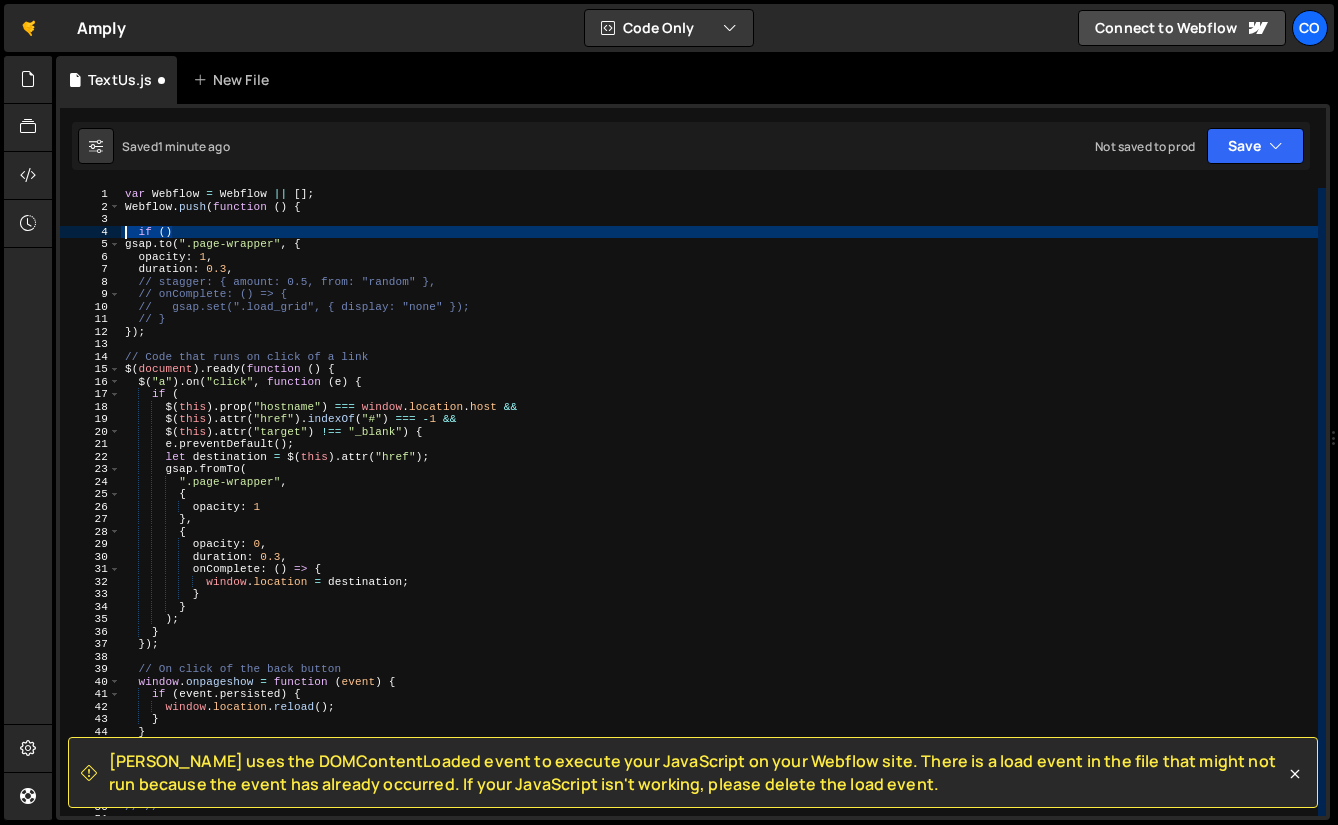 drag, startPoint x: 205, startPoint y: 228, endPoint x: 113, endPoint y: 230, distance: 92.021736 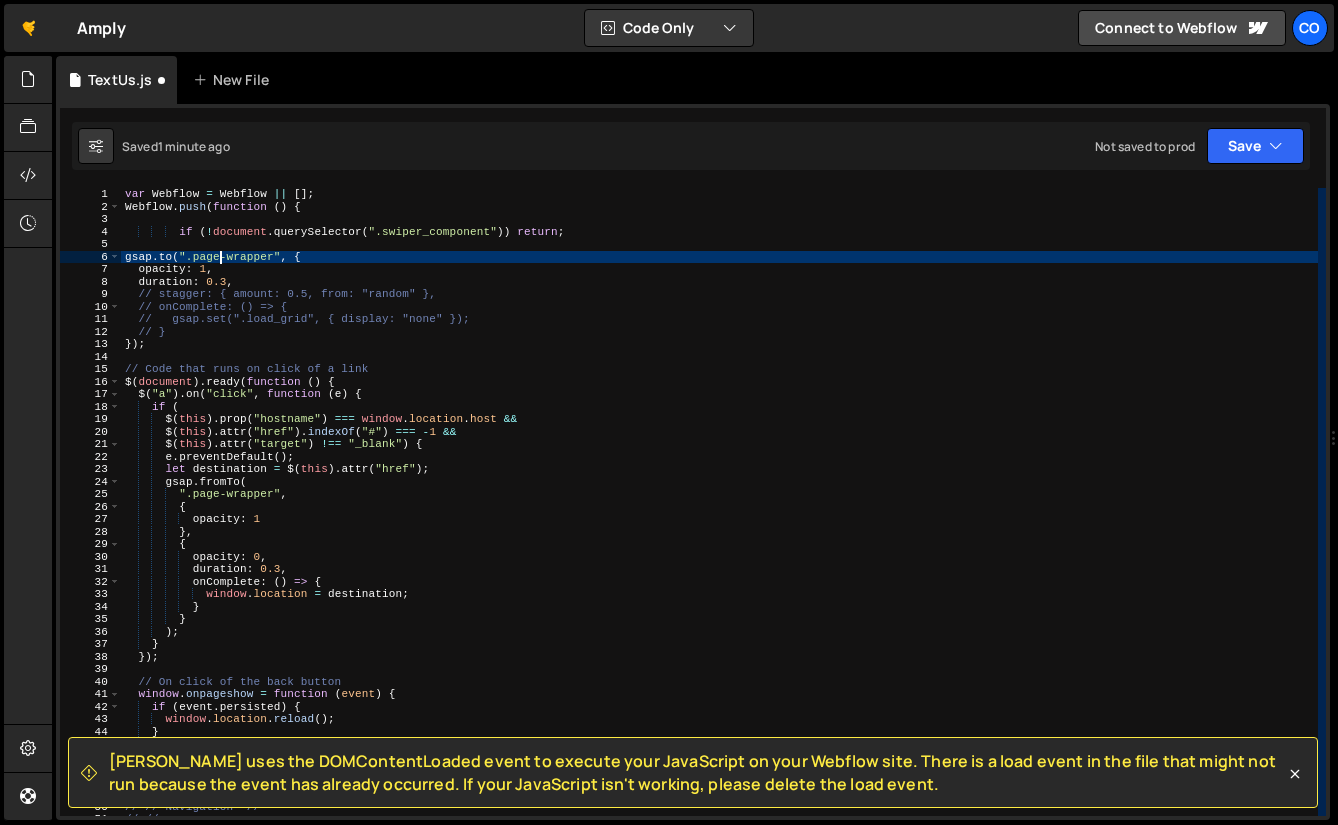 click on "var   Webflow   =   Webflow   ||   [ ] ; Webflow . push ( function   ( )   {                if   ( ! document . querySelector ( ".swiper_component" ))   return ; gsap . to ( ".page-wrapper" ,   {    opacity :   1 ,    duration :   0.3 ,    // stagger: { amount: 0.5, from: "random" },    // onComplete: () => {    //   gsap.set(".load_grid", { display: "none" });    // } }) ; // Code that runs on click of a link $ ( document ) . ready ( function   ( )   {    $ ( "a" ) . on ( "click" ,   function   ( e )   {       if   (          $ ( this ) . prop ( "hostname" )   ===   window . location . host   &&          $ ( this ) . attr ( "href" ) . indexOf ( "#" )   ===   - 1   &&          $ ( this ) . attr ( "target" )   !==   "_blank" )   {          e . preventDefault ( ) ;          let   destination   =   $ ( this ) . attr ( "href" ) ;          gsap . fromTo (             ".page-wrapper" ,             {                opacity :   1             } ,             {                opacity :   0 ,                duration :" at bounding box center [719, 514] 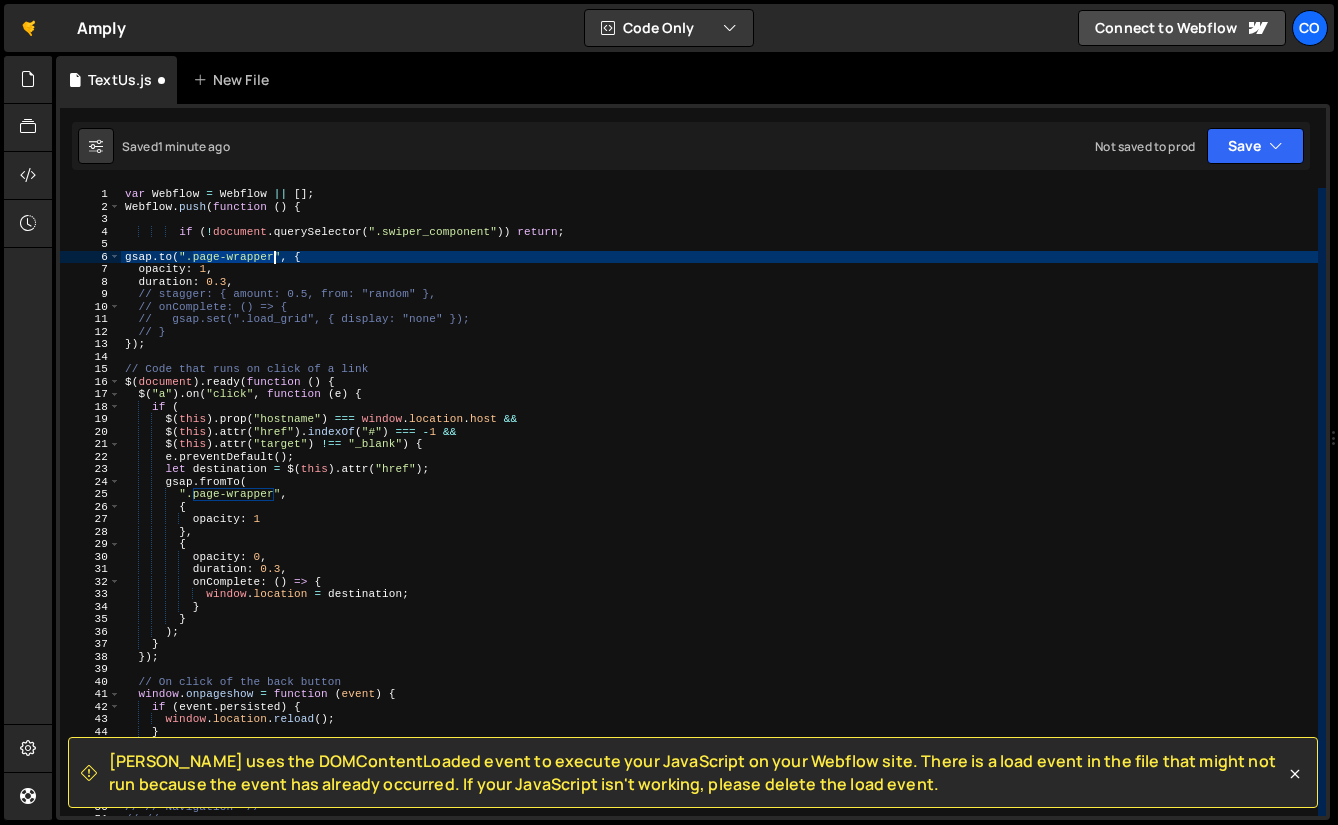 drag, startPoint x: 192, startPoint y: 257, endPoint x: 274, endPoint y: 257, distance: 82 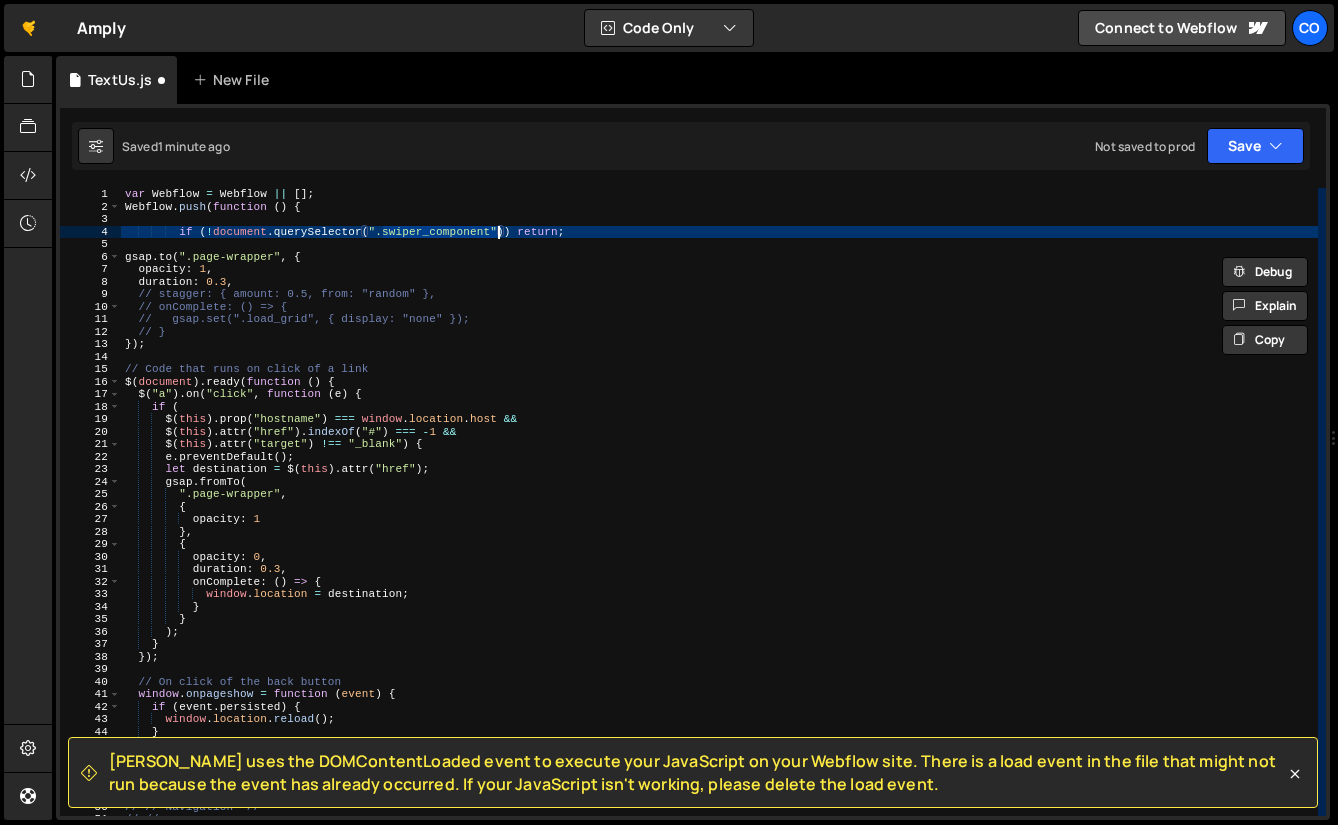 drag, startPoint x: 381, startPoint y: 231, endPoint x: 495, endPoint y: 231, distance: 114 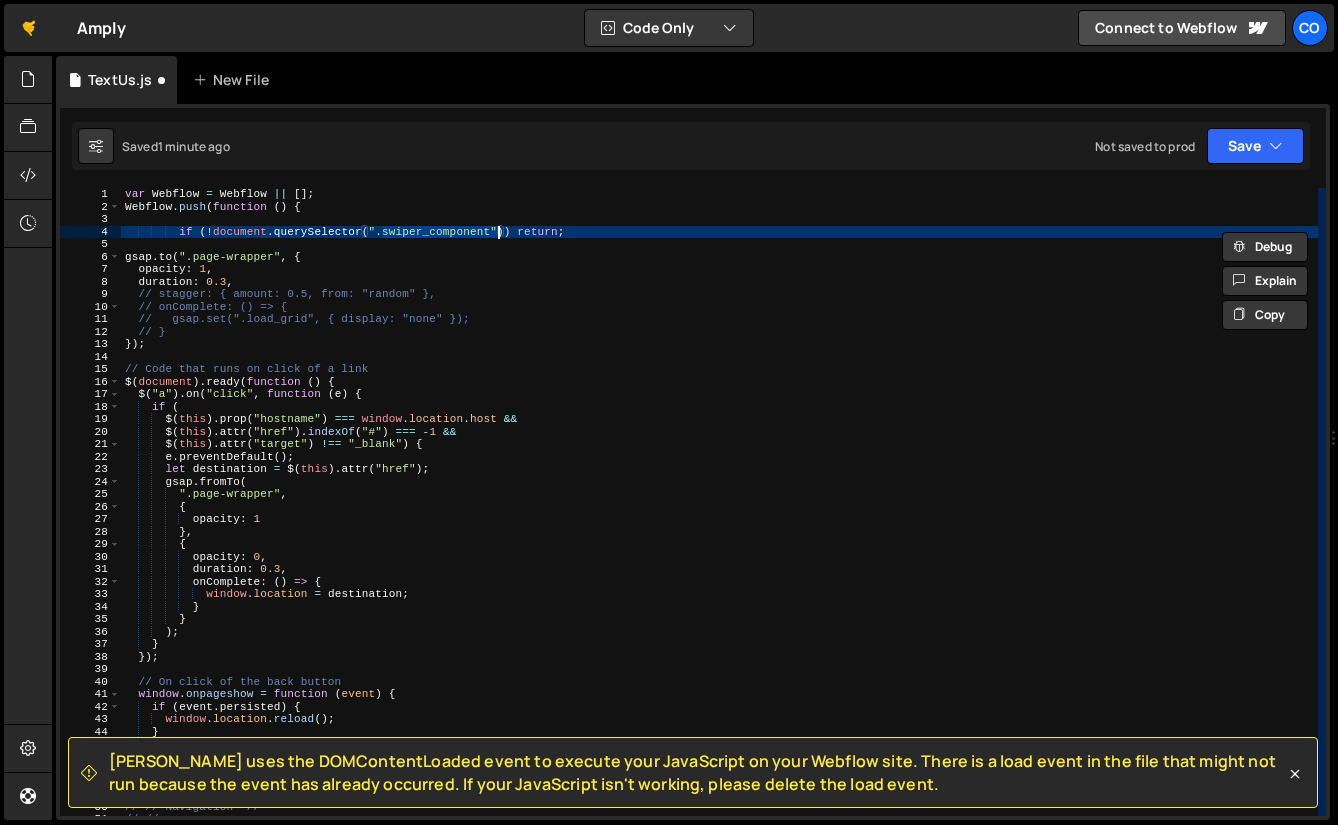 paste on "page-wrapper" 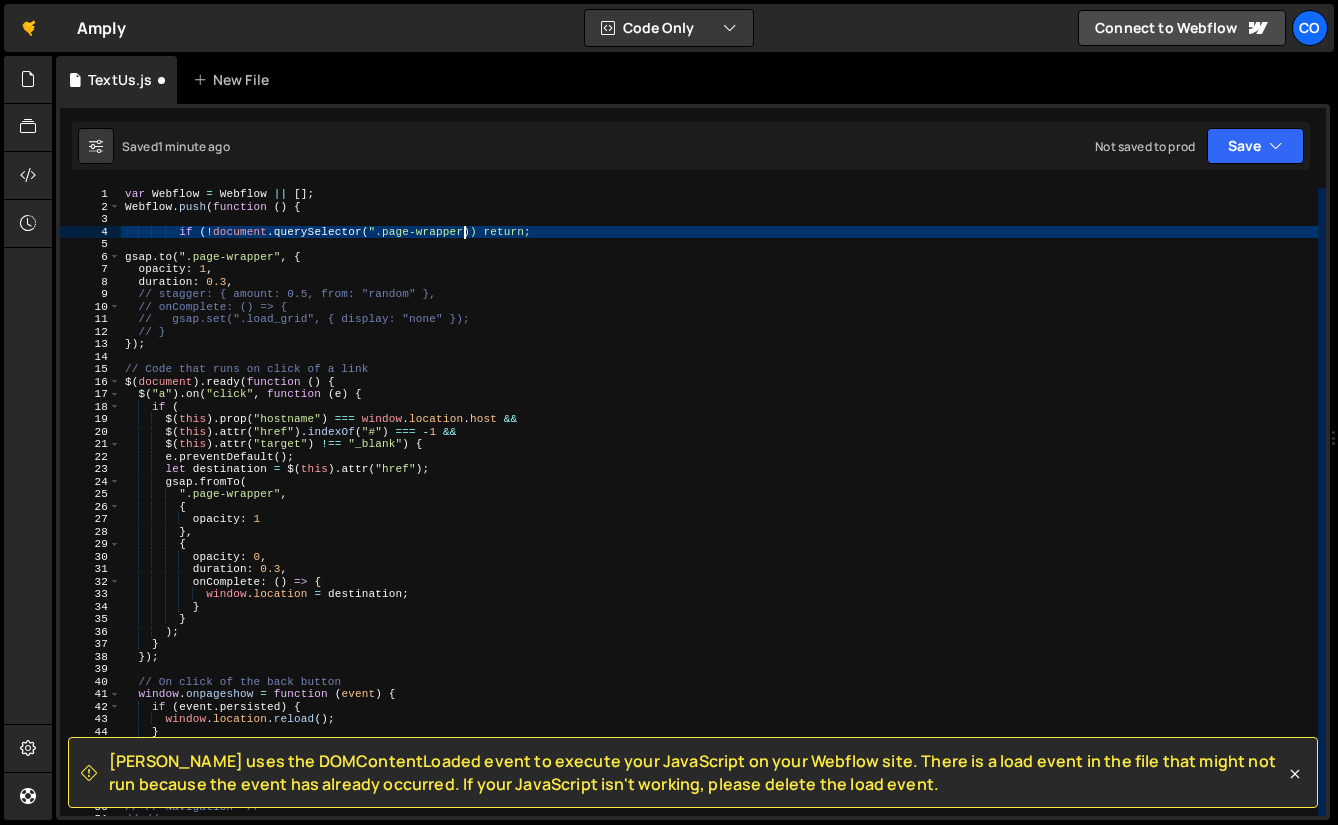 scroll, scrollTop: 0, scrollLeft: 30, axis: horizontal 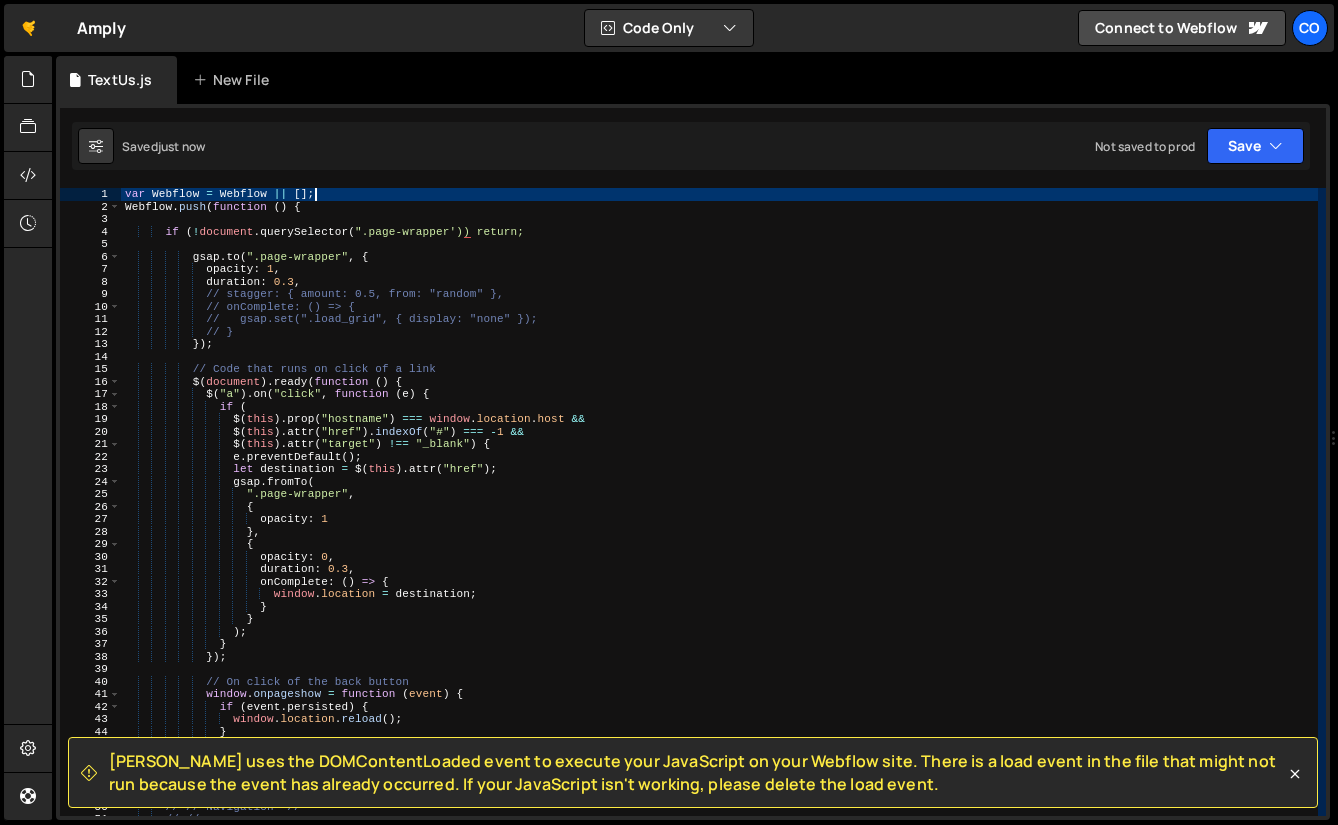 click on "var   Webflow   =   Webflow   ||   [ ] ; Webflow . push ( function   ( )   {          if   ( ! document . querySelector ( ".page-wrapper')) return;                gsap . to ( ".page-wrapper" ,   {                   opacity :   1 ,                   duration :   0.3 ,                   // stagger: { amount: 0.5, from: "random" },                   // onComplete: () => {                   //   gsap.set(".load_grid", { display: "none" });                   // }                }) ;                // Code that runs on click of a link                $ ( document ) . ready ( function   ( )   {                   $ ( "a" ) . on ( "click" ,   function   ( e )   {                      if   (                         $ ( this ) . prop ( "hostname" )   ===   window . location . host   &&                         $ ( this ) . attr ( "href" ) . indexOf ( "#" )   ===   - 1   &&                         $ ( this ) . attr ( "target" )   !==   "_blank" )   {                         e . preventDefault ( ) ;" at bounding box center (719, 514) 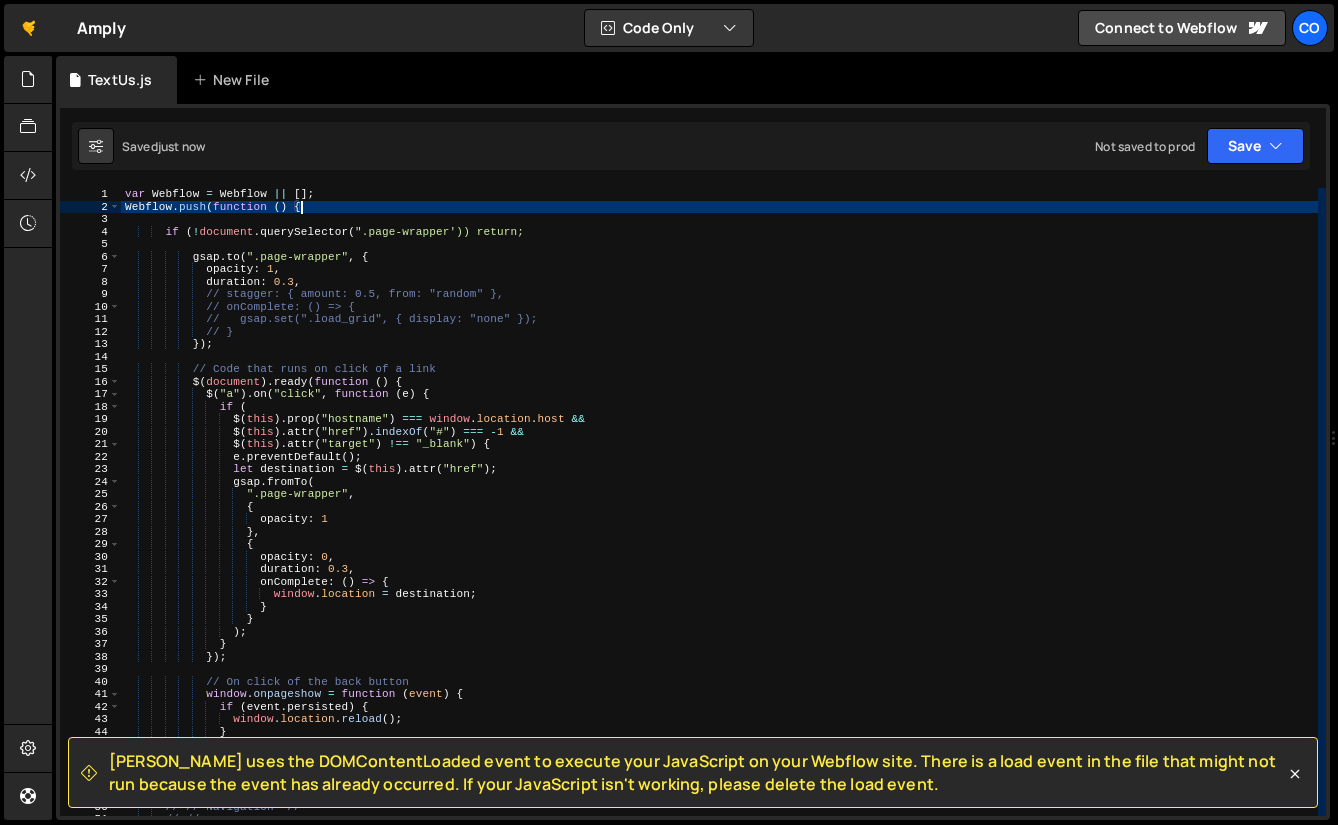 click on "var   Webflow   =   Webflow   ||   [ ] ; Webflow . push ( function   ( )   {          if   ( ! document . querySelector ( ".page-wrapper')) return;                gsap . to ( ".page-wrapper" ,   {                   opacity :   1 ,                   duration :   0.3 ,                   // stagger: { amount: 0.5, from: "random" },                   // onComplete: () => {                   //   gsap.set(".load_grid", { display: "none" });                   // }                }) ;                // Code that runs on click of a link                $ ( document ) . ready ( function   ( )   {                   $ ( "a" ) . on ( "click" ,   function   ( e )   {                      if   (                         $ ( this ) . prop ( "hostname" )   ===   window . location . host   &&                         $ ( this ) . attr ( "href" ) . indexOf ( "#" )   ===   - 1   &&                         $ ( this ) . attr ( "target" )   !==   "_blank" )   {                         e . preventDefault ( ) ;" at bounding box center [719, 514] 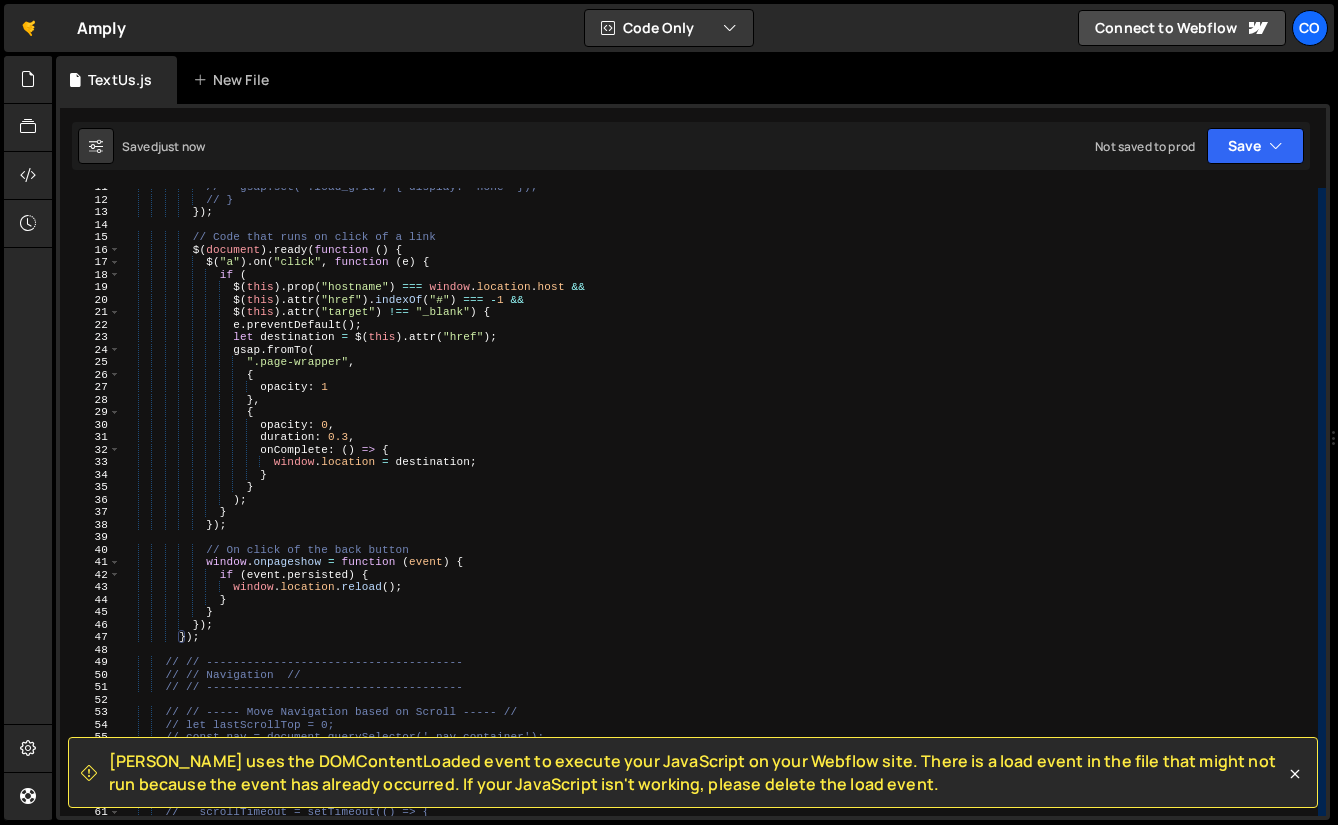 scroll, scrollTop: 167, scrollLeft: 0, axis: vertical 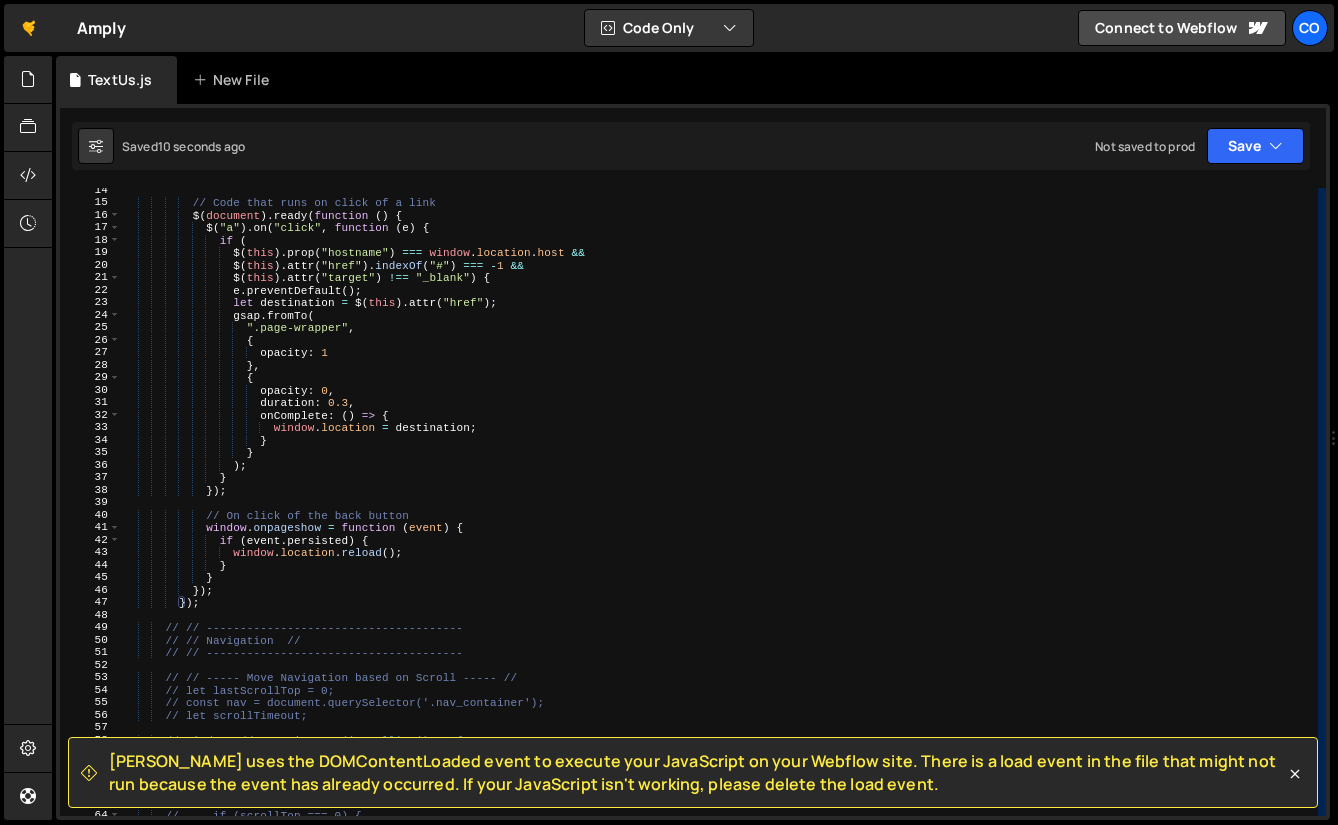 click on "// Code that runs on click of a link                $ ( document ) . ready ( function   ( )   {                   $ ( "a" ) . on ( "click" ,   function   ( e )   {                      if   (                         $ ( this ) . prop ( "hostname" )   ===   window . location . host   &&                         $ ( this ) . attr ( "href" ) . indexOf ( "#" )   ===   - 1   &&                         $ ( this ) . attr ( "target" )   !==   "_blank" )   {                         e . preventDefault ( ) ;                         let   destination   =   $ ( this ) . attr ( "href" ) ;                         gsap . fromTo (                            ".page-wrapper" ,                            {                               opacity :   1                            } ,                            {                               opacity :   0 ,                               duration :   0.3 ,                               onComplete :   ( )   =>   {                                  window . location   =" at bounding box center [719, 510] 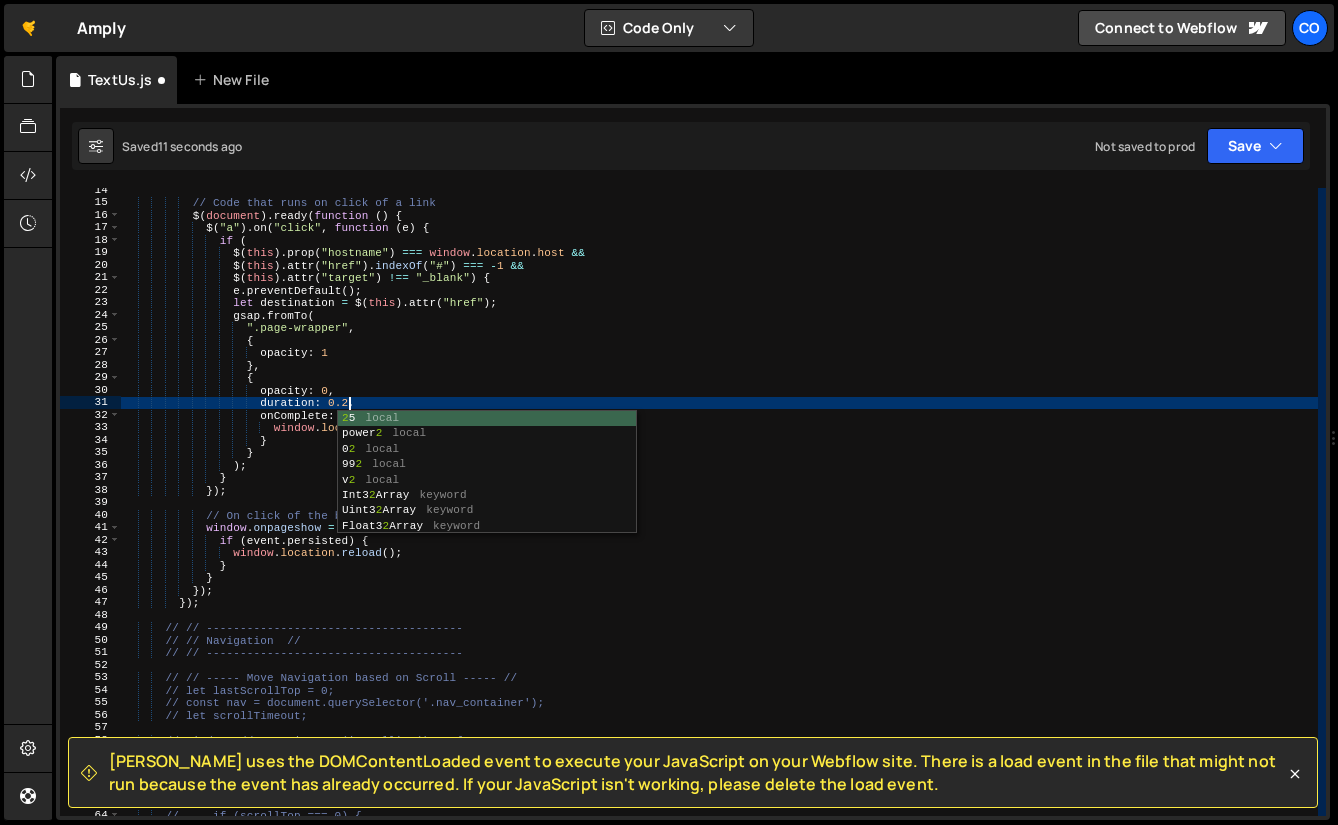 scroll, scrollTop: 0, scrollLeft: 20, axis: horizontal 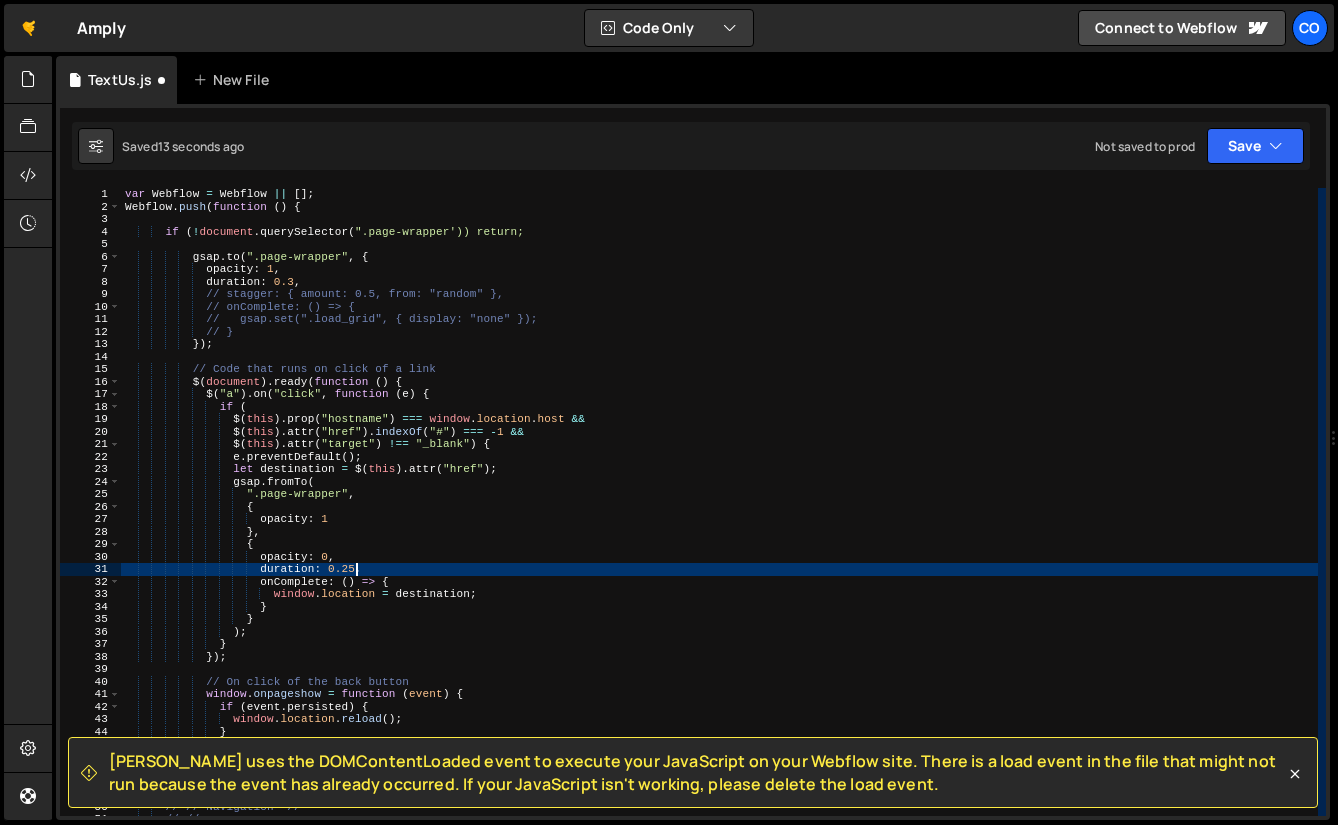 click on "var   Webflow   =   Webflow   ||   [ ] ; Webflow . push ( function   ( )   {          if   ( ! document . querySelector ( ".page-wrapper')) return;                gsap . to ( ".page-wrapper" ,   {                   opacity :   1 ,                   duration :   0.3 ,                   // stagger: { amount: 0.5, from: "random" },                   // onComplete: () => {                   //   gsap.set(".load_grid", { display: "none" });                   // }                }) ;                // Code that runs on click of a link                $ ( document ) . ready ( function   ( )   {                   $ ( "a" ) . on ( "click" ,   function   ( e )   {                      if   (                         $ ( this ) . prop ( "hostname" )   ===   window . location . host   &&                         $ ( this ) . attr ( "href" ) . indexOf ( "#" )   ===   - 1   &&                         $ ( this ) . attr ( "target" )   !==   "_blank" )   {                         e . preventDefault ( ) ;" at bounding box center [719, 514] 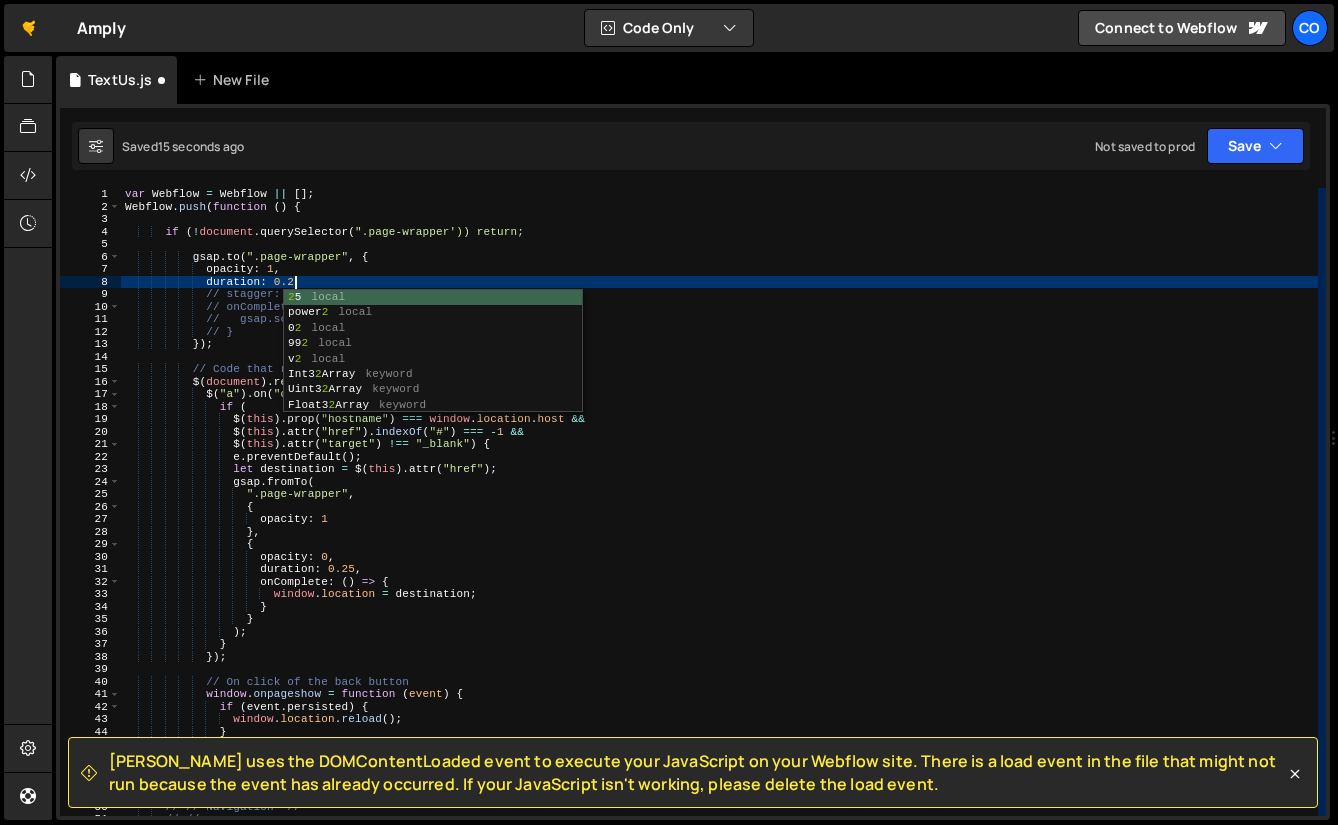 scroll, scrollTop: 0, scrollLeft: 14, axis: horizontal 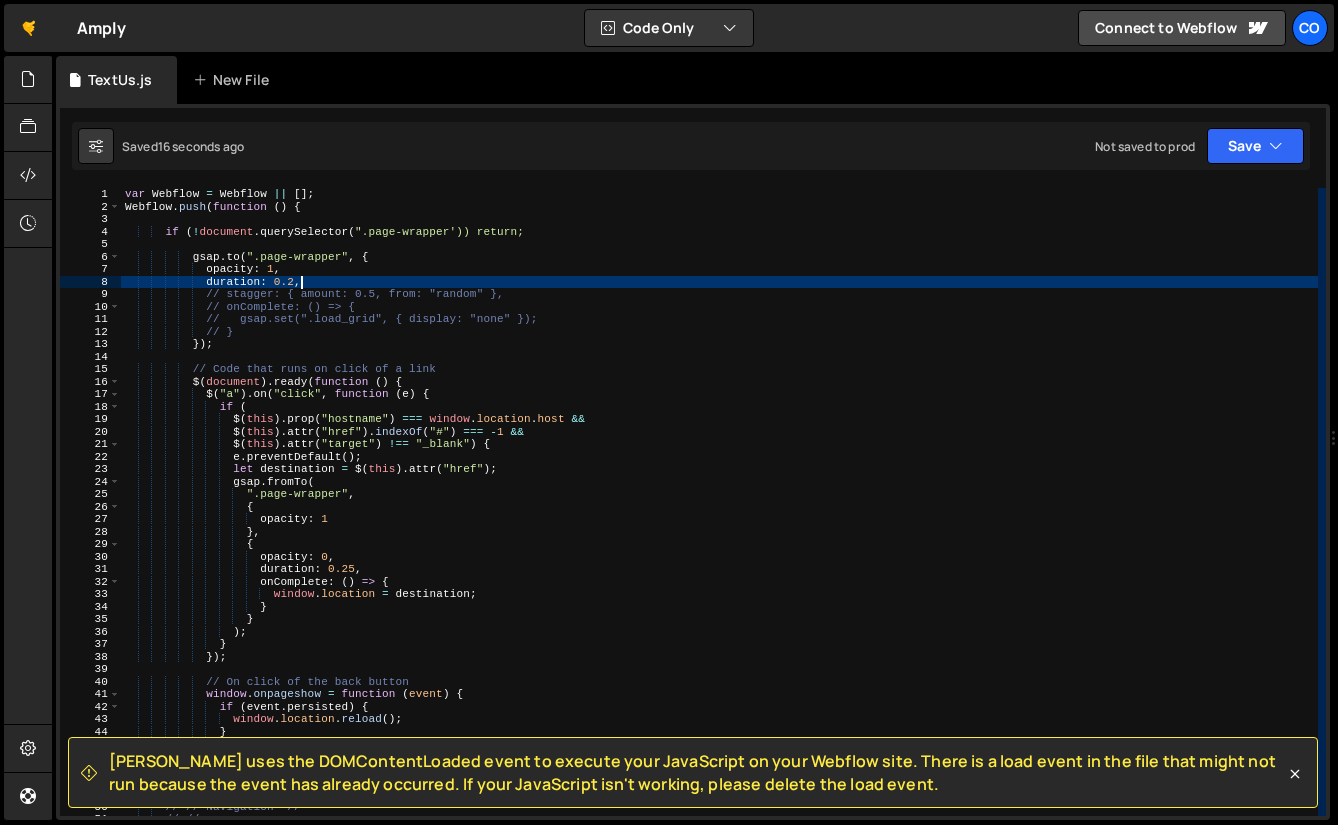 click on "var   Webflow   =   Webflow   ||   [ ] ; Webflow . push ( function   ( )   {          if   ( ! document . querySelector ( ".page-wrapper')) return;                gsap . to ( ".page-wrapper" ,   {                   opacity :   1 ,                   duration :   0.2 ,                   // stagger: { amount: 0.5, from: "random" },                   // onComplete: () => {                   //   gsap.set(".load_grid", { display: "none" });                   // }                }) ;                // Code that runs on click of a link                $ ( document ) . ready ( function   ( )   {                   $ ( "a" ) . on ( "click" ,   function   ( e )   {                      if   (                         $ ( this ) . prop ( "hostname" )   ===   window . location . host   &&                         $ ( this ) . attr ( "href" ) . indexOf ( "#" )   ===   - 1   &&                         $ ( this ) . attr ( "target" )   !==   "_blank" )   {                         e . preventDefault ( ) ;" at bounding box center [719, 514] 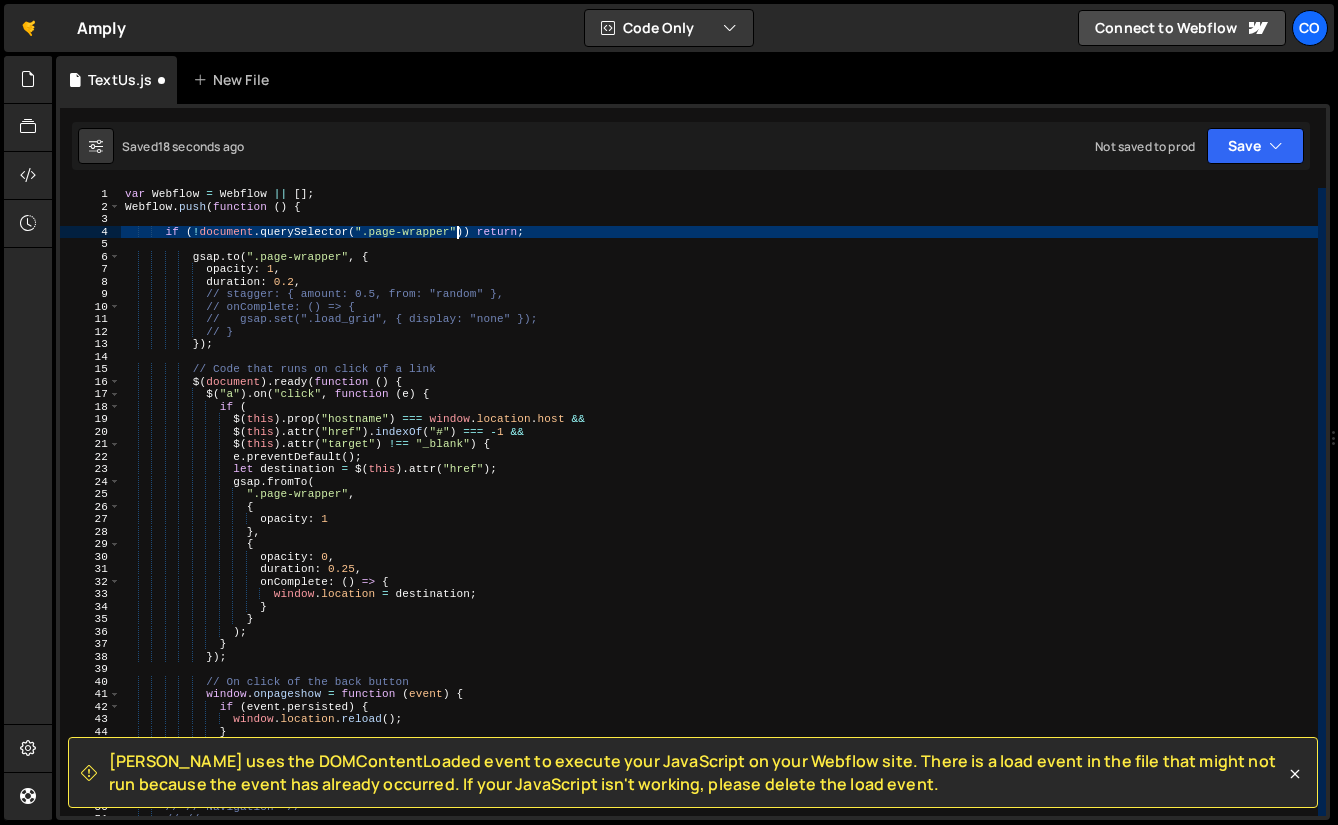 scroll, scrollTop: 0, scrollLeft: 29, axis: horizontal 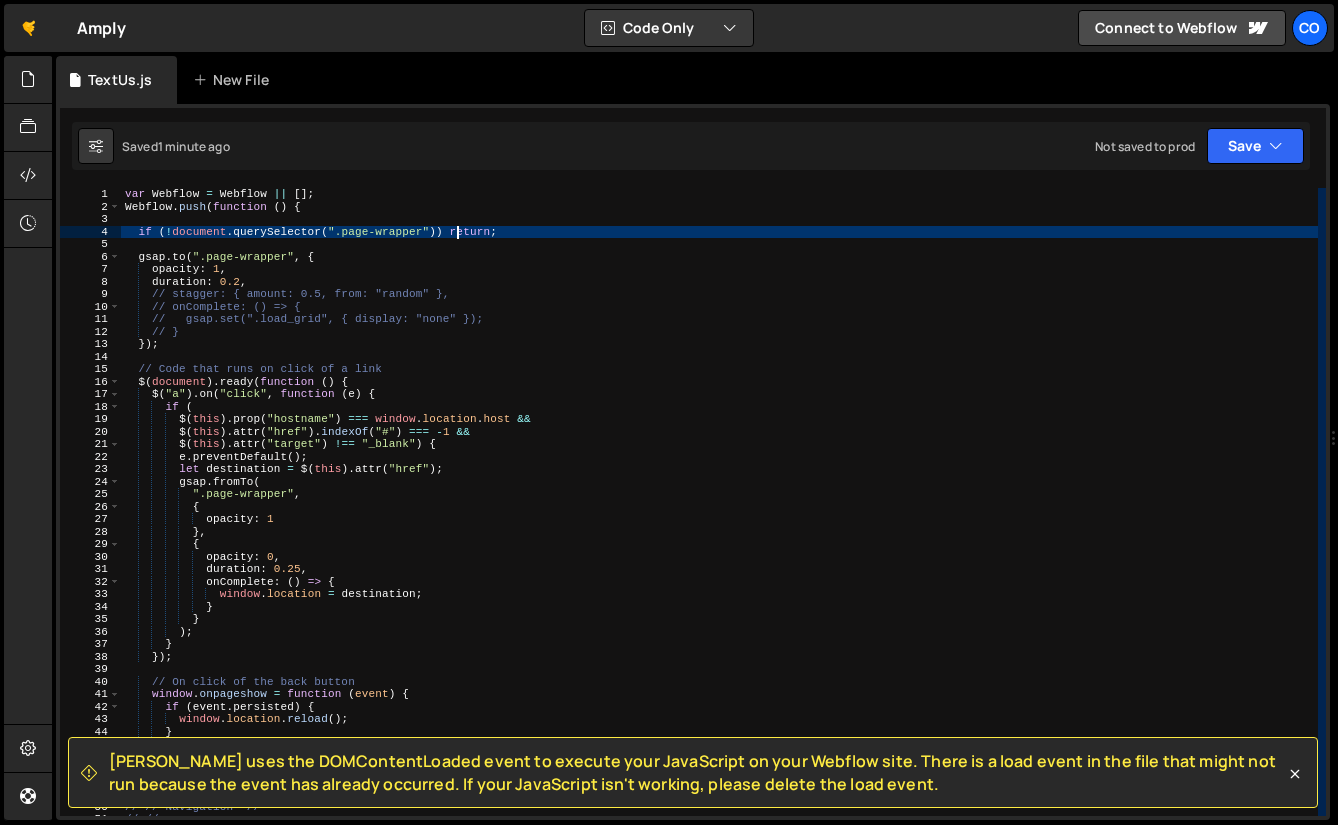 click on "var   Webflow   =   Webflow   ||   [ ] ; Webflow . push ( function   ( )   {    if   ( ! document . querySelector ( ".page-wrapper" ))   return ;    gsap . to ( ".page-wrapper" ,   {       opacity :   1 ,       duration :   0.2 ,       // stagger: { amount: 0.5, from: "random" },       // onComplete: () => {       //   gsap.set(".load_grid", { display: "none" });       // }    }) ;    // Code that runs on click of a link    $ ( document ) . ready ( function   ( )   {       $ ( "a" ) . on ( "click" ,   function   ( e )   {          if   (             $ ( this ) . prop ( "hostname" )   ===   window . location . host   &&             $ ( this ) . attr ( "href" ) . indexOf ( "#" )   ===   - 1   &&             $ ( this ) . attr ( "target" )   !==   "_blank" )   {             e . preventDefault ( ) ;             let   destination   =   $ ( this ) . attr ( "href" ) ;             gsap . fromTo (                ".page-wrapper" ,                {                   opacity :   1                } ,                {" at bounding box center [719, 514] 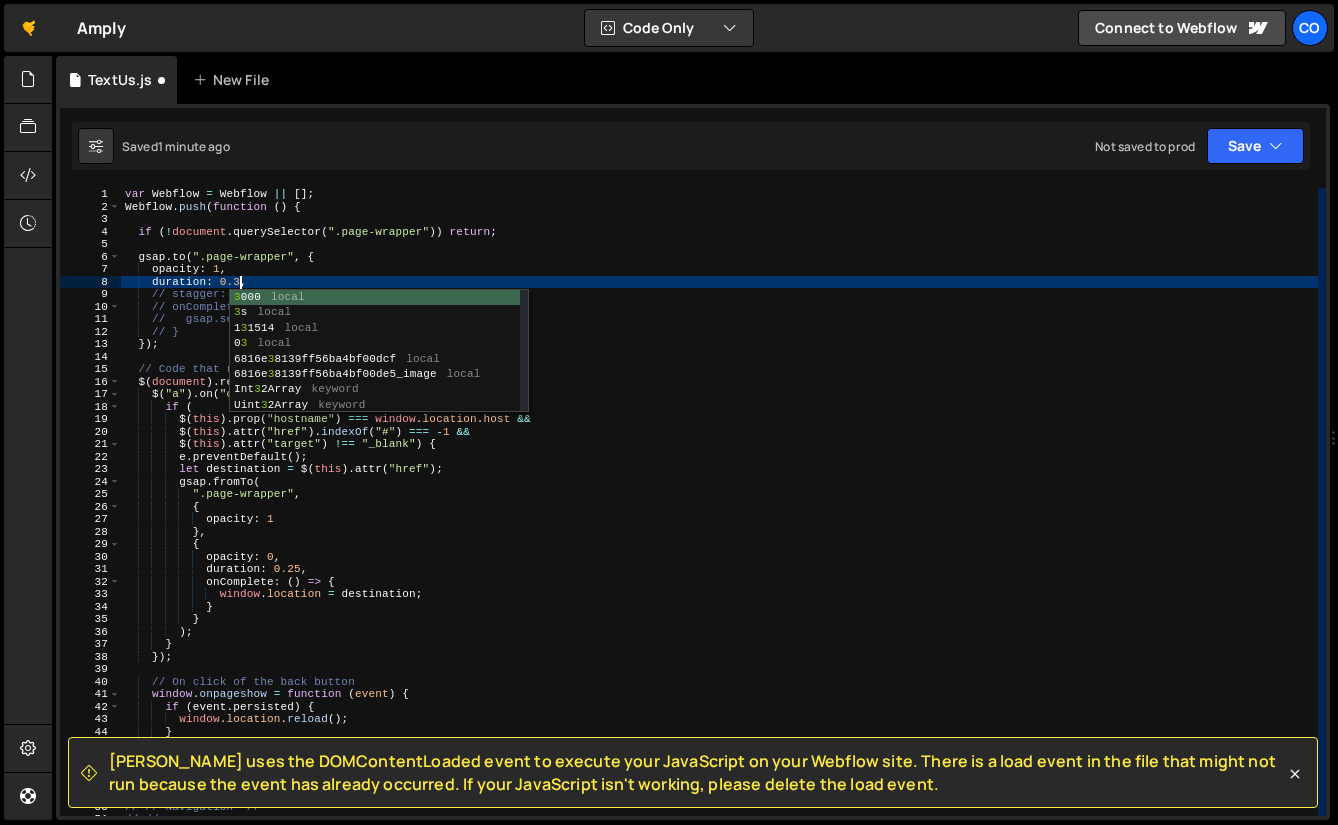 scroll, scrollTop: 0, scrollLeft: 9, axis: horizontal 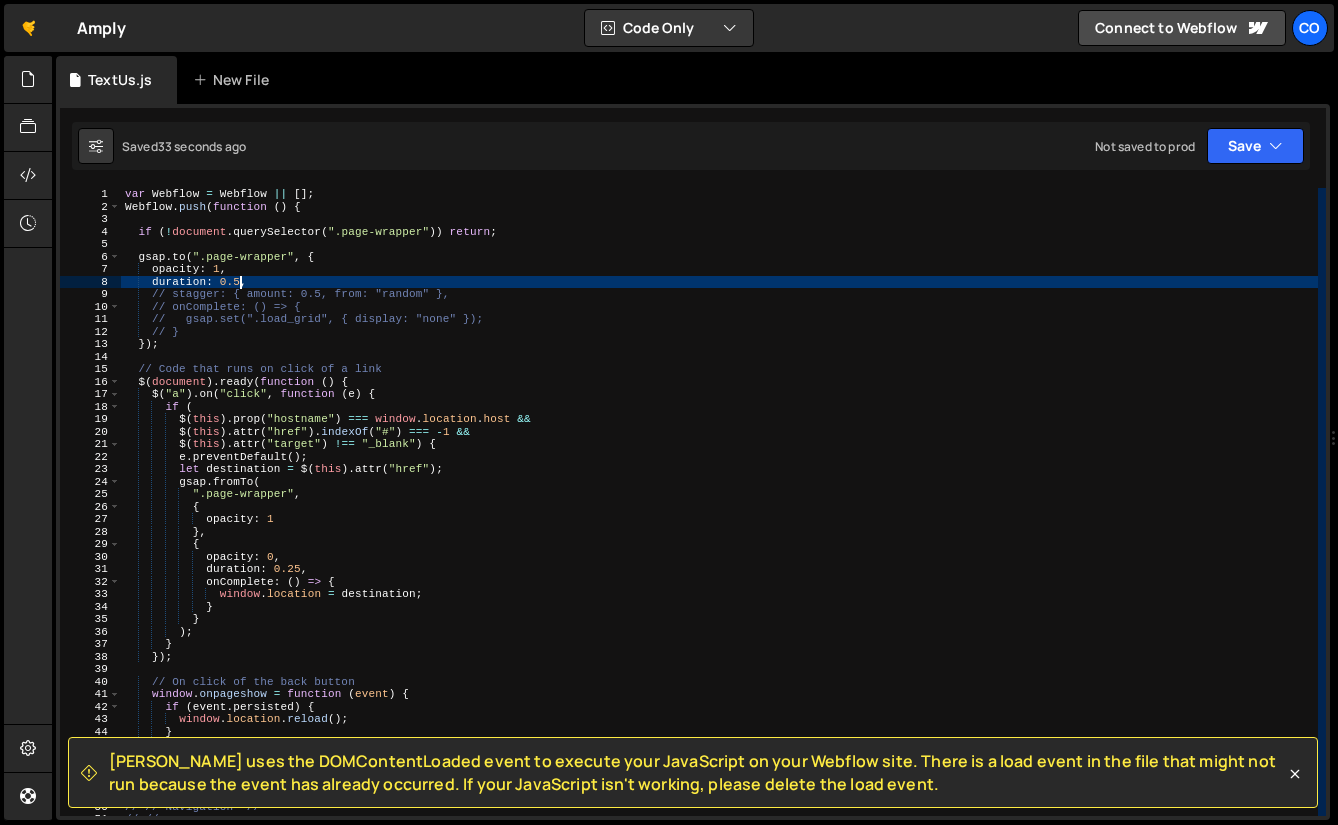 click on "1" at bounding box center [90, 194] 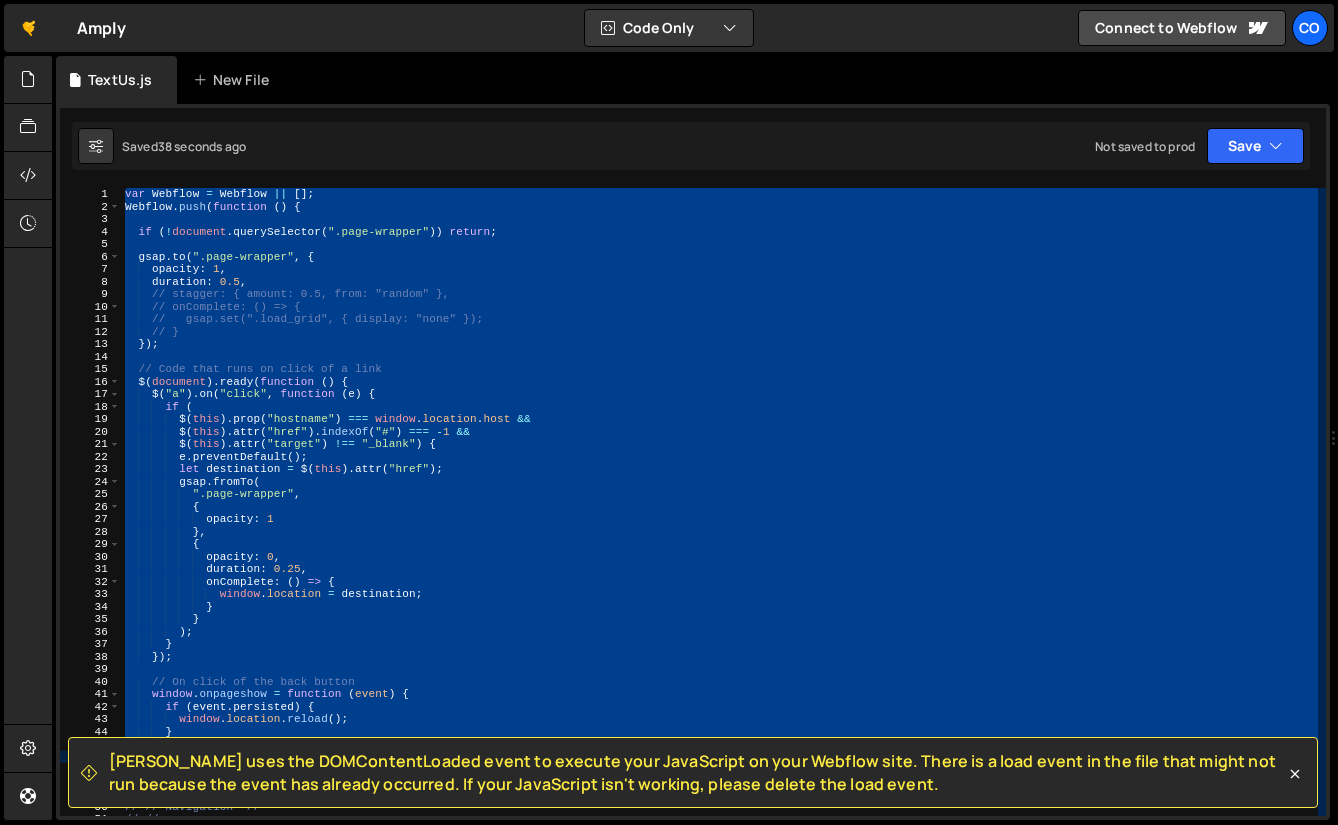 drag, startPoint x: 123, startPoint y: 192, endPoint x: 222, endPoint y: 750, distance: 566.71423 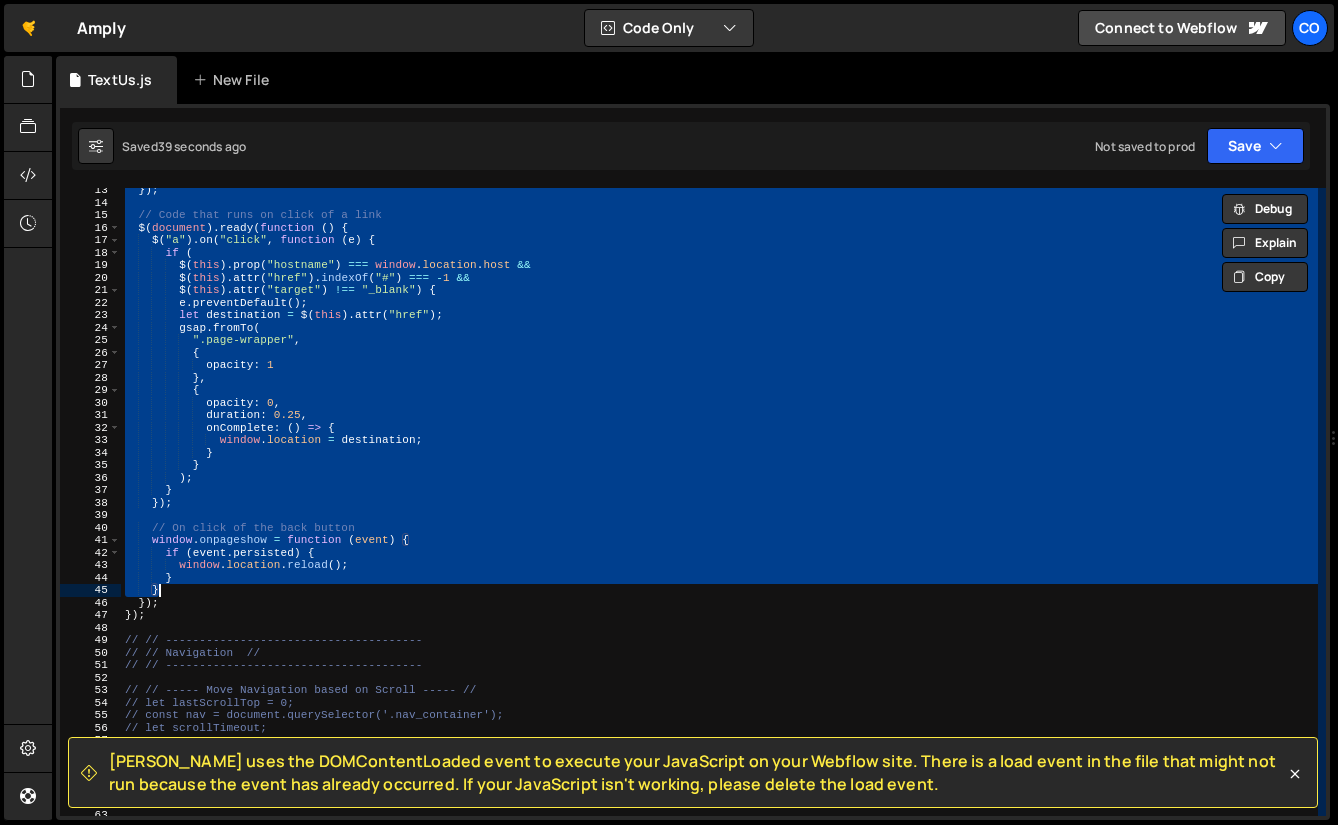 scroll, scrollTop: 161, scrollLeft: 0, axis: vertical 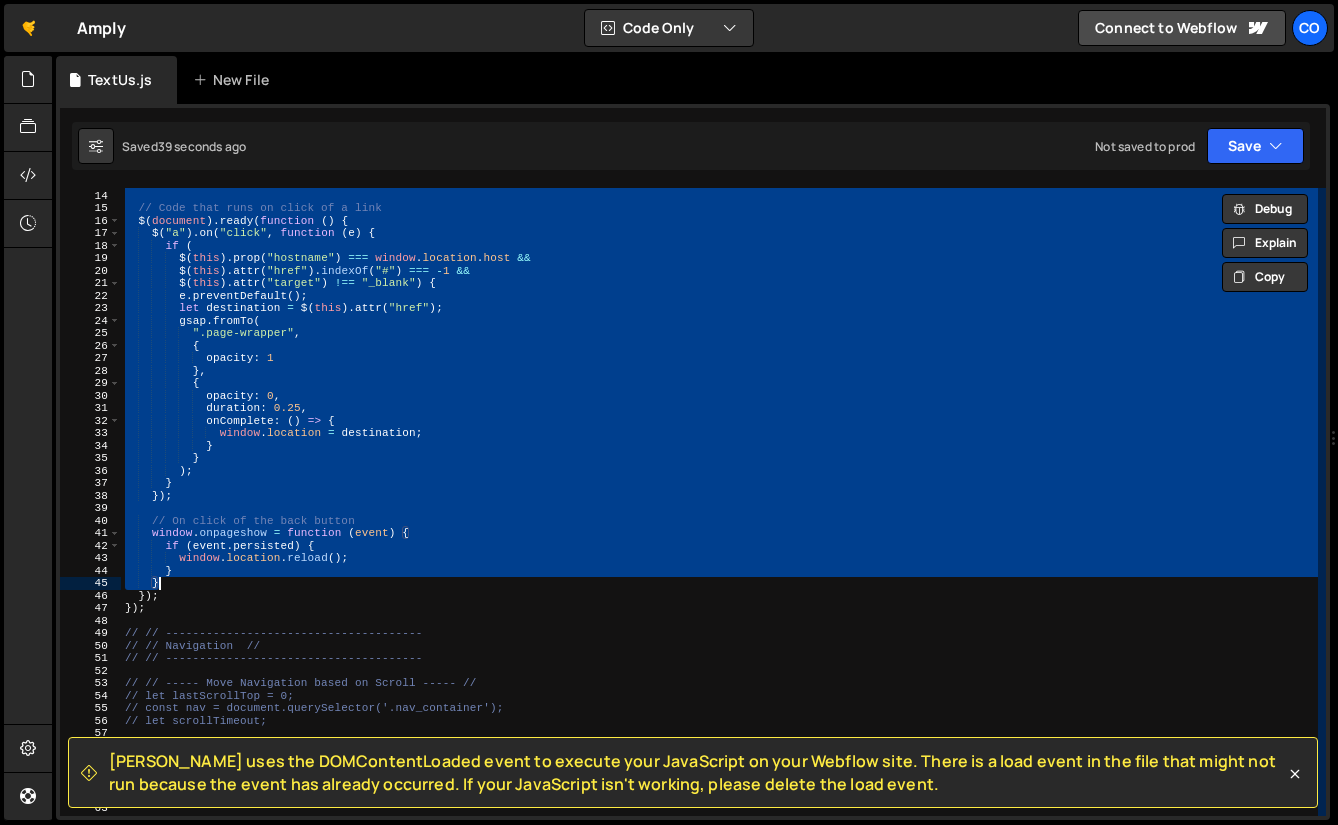 click on "}) ;    // Code that runs on click of a link    $ ( document ) . ready ( function   ( )   {       $ ( "a" ) . on ( "click" ,   function   ( e )   {          if   (             $ ( this ) . prop ( "hostname" )   ===   window . location . host   &&             $ ( this ) . attr ( "href" ) . indexOf ( "#" )   ===   - 1   &&             $ ( this ) . attr ( "target" )   !==   "_blank" )   {             e . preventDefault ( ) ;             let   destination   =   $ ( this ) . attr ( "href" ) ;             gsap . fromTo (                ".page-wrapper" ,                {                   opacity :   1                } ,                {                   opacity :   0 ,                   duration :   0.25 ,                   onComplete :   ( )   =>   {                      window . location   =   destination ;                   }                }             ) ;          }       }) ;       // On click of the back button       window . onpageshow   =   function   ( event )   {          if   ( event . persisted )" at bounding box center (719, 503) 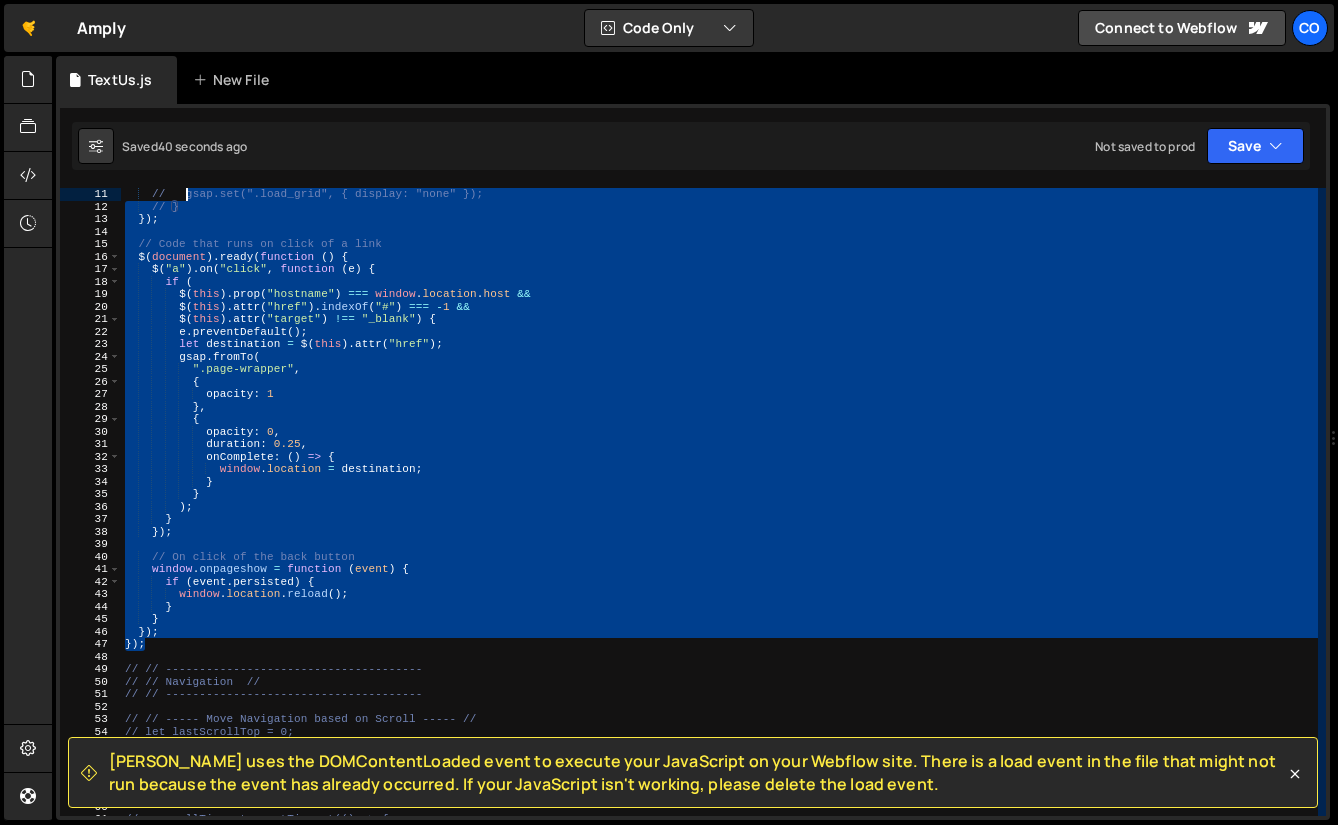 scroll, scrollTop: 0, scrollLeft: 0, axis: both 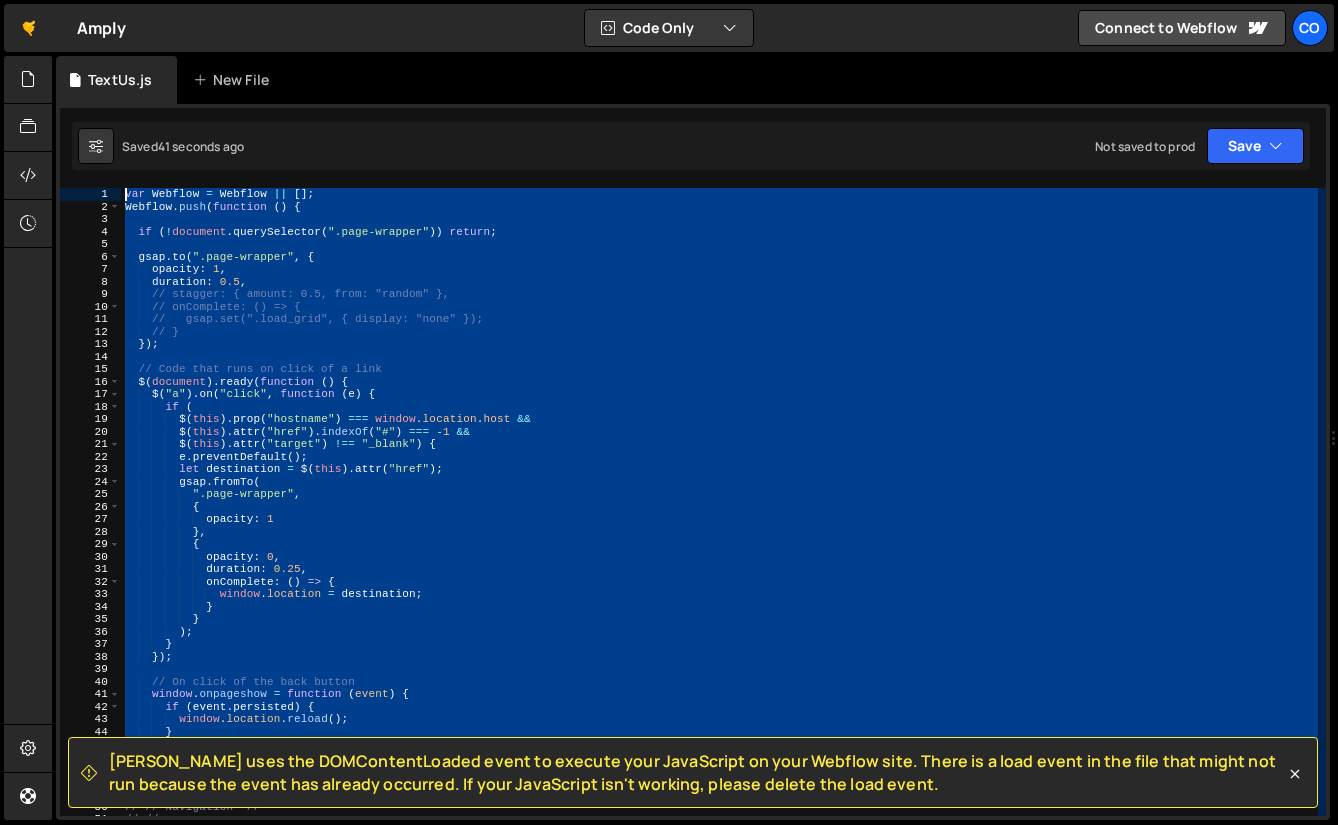 drag, startPoint x: 194, startPoint y: 610, endPoint x: 154, endPoint y: 160, distance: 451.7743 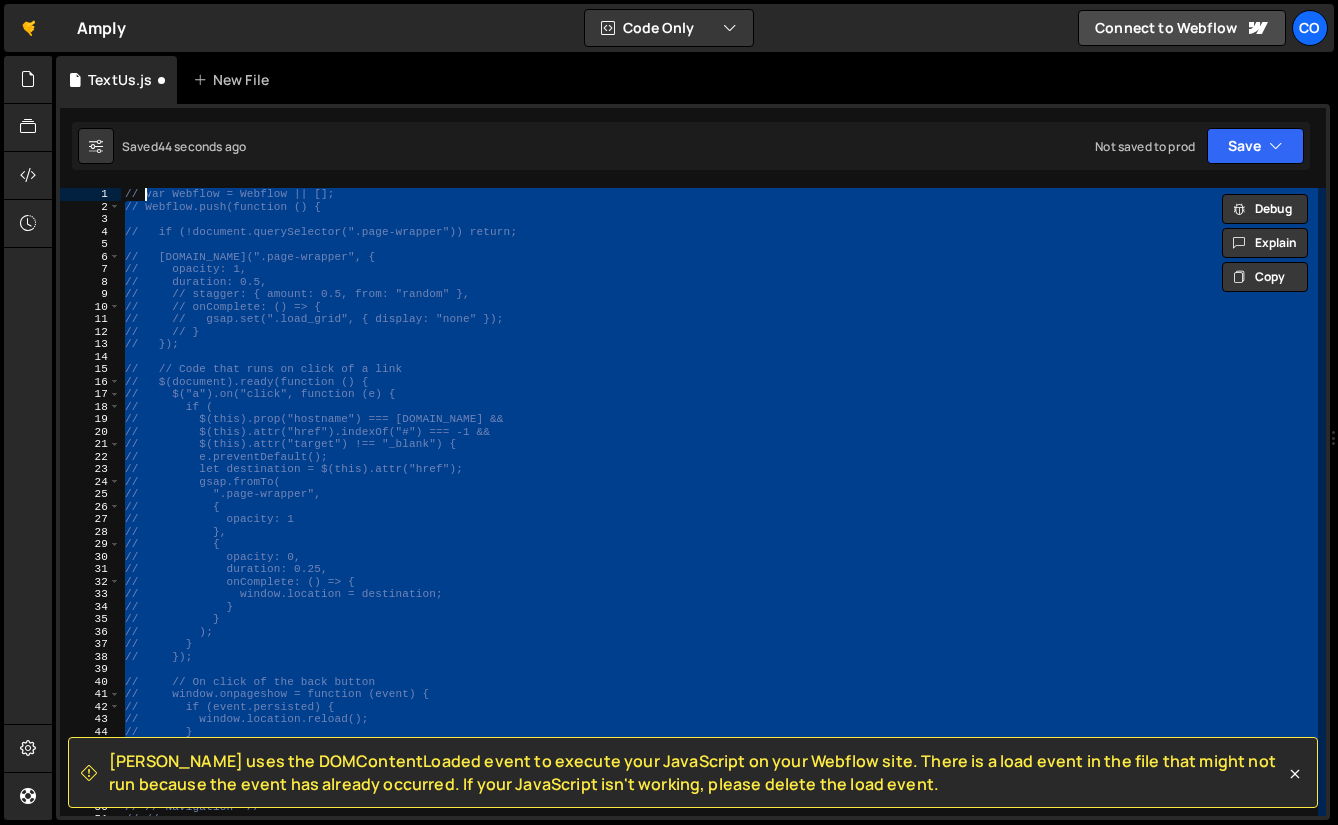 type on "// var Webflow = Webflow || [];" 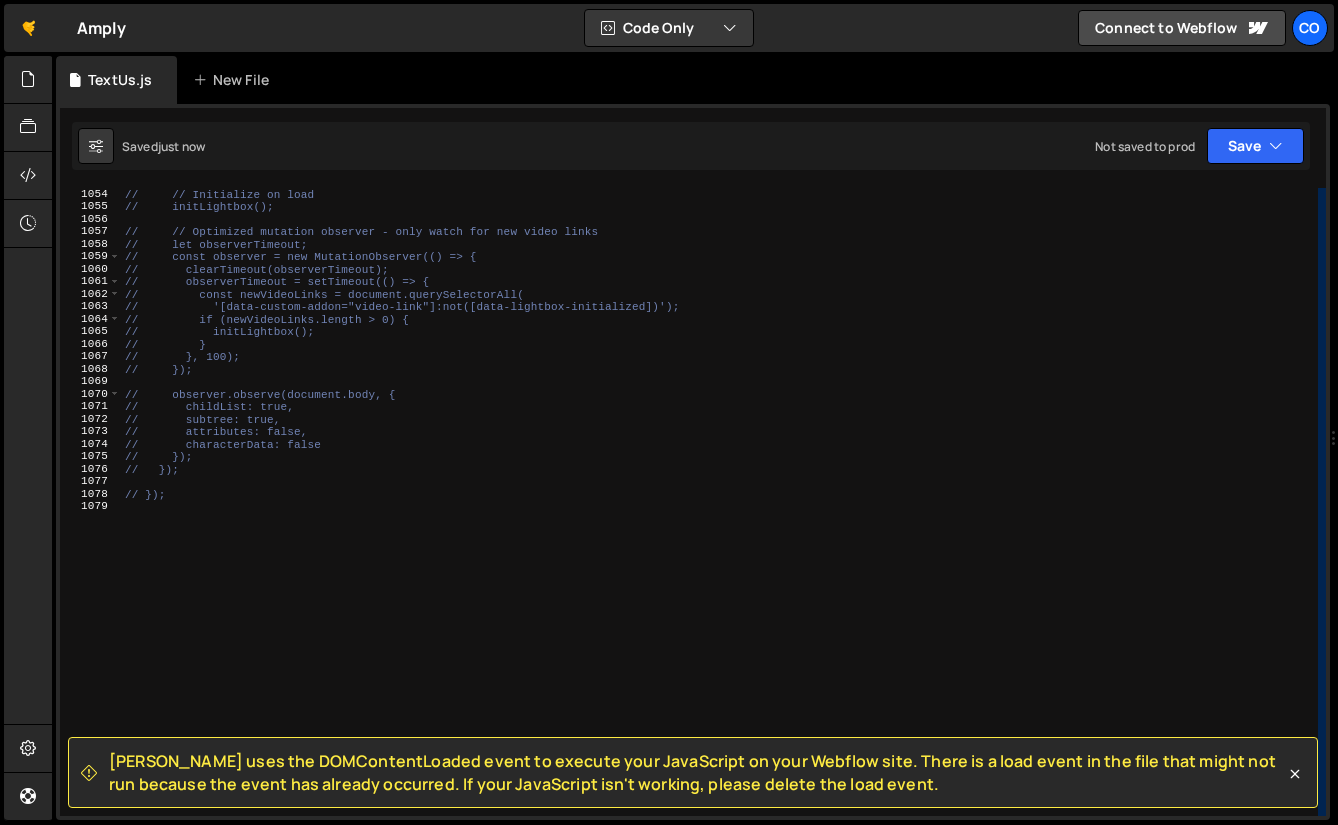 scroll, scrollTop: 13167, scrollLeft: 0, axis: vertical 